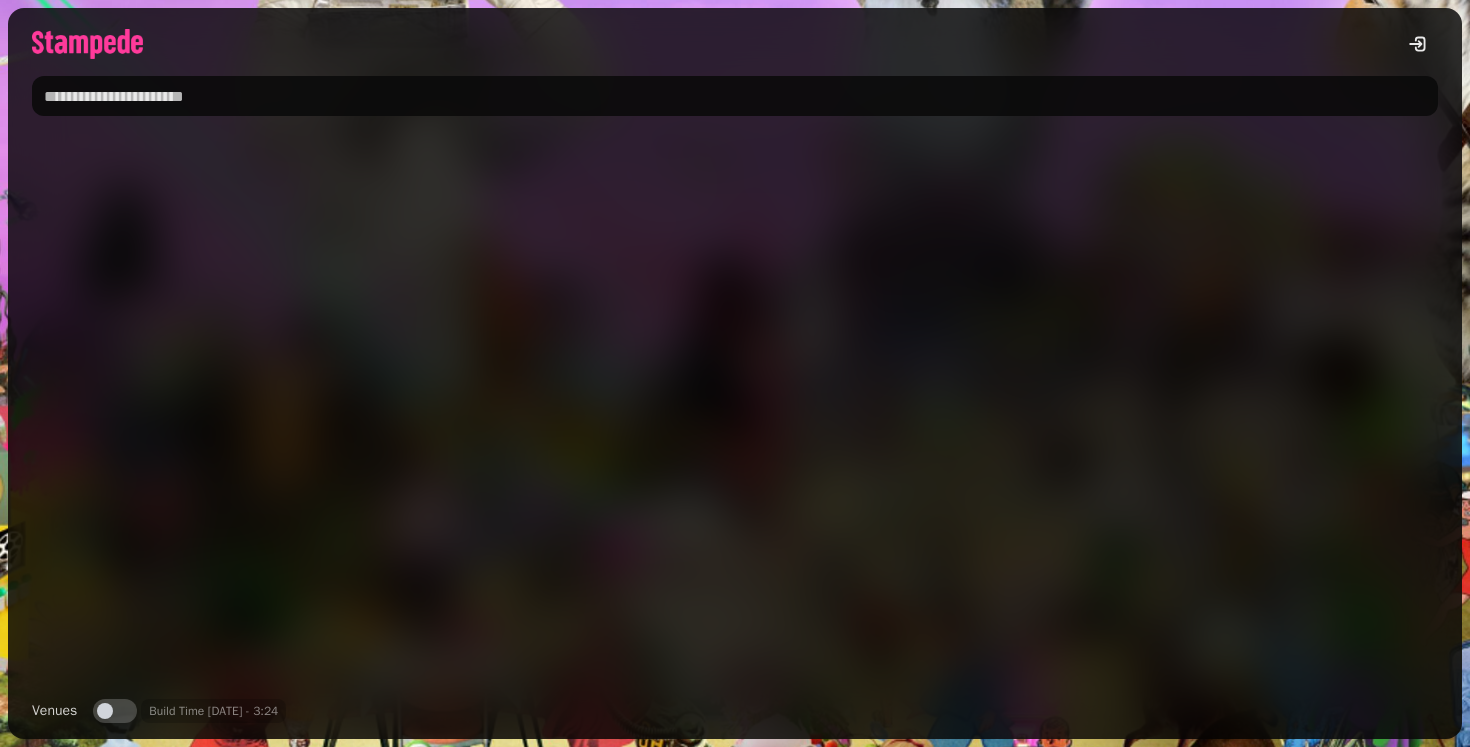 scroll, scrollTop: 0, scrollLeft: 0, axis: both 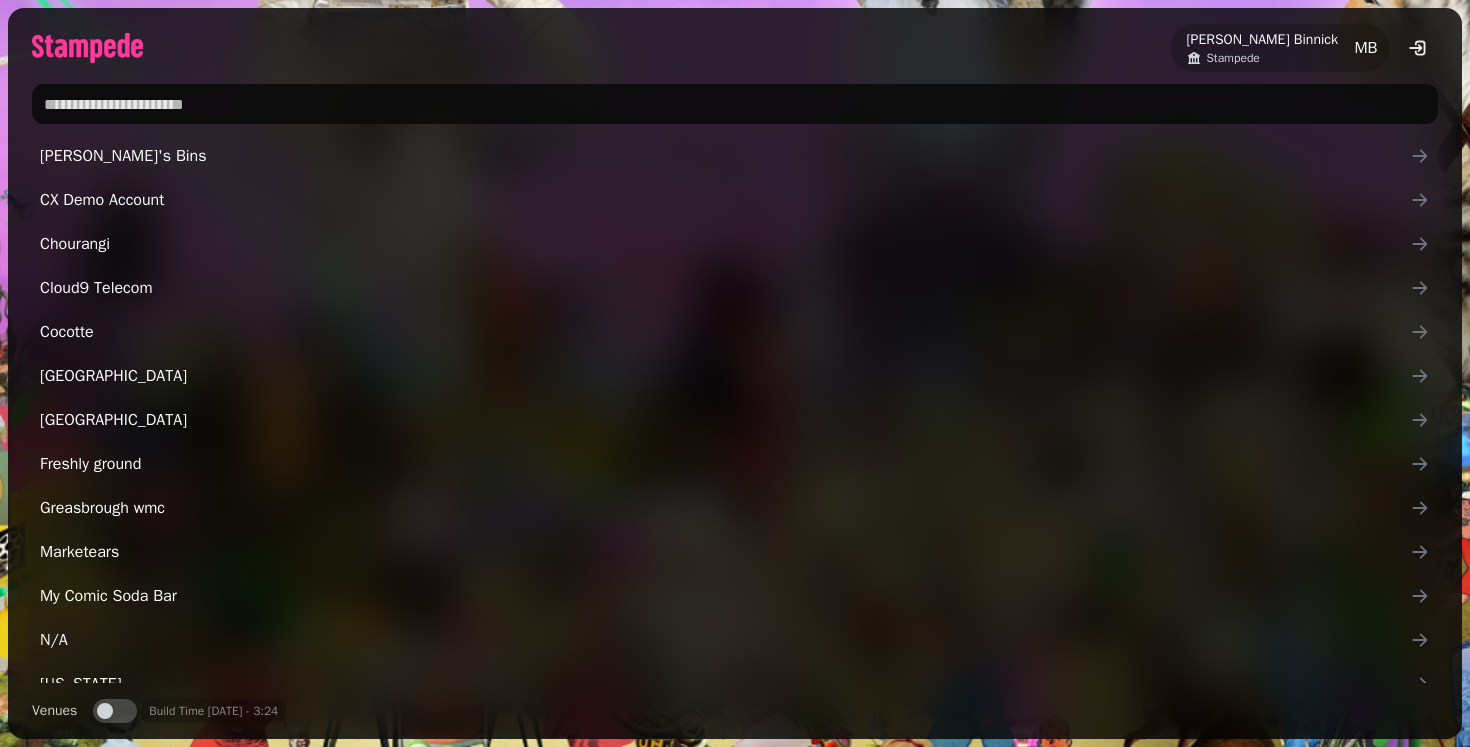 click at bounding box center (735, 104) 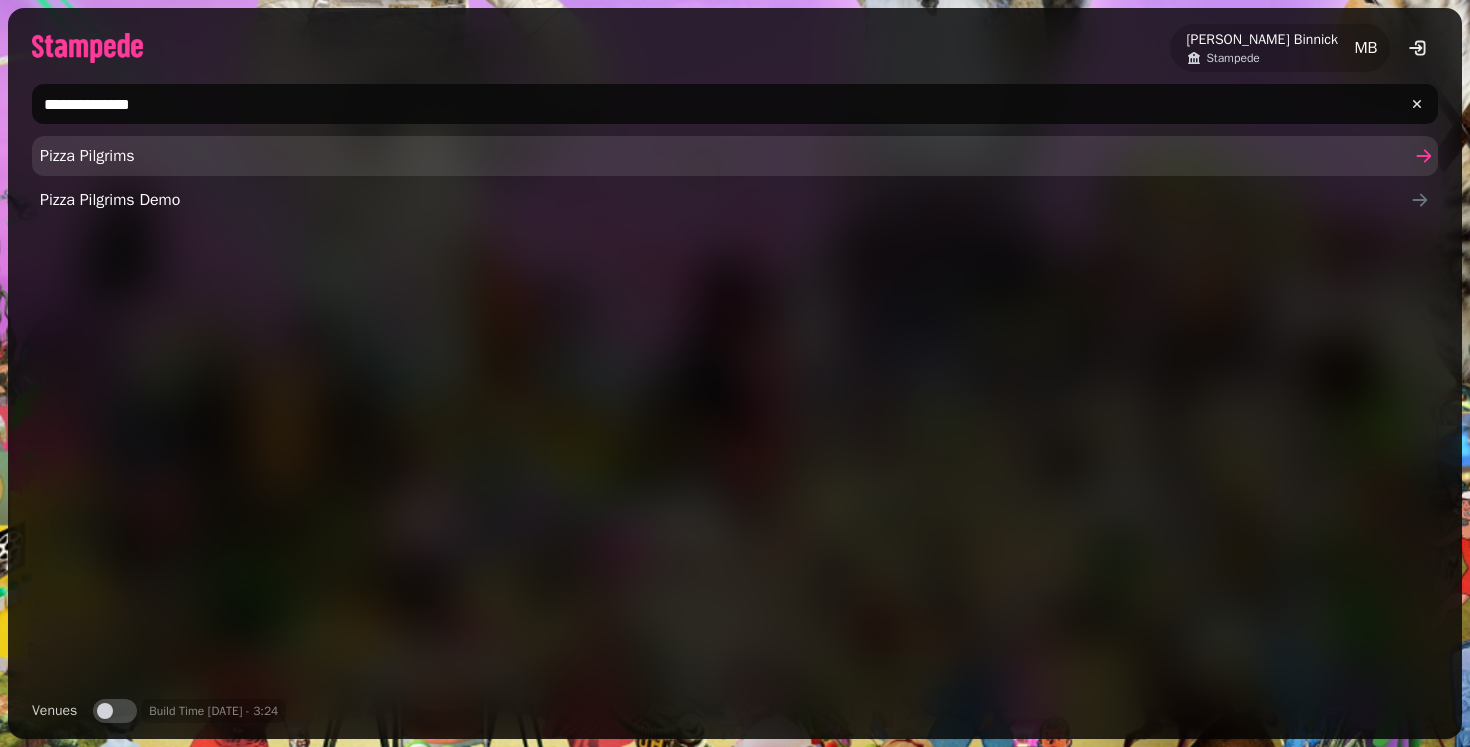 type on "**********" 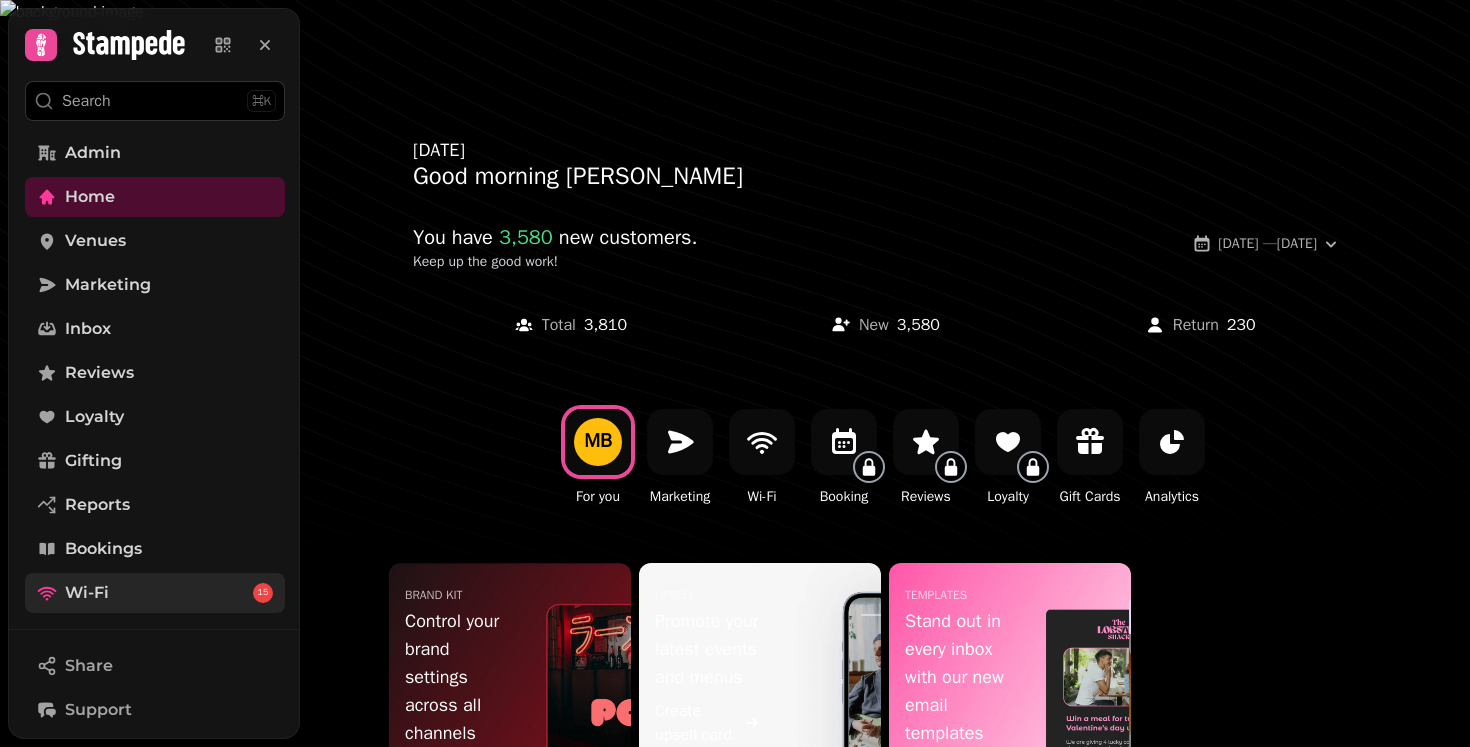 click on "Wi-Fi 15" at bounding box center [155, 593] 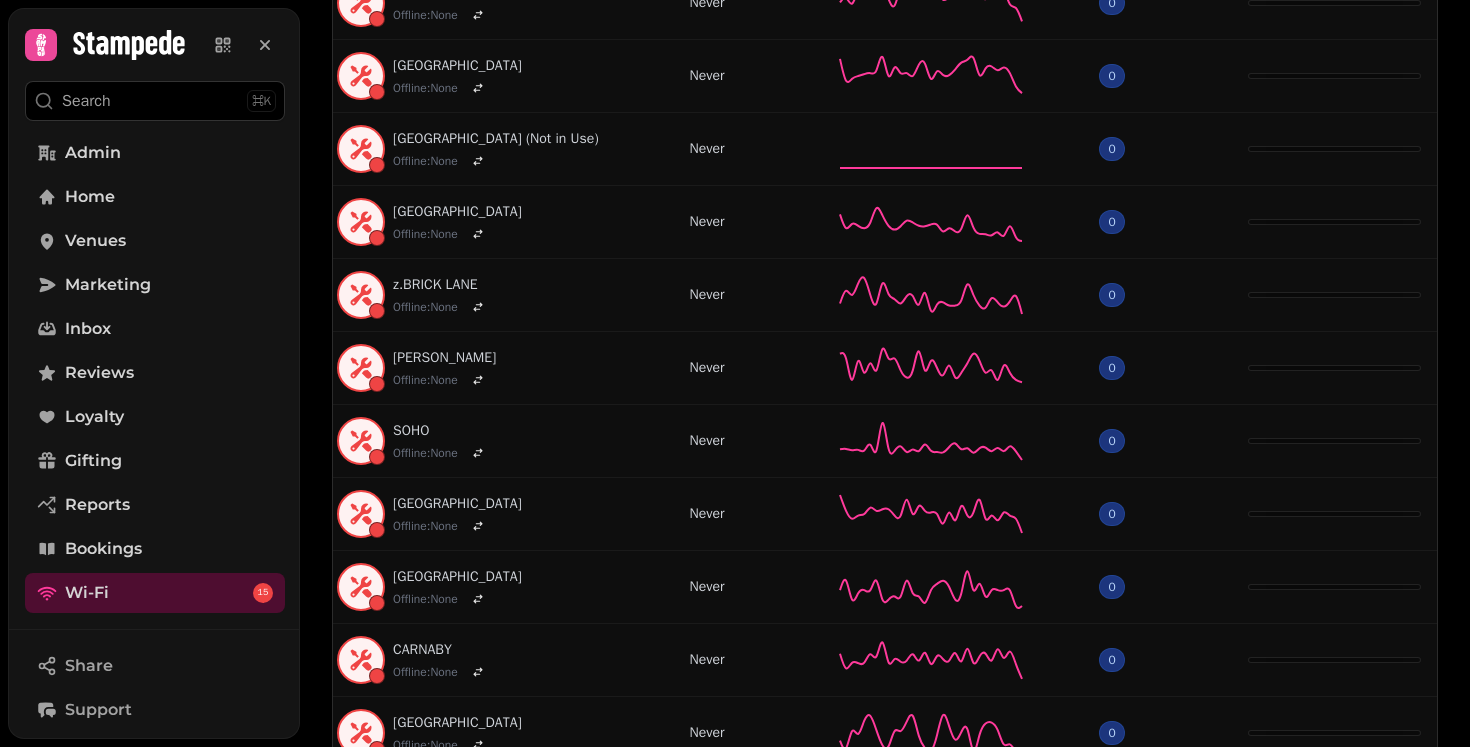 scroll, scrollTop: 684, scrollLeft: 0, axis: vertical 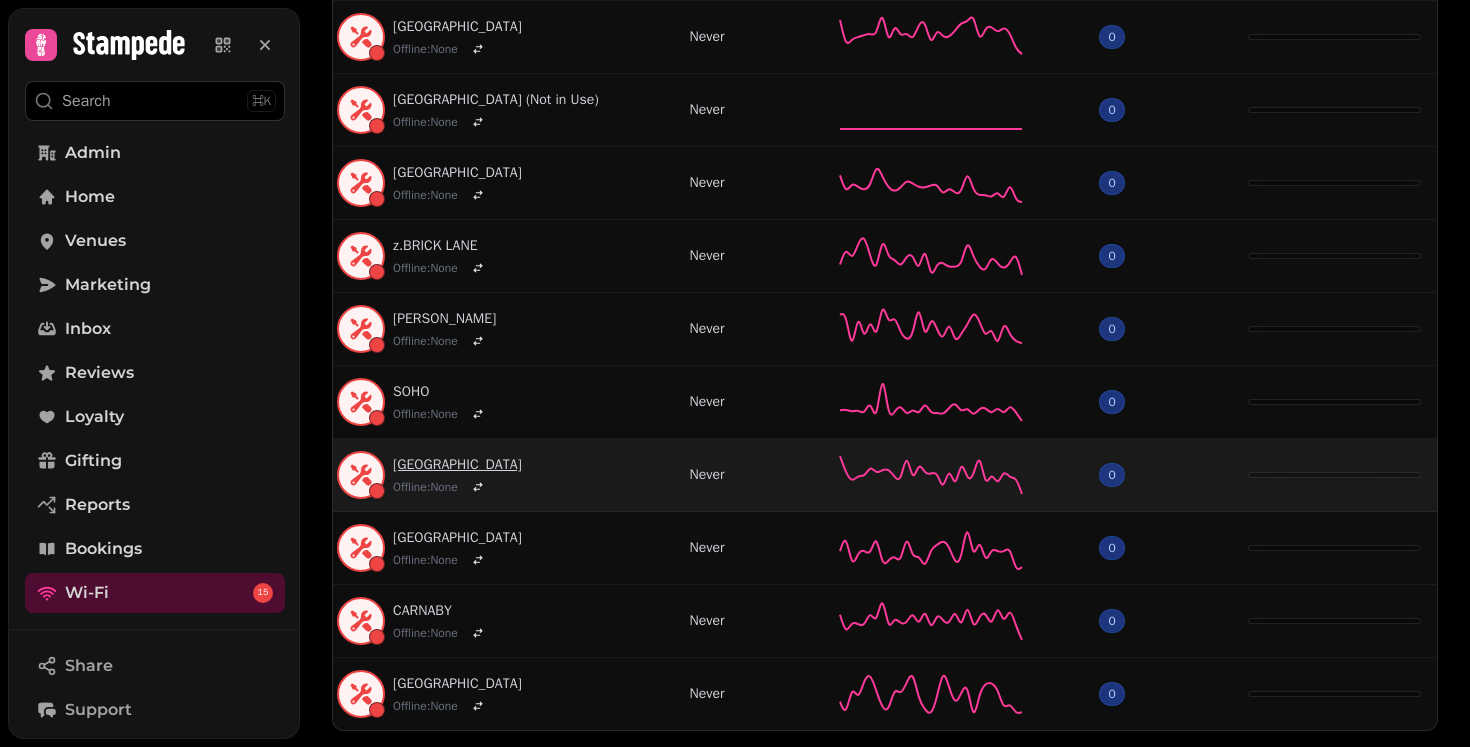 click on "CAMDEN" at bounding box center (457, 465) 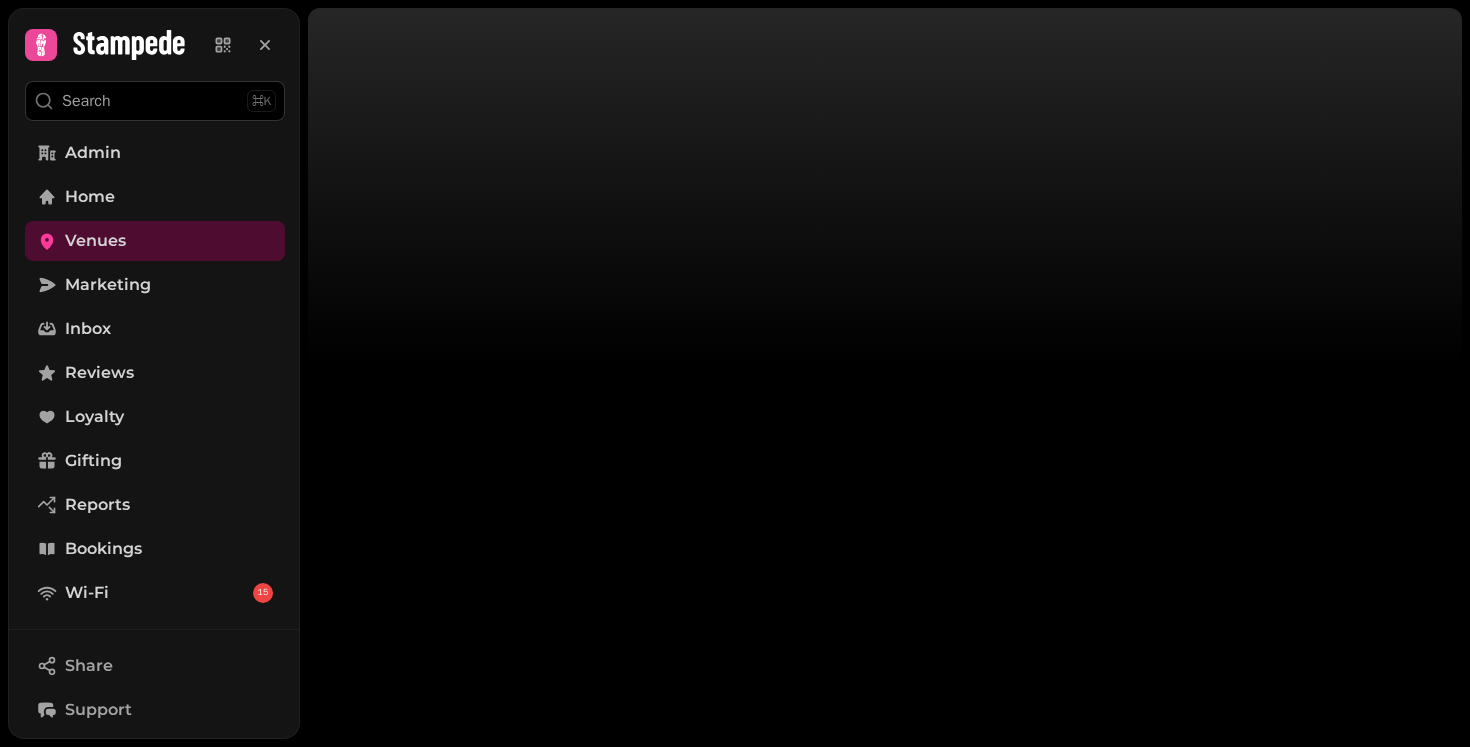 scroll, scrollTop: 0, scrollLeft: 0, axis: both 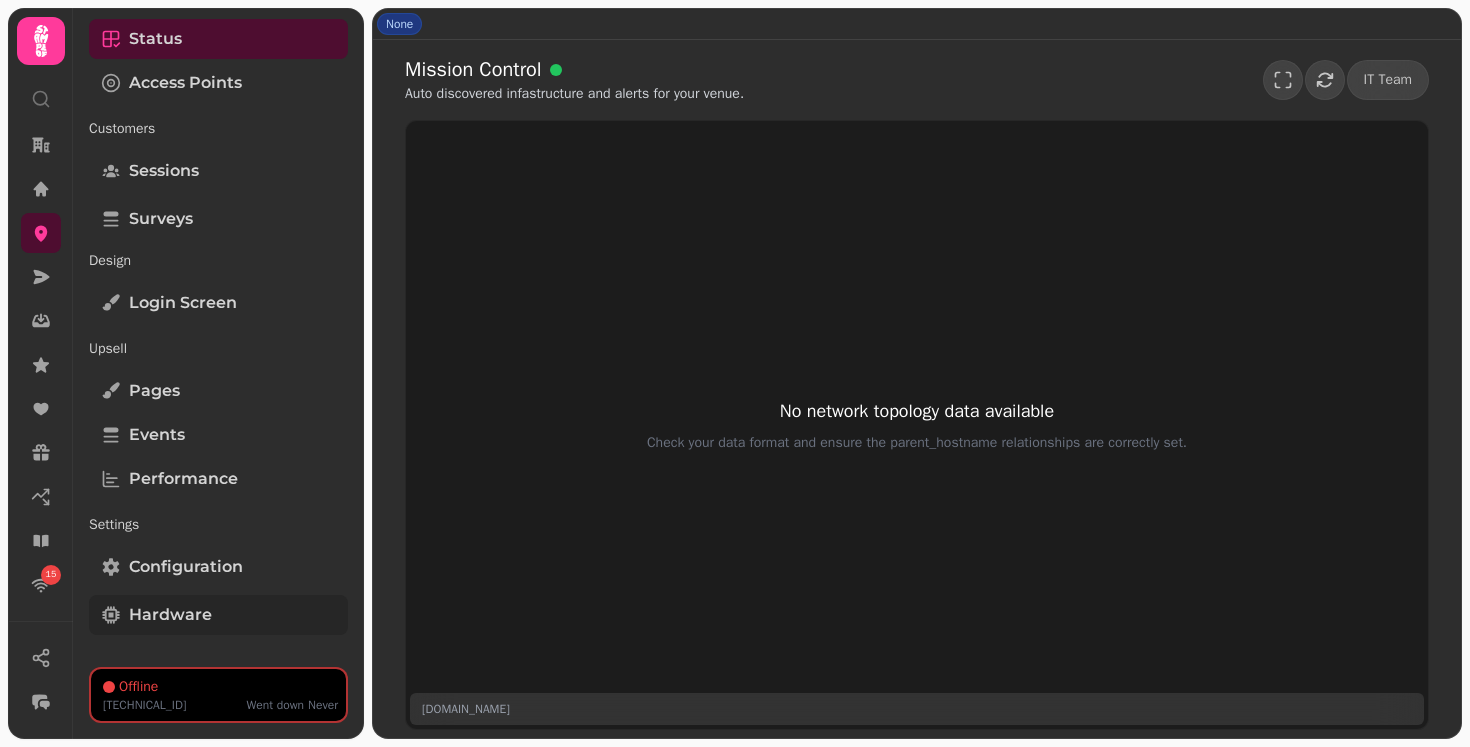 click on "Hardware" at bounding box center (218, 615) 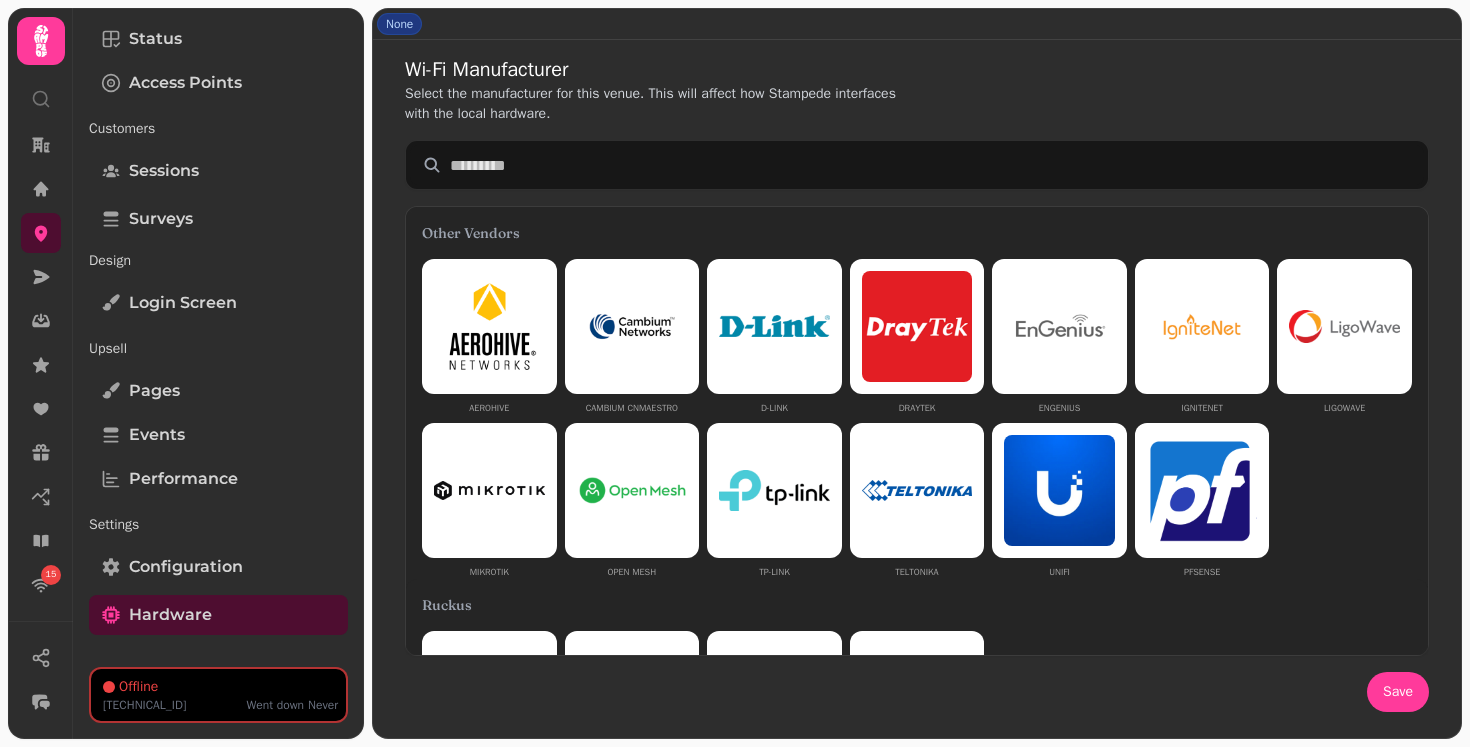 scroll, scrollTop: 0, scrollLeft: 0, axis: both 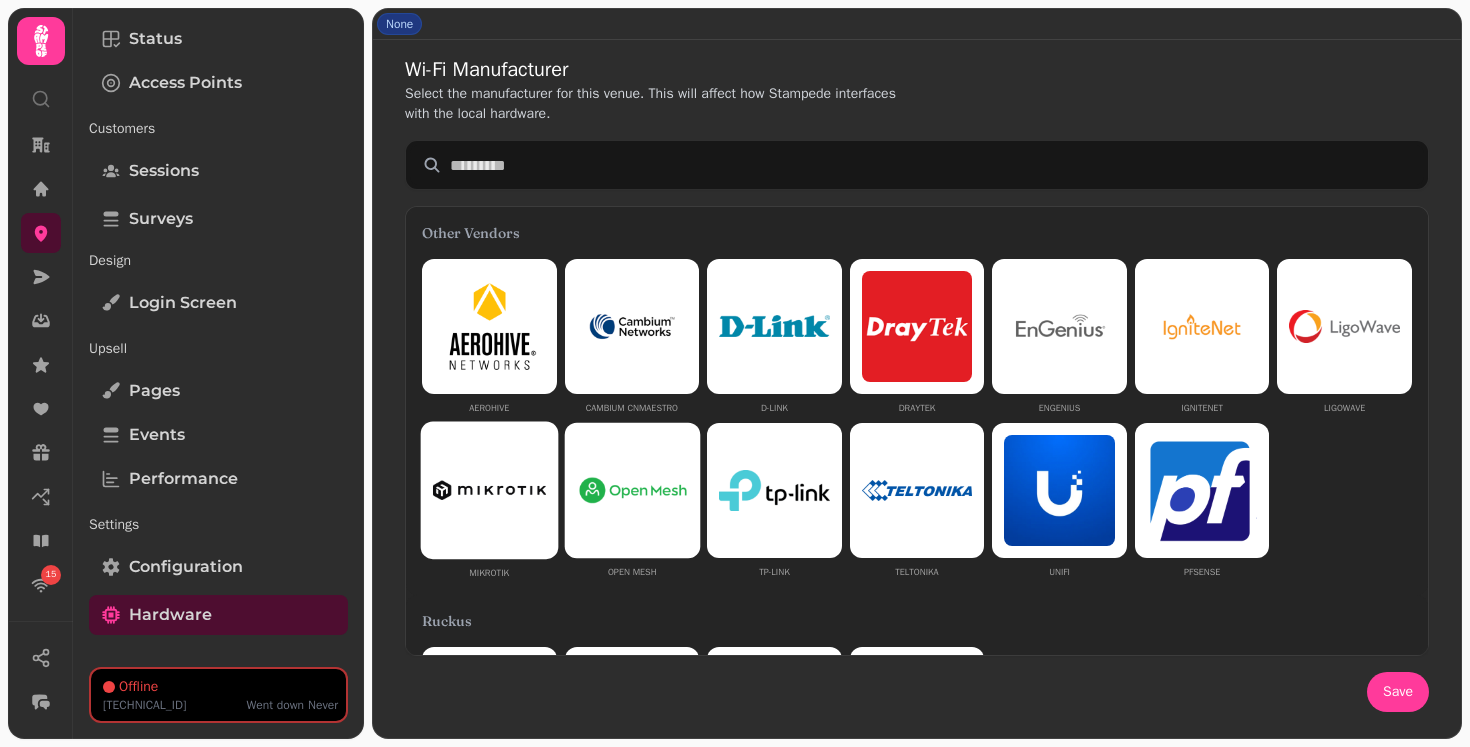 click at bounding box center (489, 489) 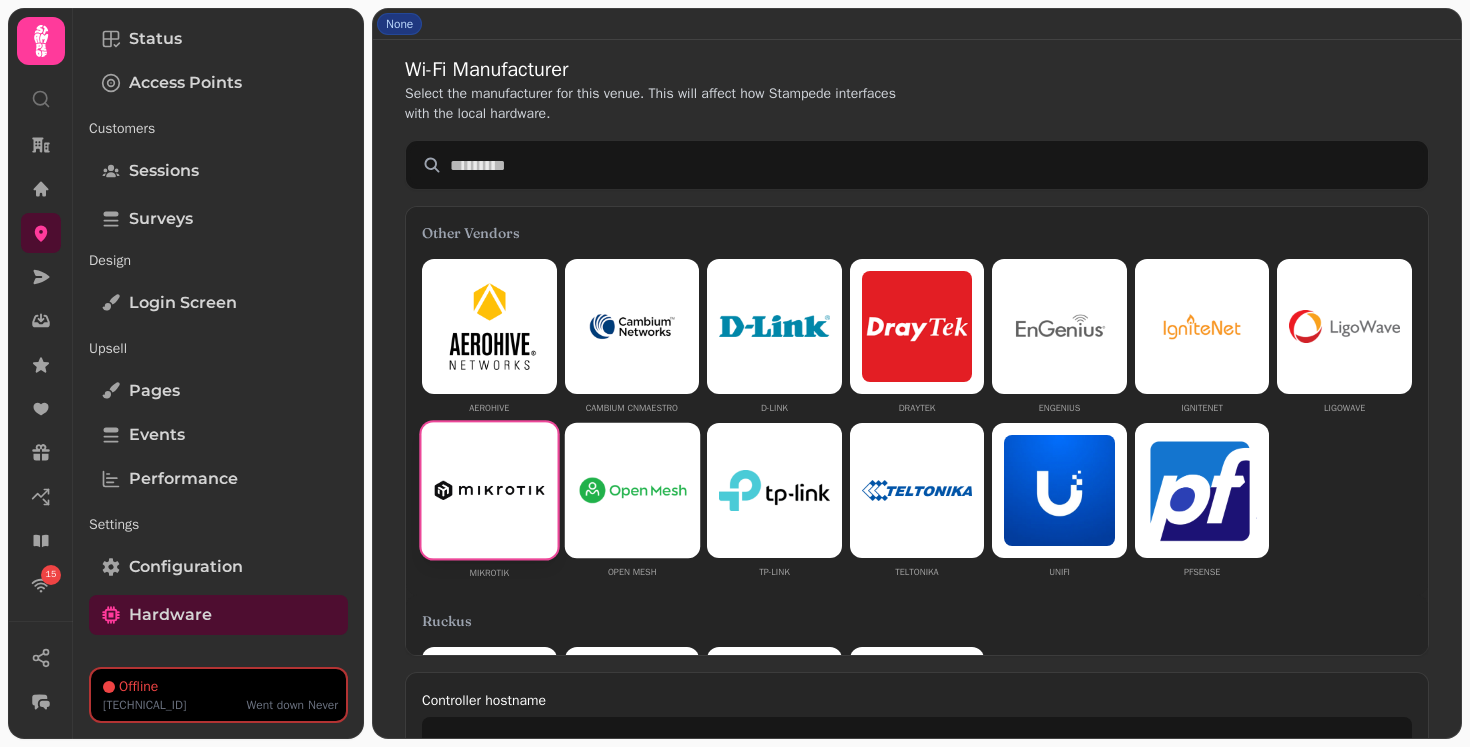 type on "*******" 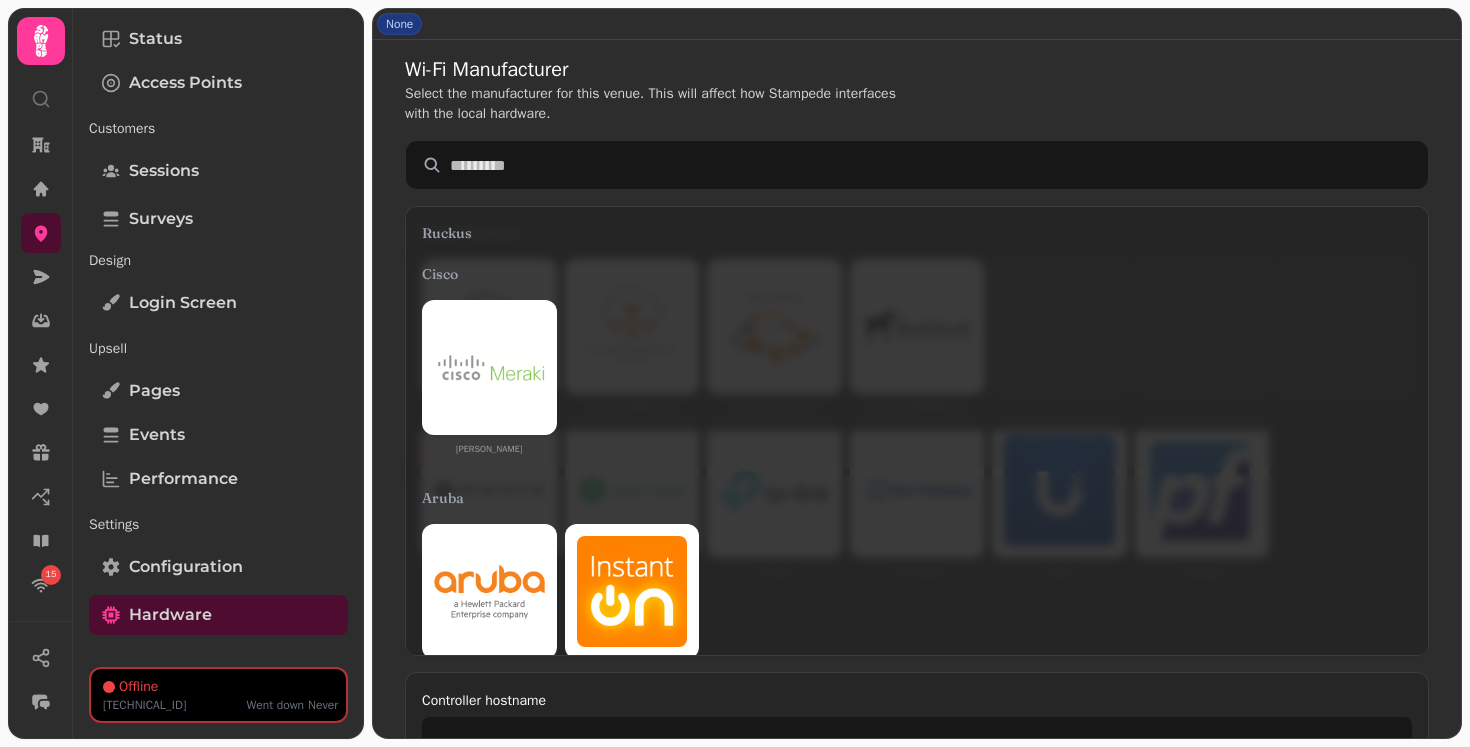 scroll, scrollTop: 810, scrollLeft: 0, axis: vertical 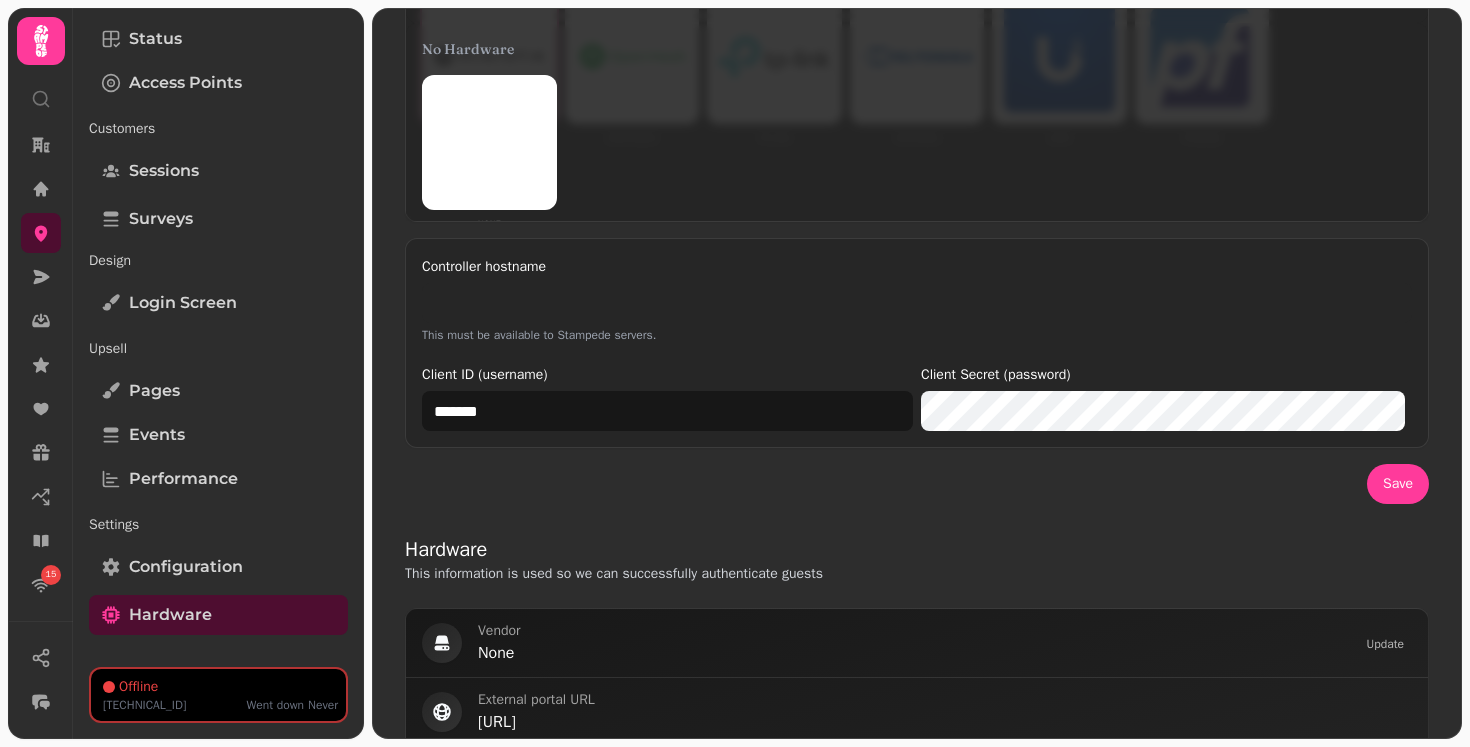 click on "Controller hostname" at bounding box center [917, 303] 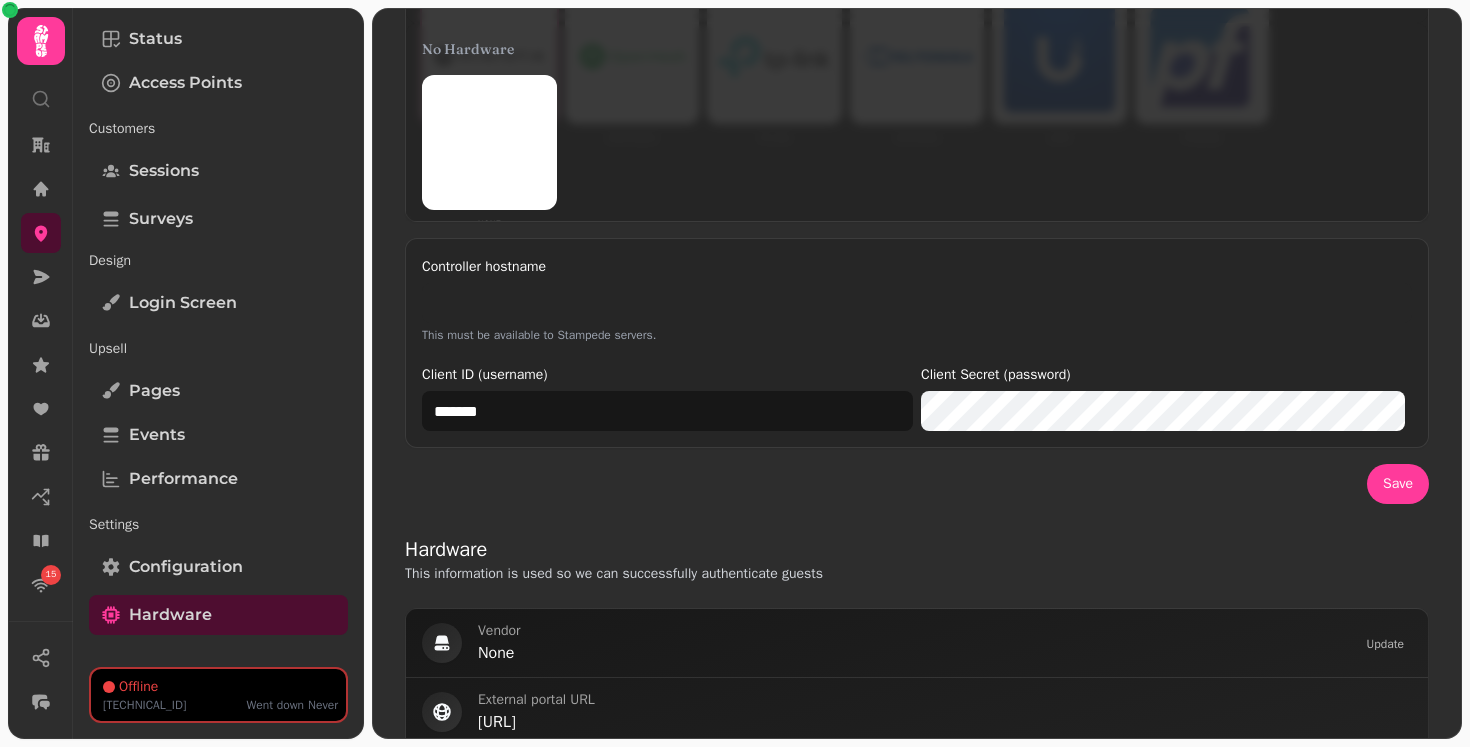 click on "Controller hostname" at bounding box center (917, 303) 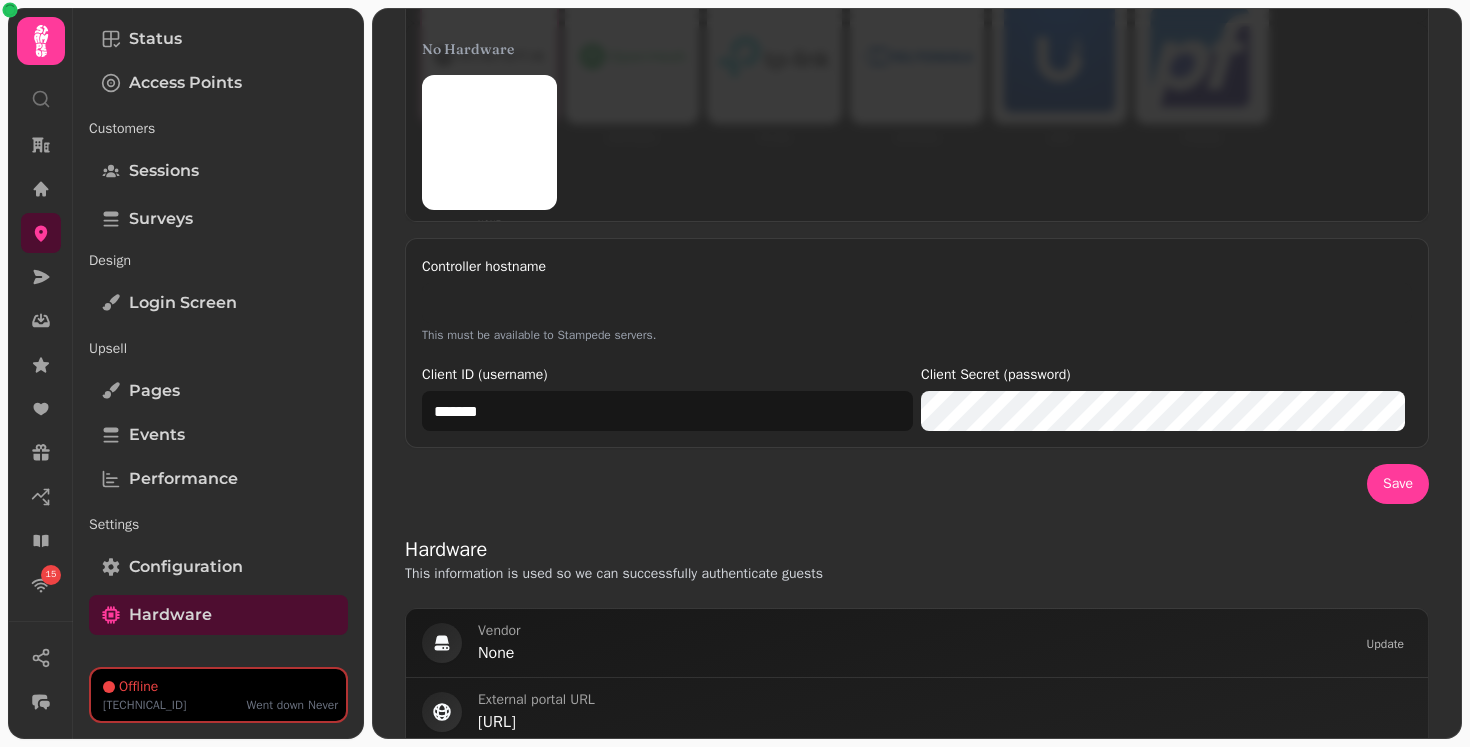 type on "**********" 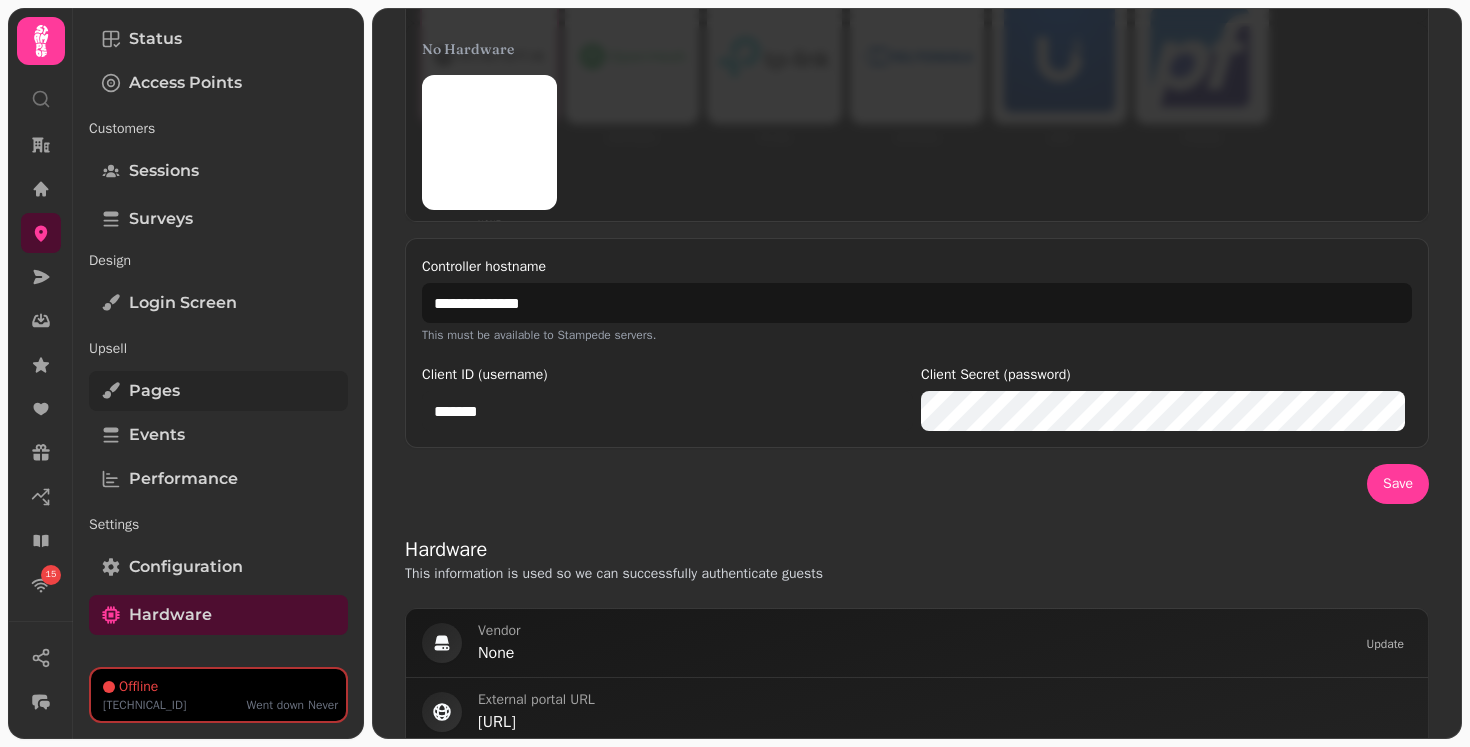 drag, startPoint x: 628, startPoint y: 404, endPoint x: 321, endPoint y: 404, distance: 307 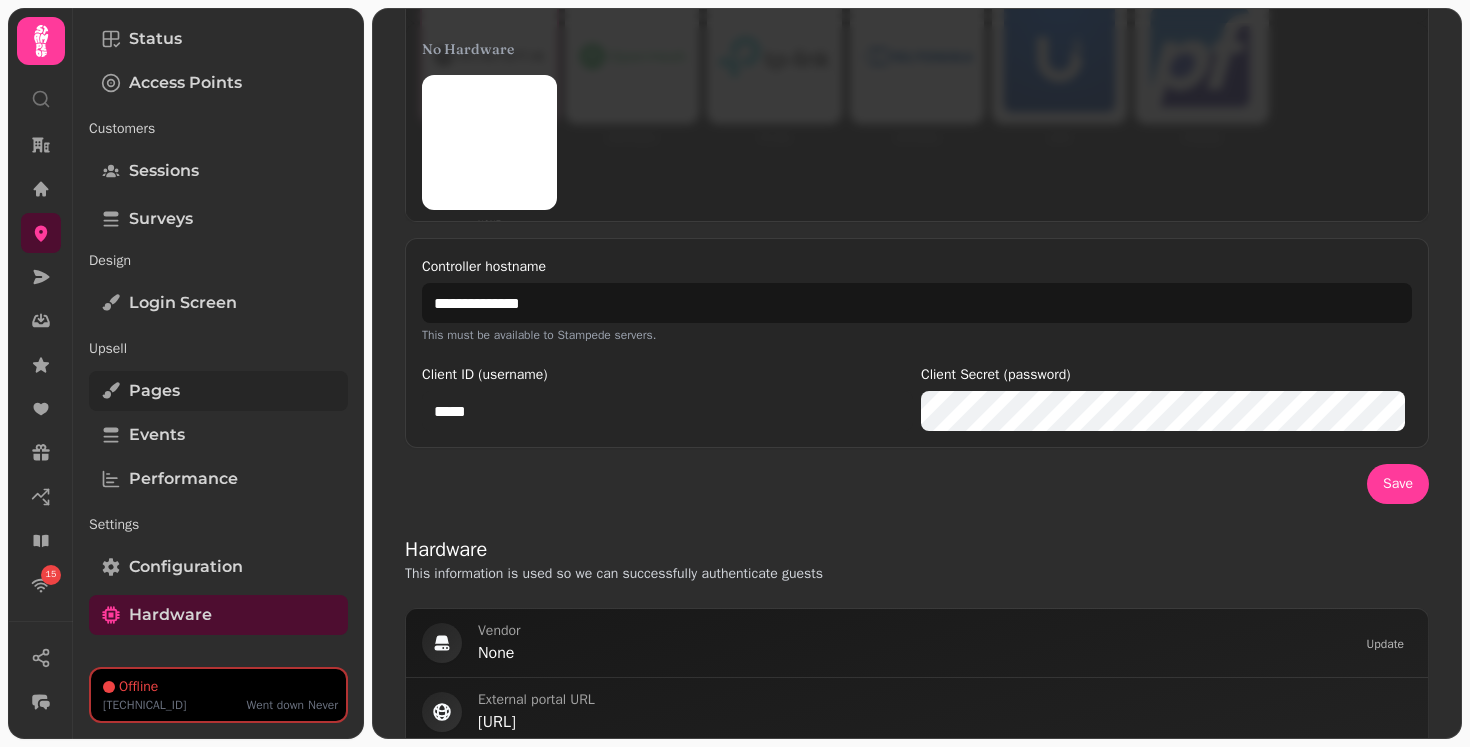 type on "*****" 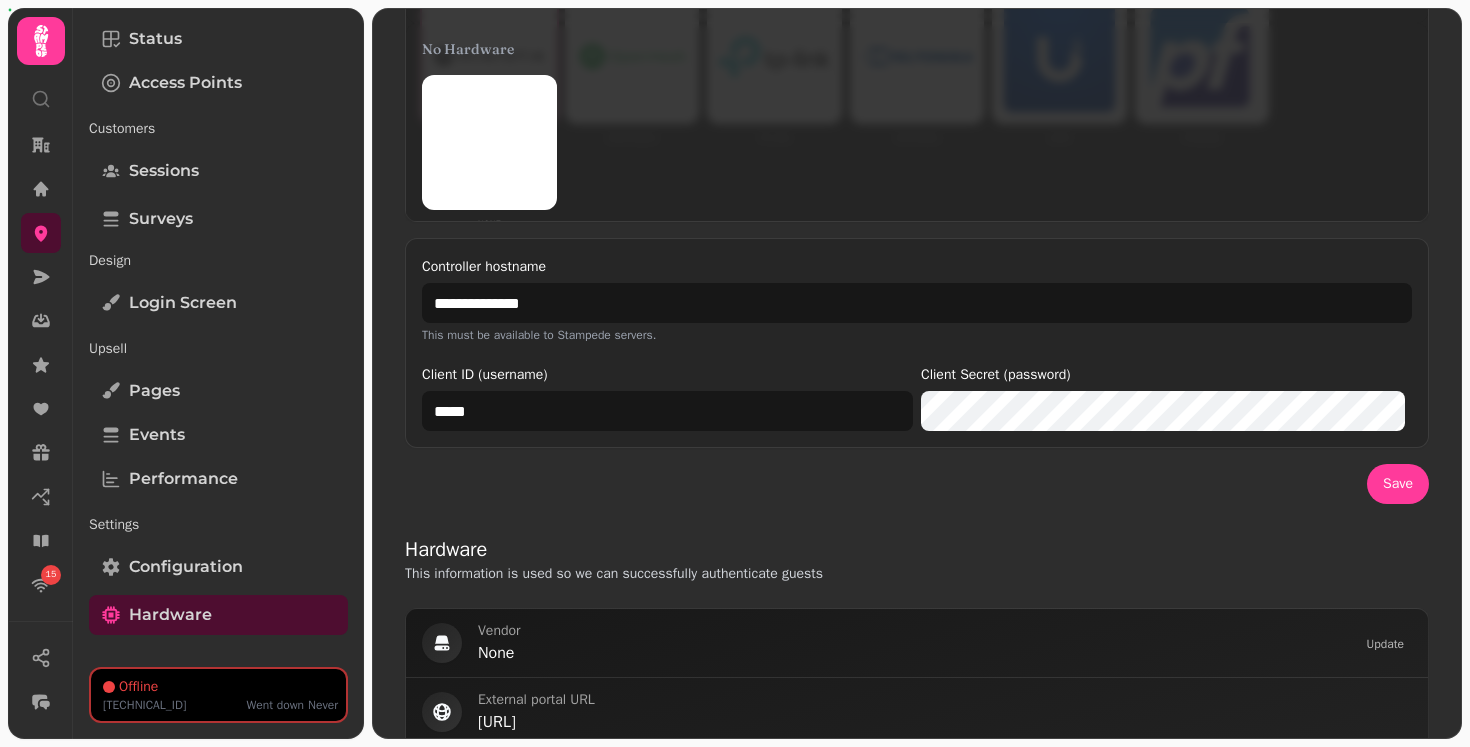 click on "Client ID (username) ***** Client Secret (password)" at bounding box center (917, 397) 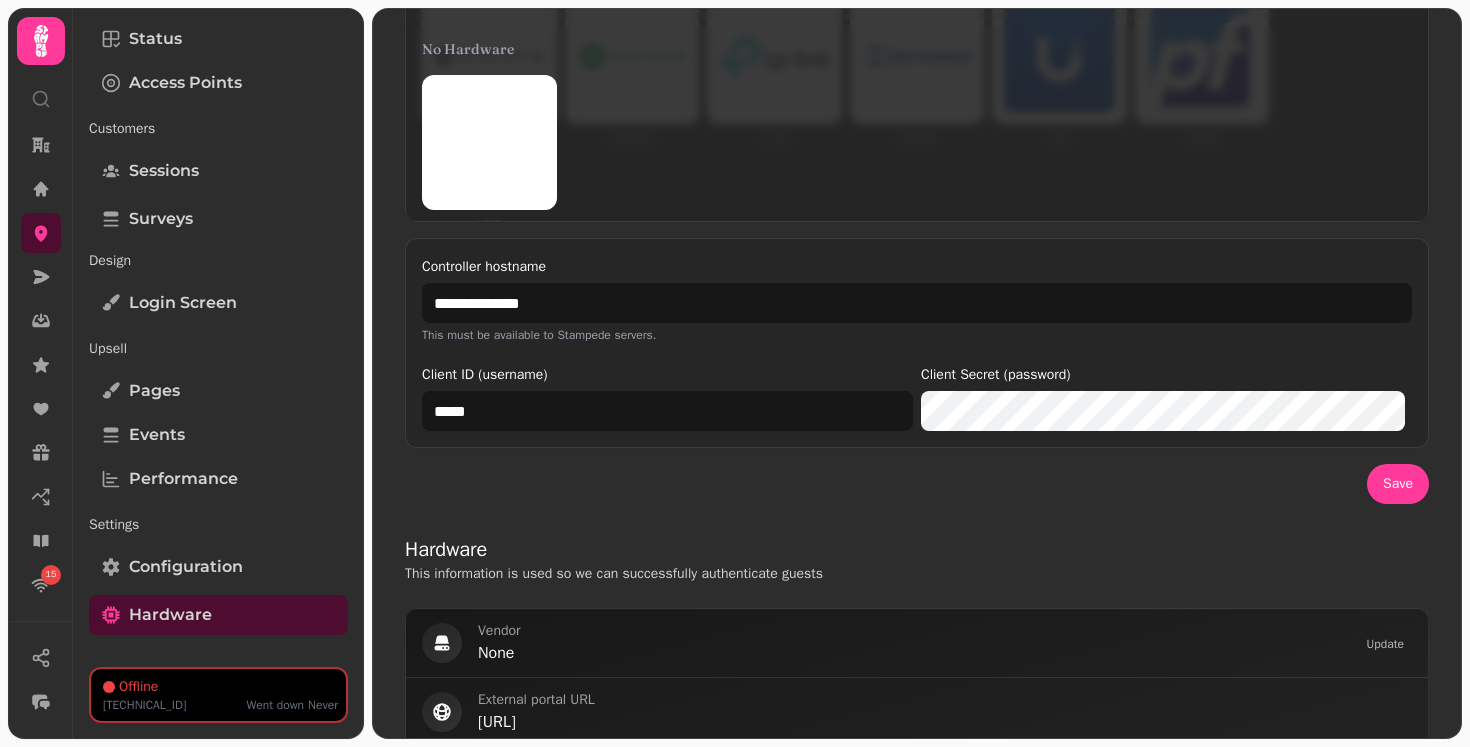 scroll, scrollTop: 448, scrollLeft: 0, axis: vertical 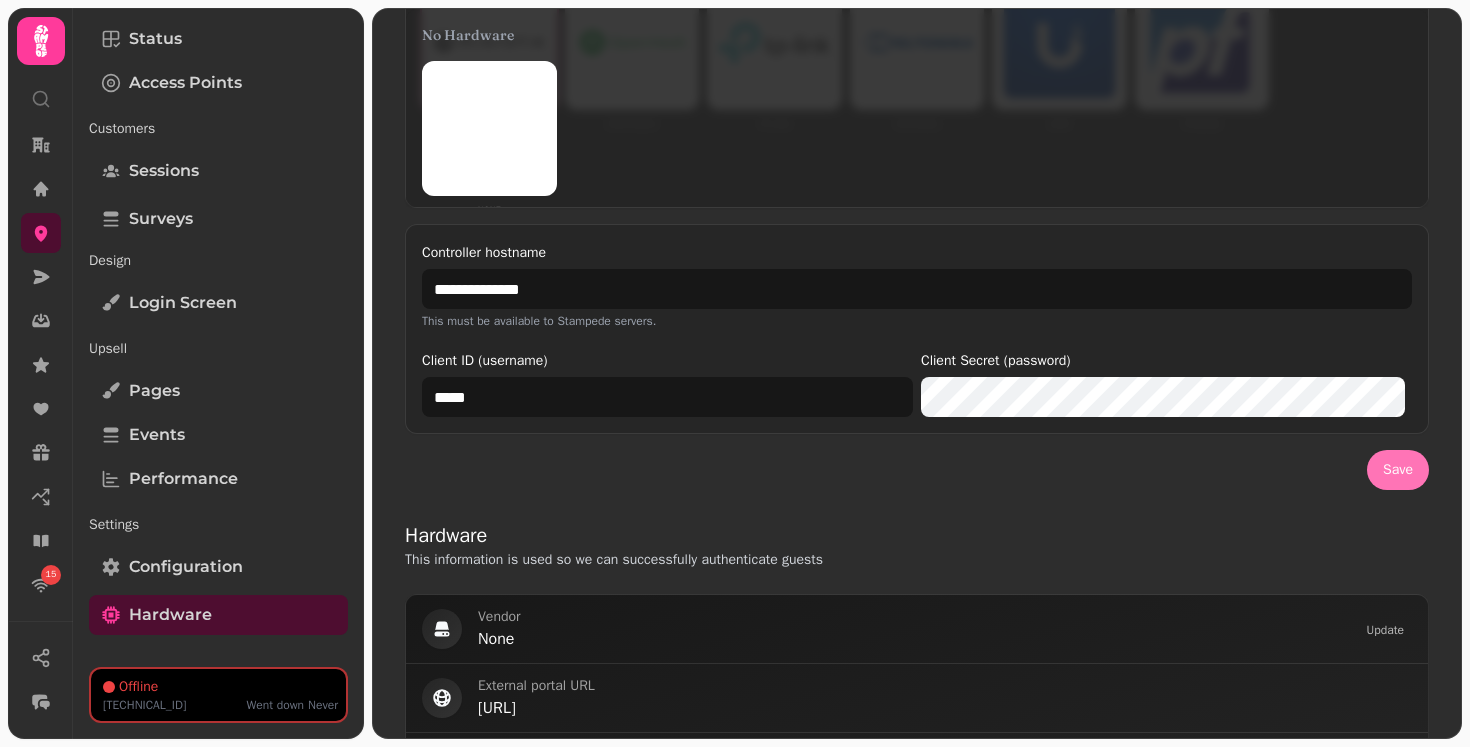 click on "Save" at bounding box center (1398, 470) 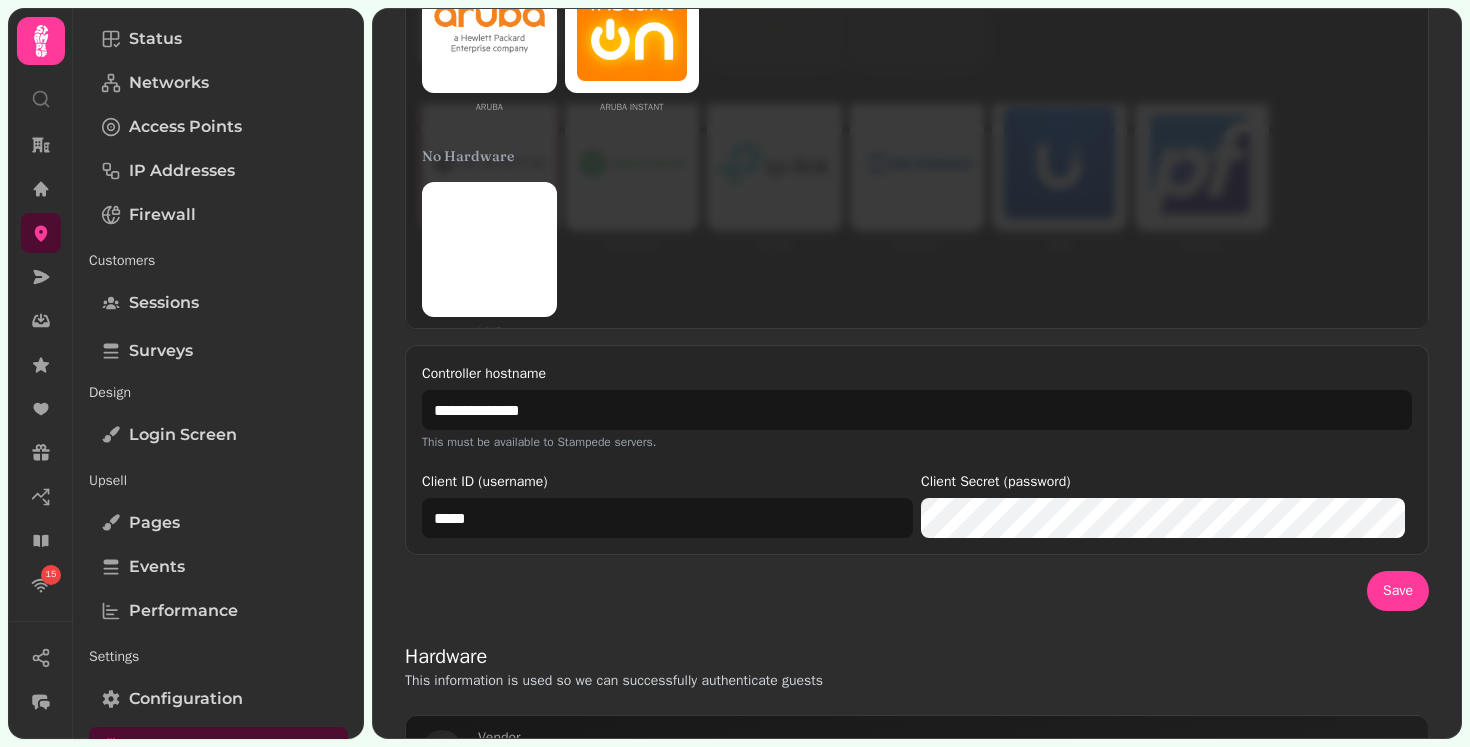scroll, scrollTop: 0, scrollLeft: 0, axis: both 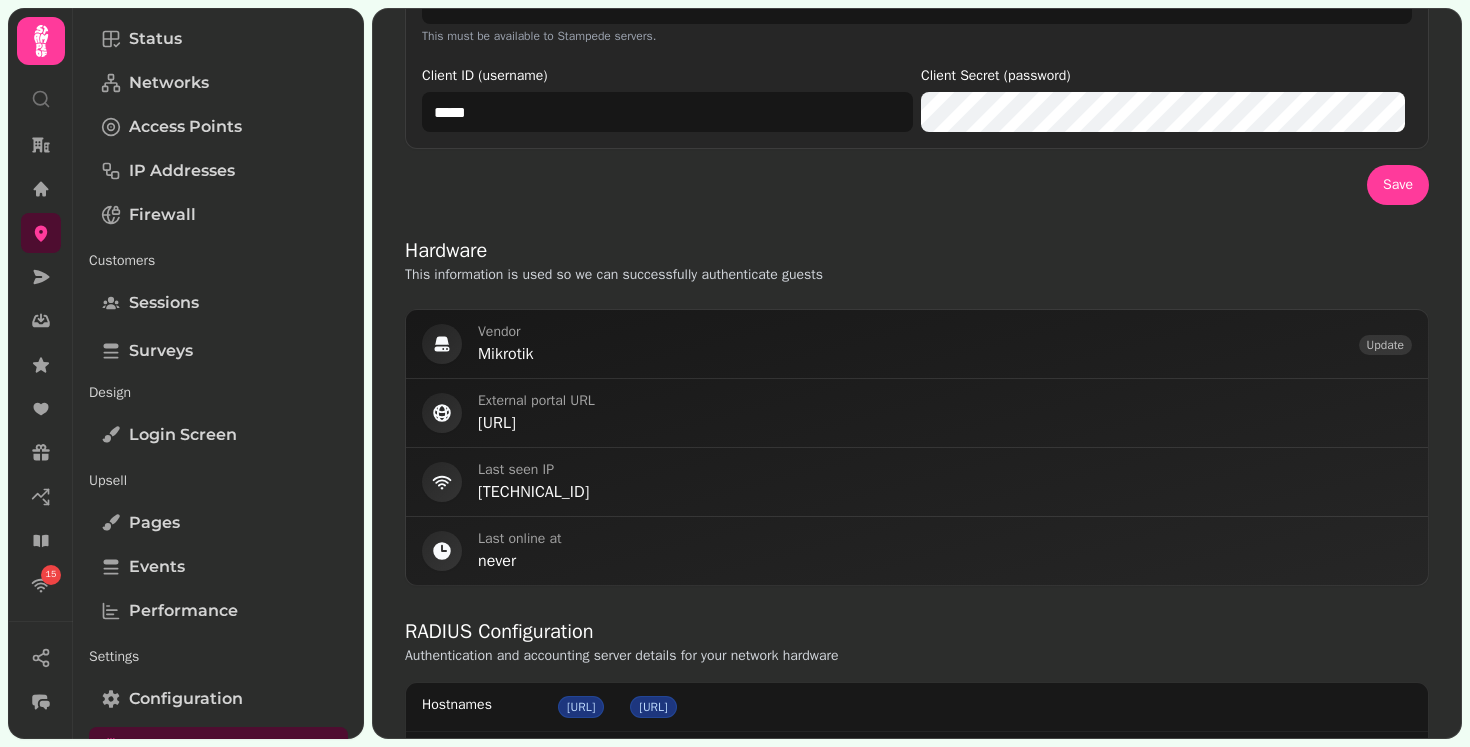 click on "Update" at bounding box center [1385, 345] 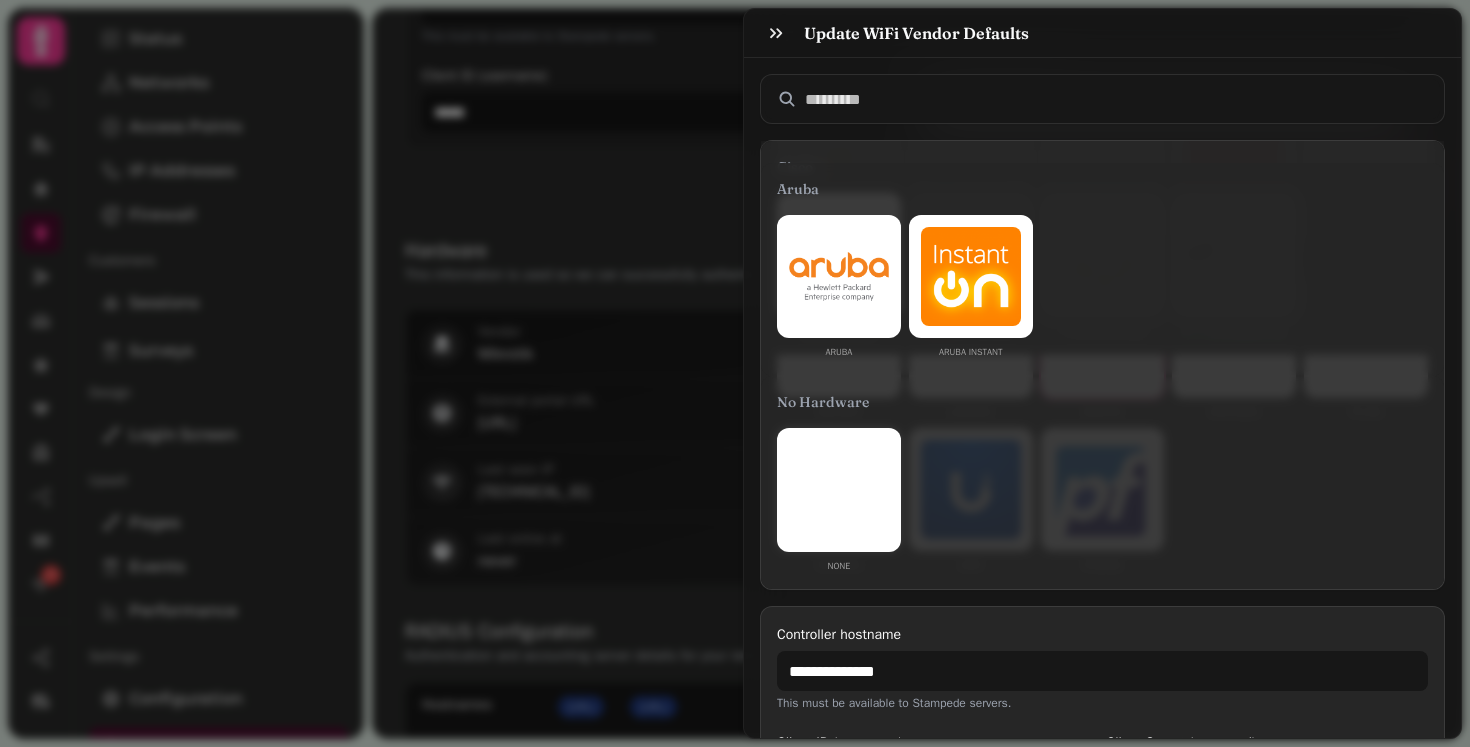 scroll, scrollTop: 1282, scrollLeft: 0, axis: vertical 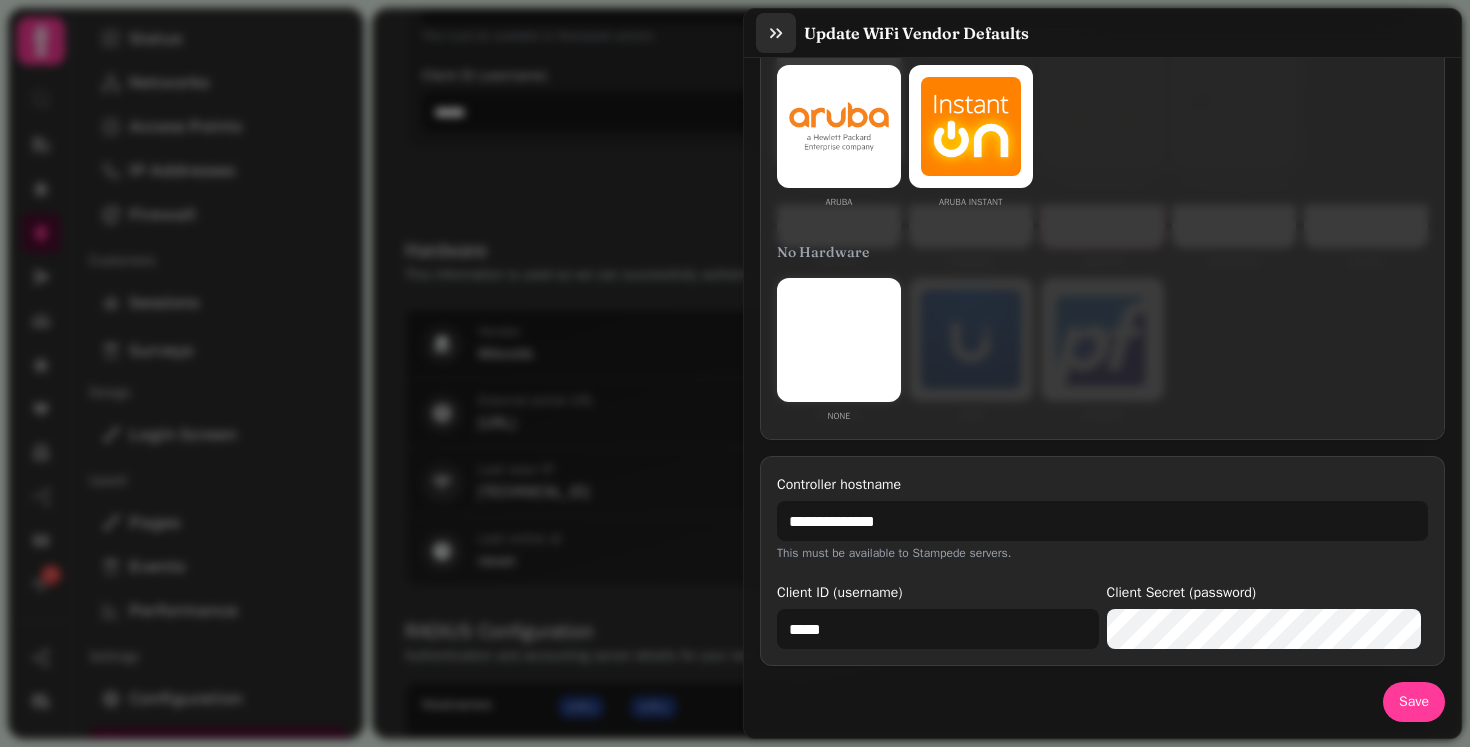 click 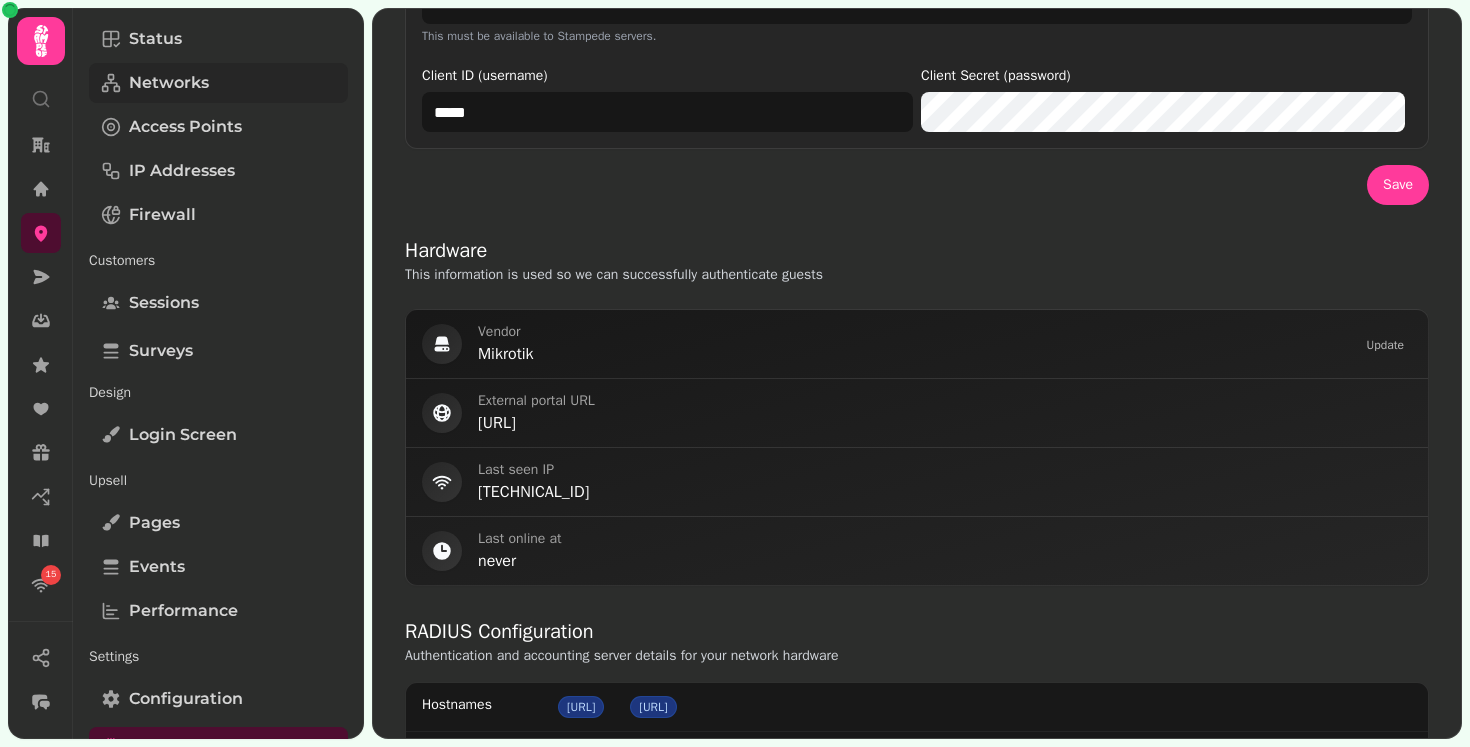 scroll, scrollTop: 0, scrollLeft: 0, axis: both 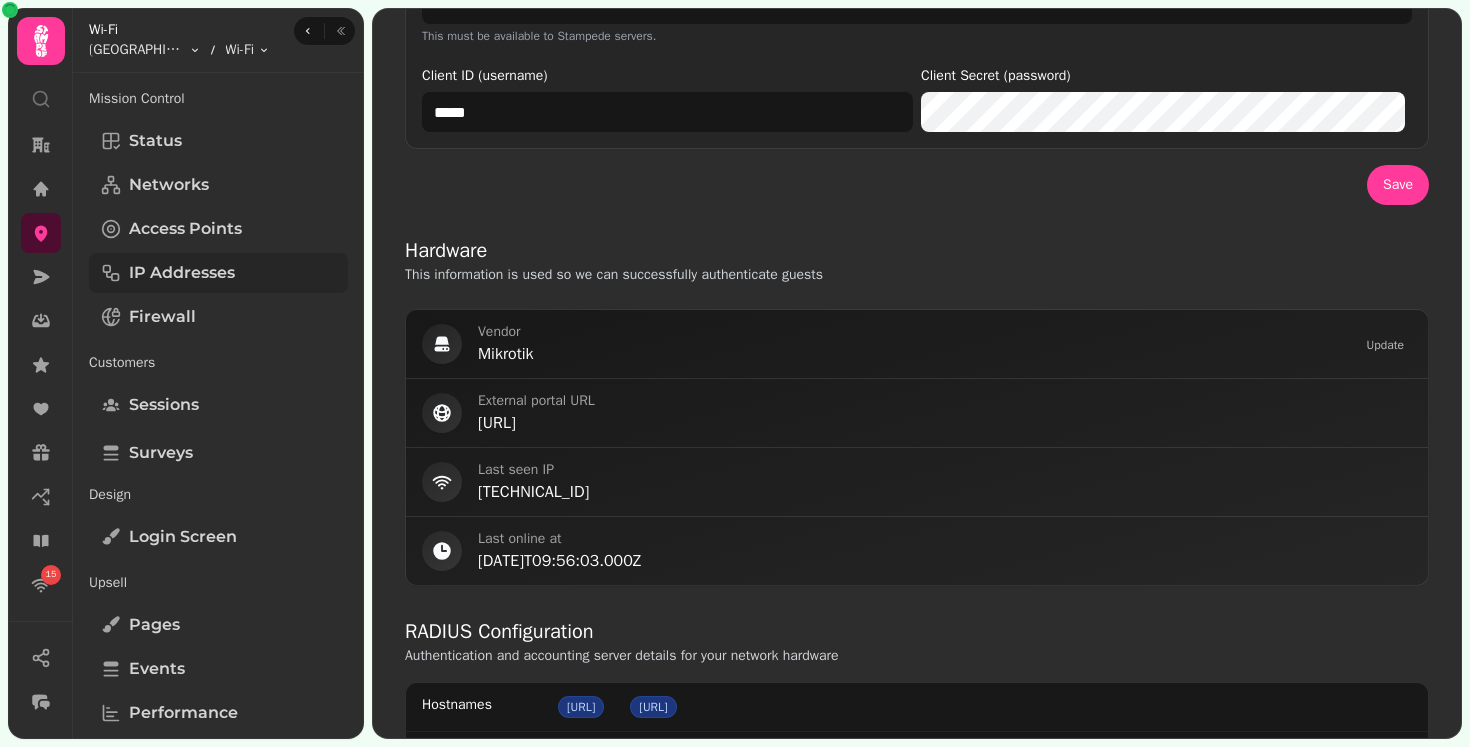 click on "IP Addresses" at bounding box center [182, 273] 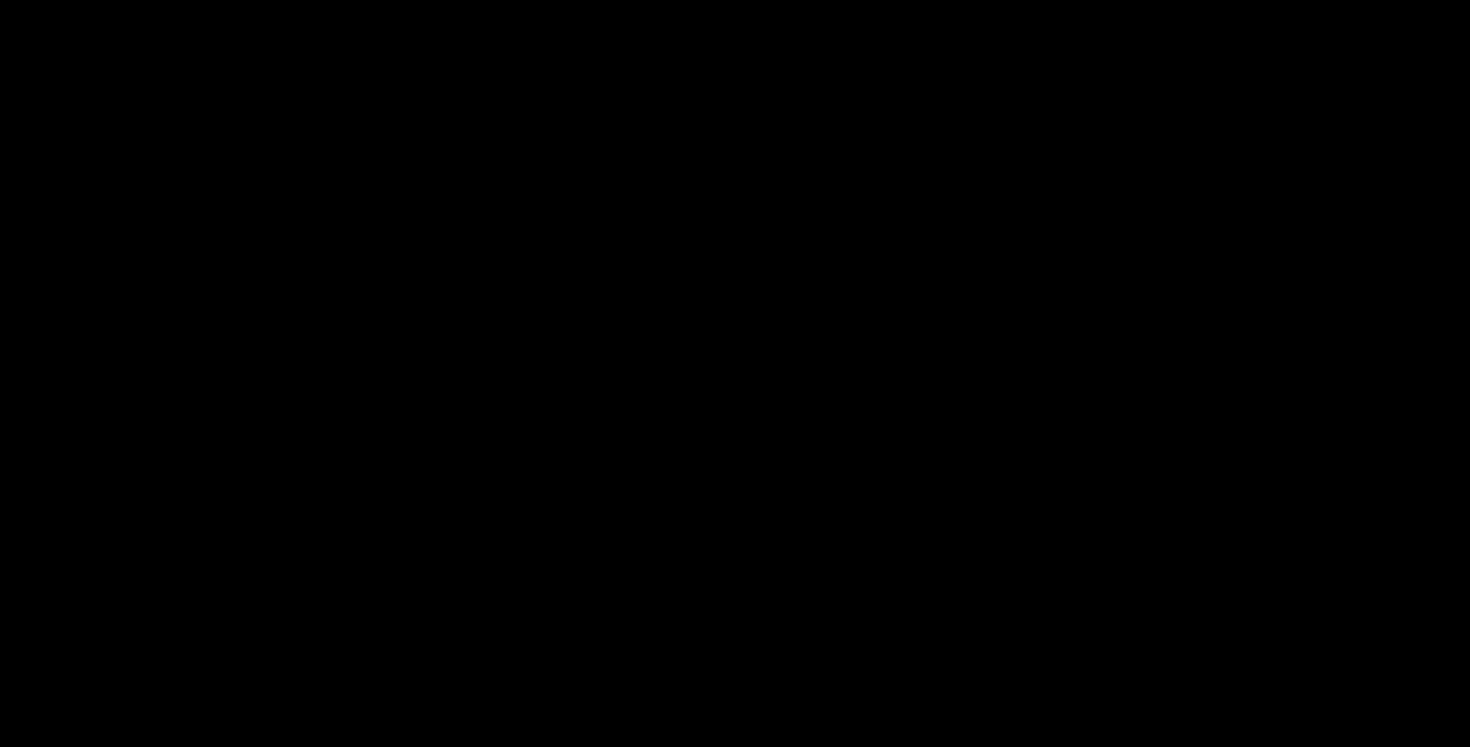 scroll, scrollTop: 0, scrollLeft: 0, axis: both 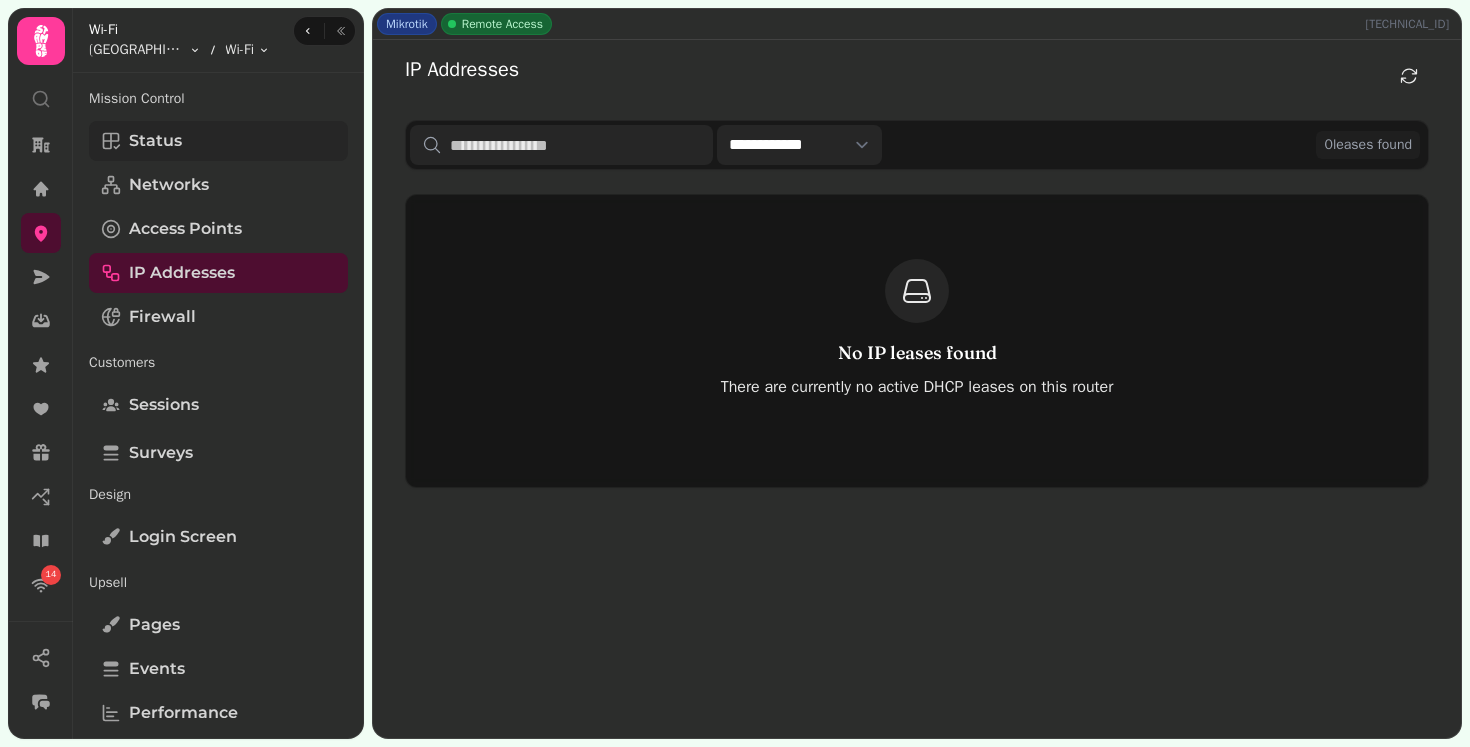 click on "Status" at bounding box center [218, 141] 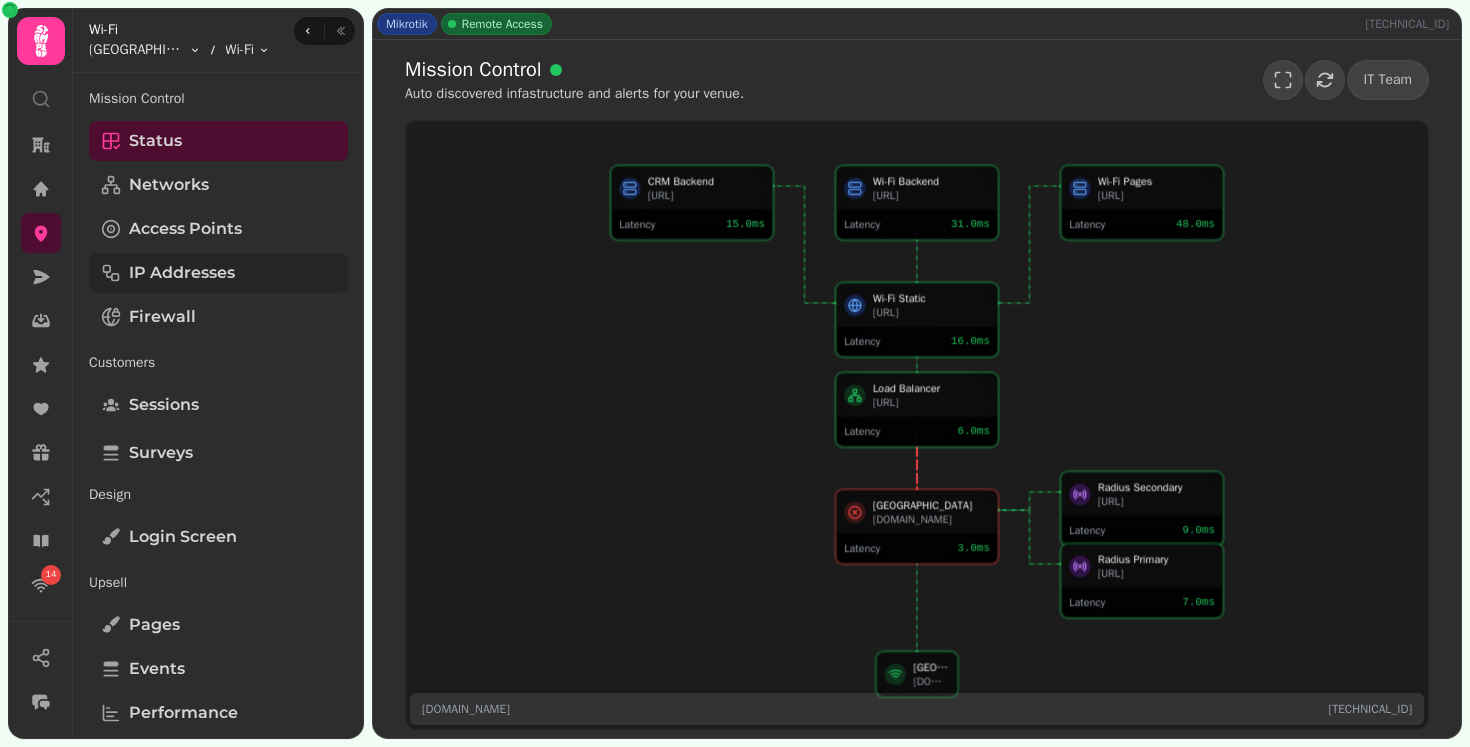 click on "IP Addresses" at bounding box center [182, 273] 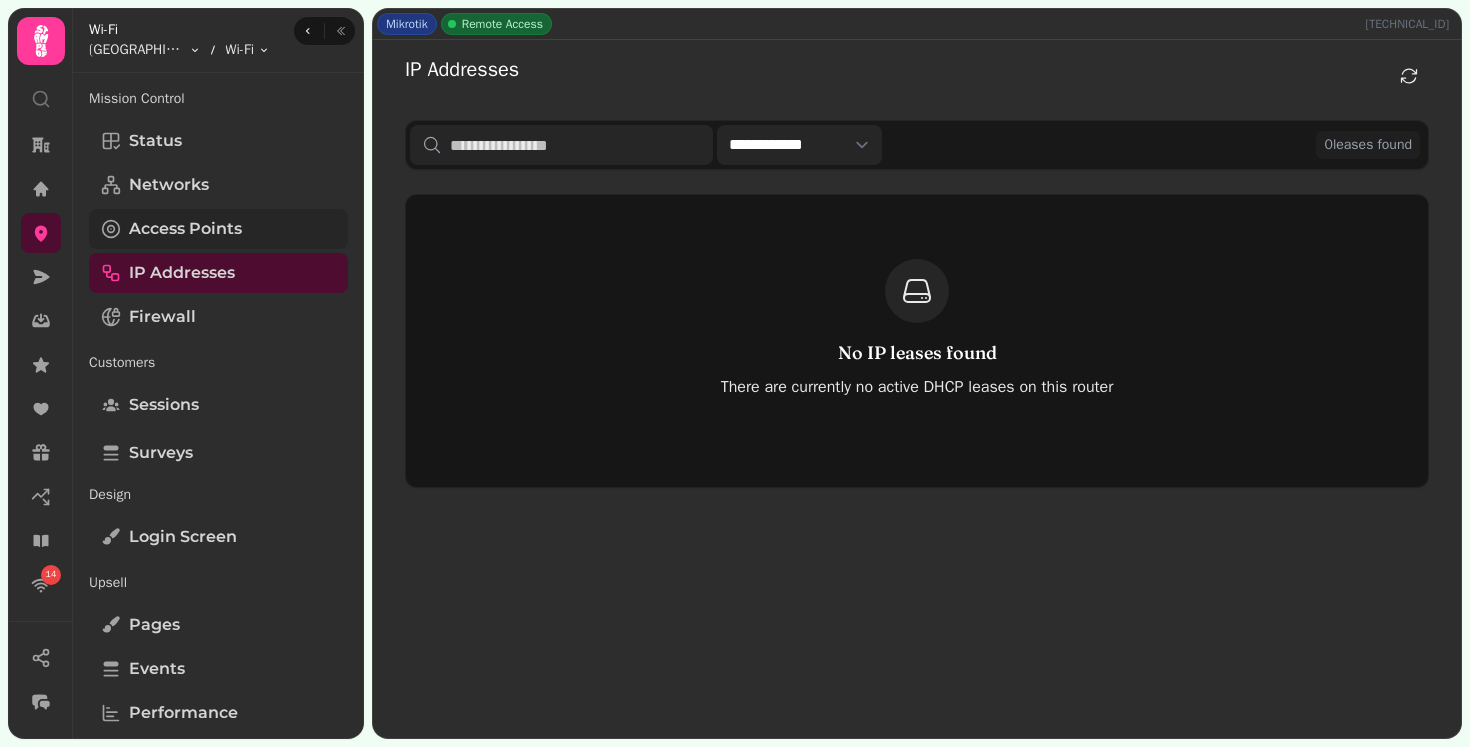 click on "Access Points" at bounding box center [218, 229] 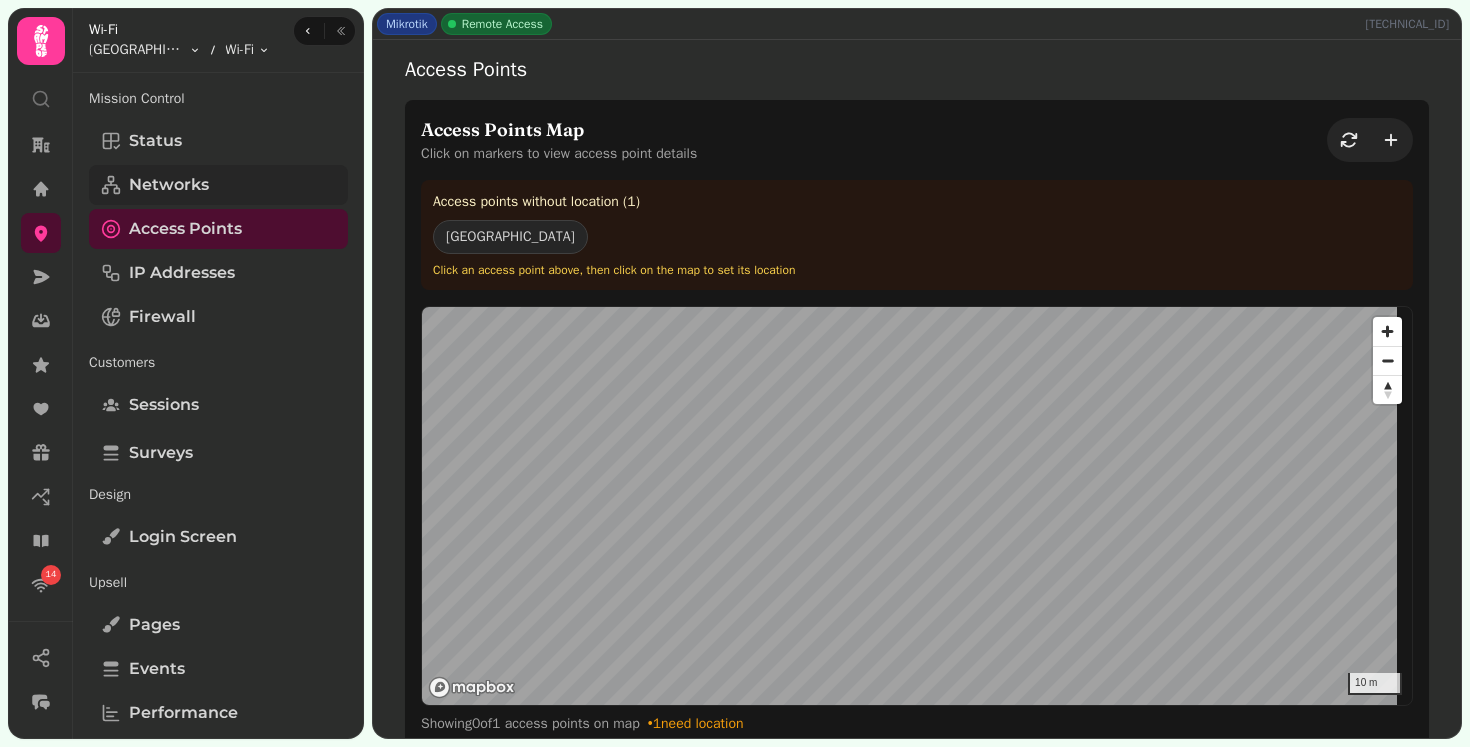 click on "Networks" at bounding box center (218, 185) 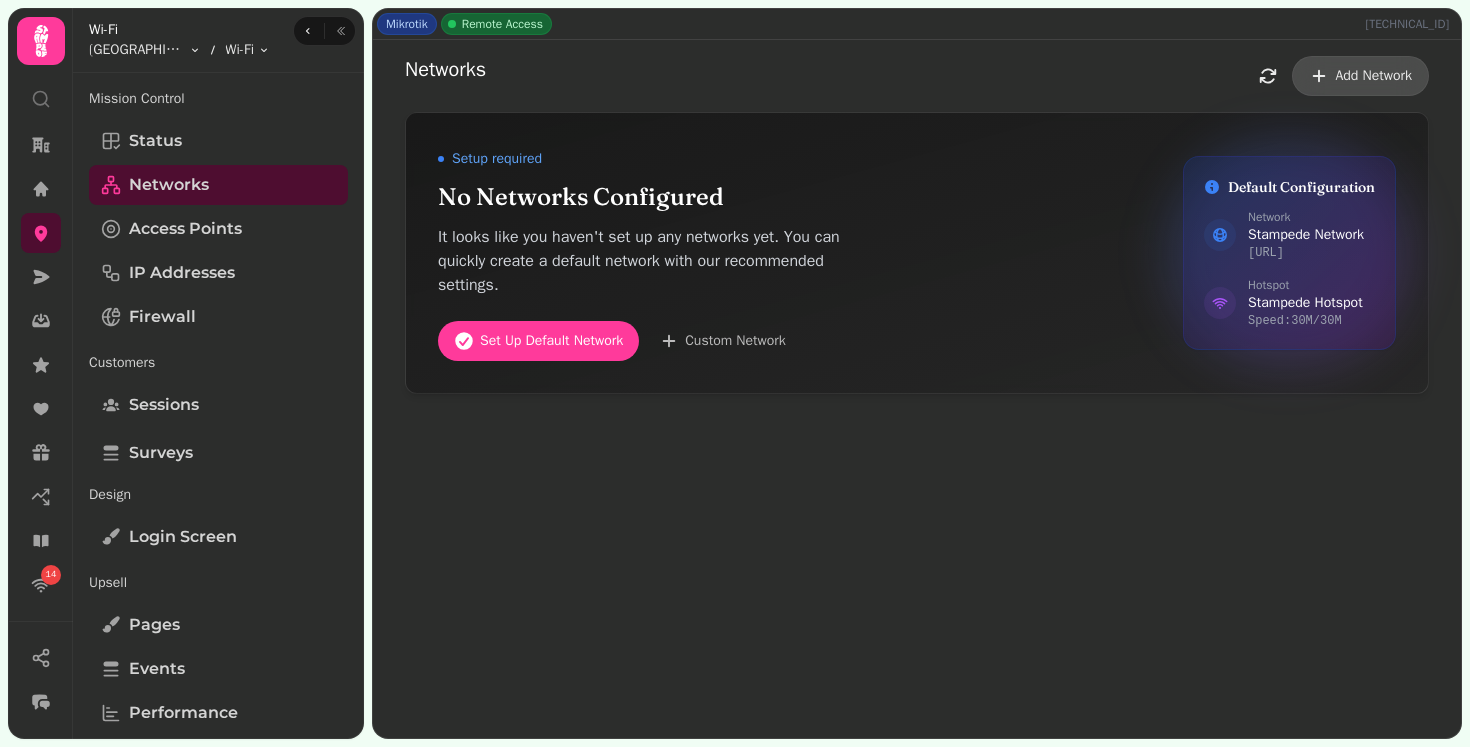 click on "Add Network" at bounding box center (1373, 76) 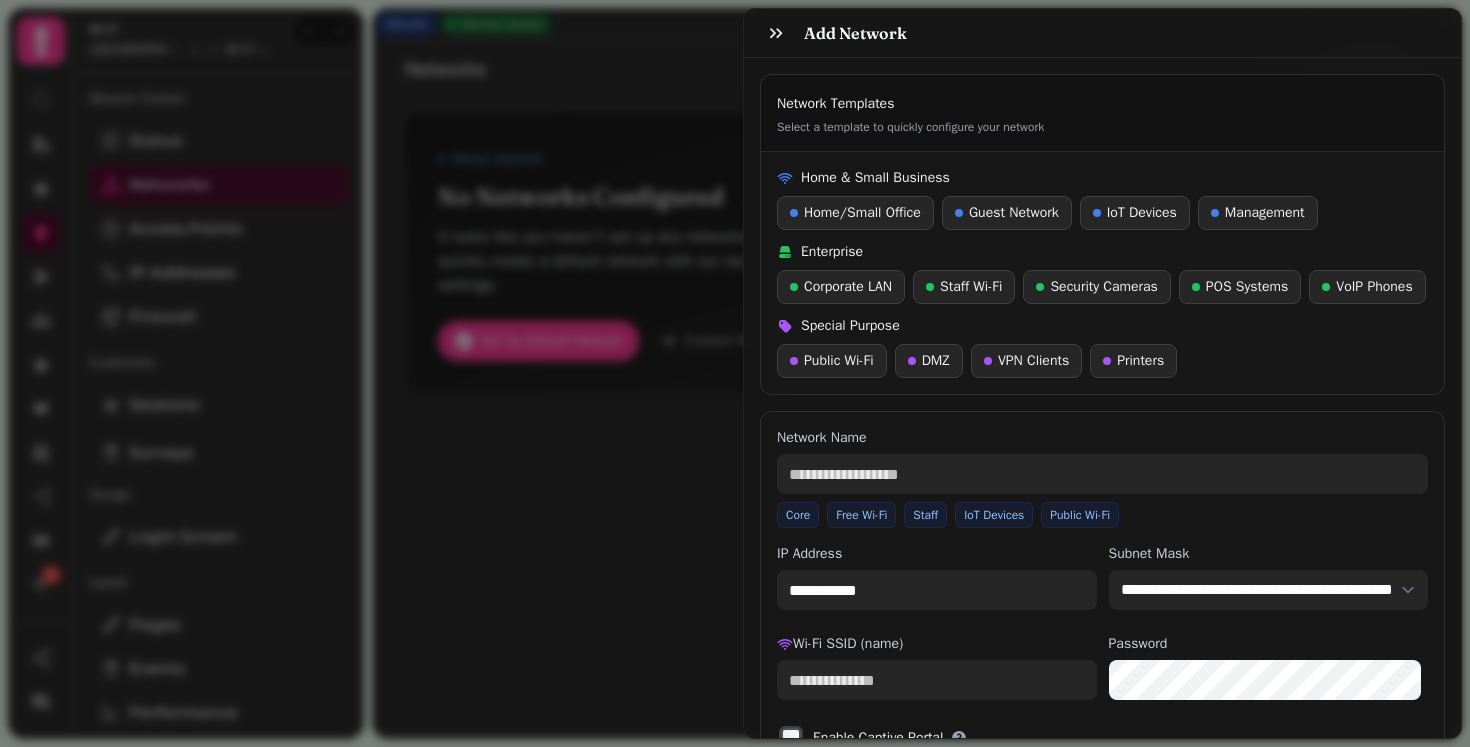 type on "*******" 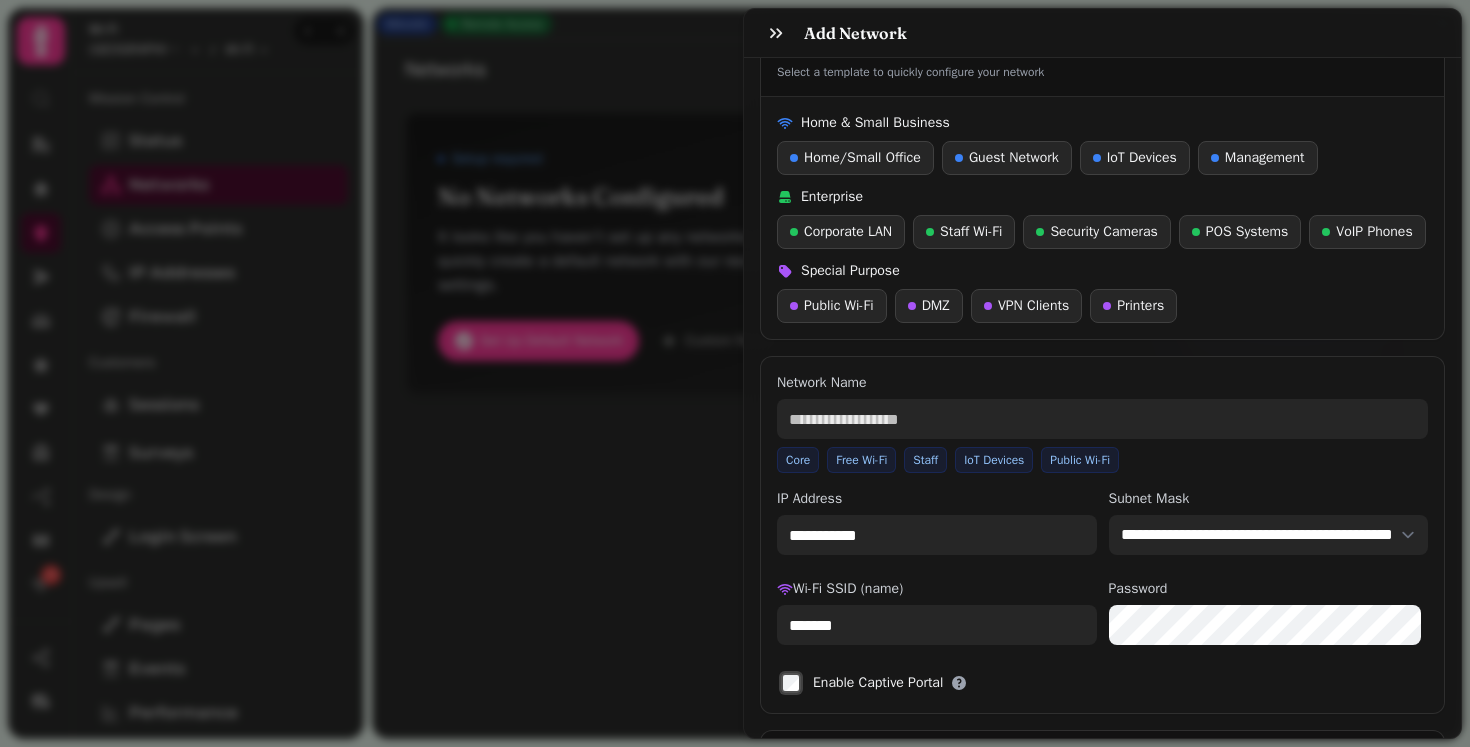 scroll, scrollTop: 0, scrollLeft: 0, axis: both 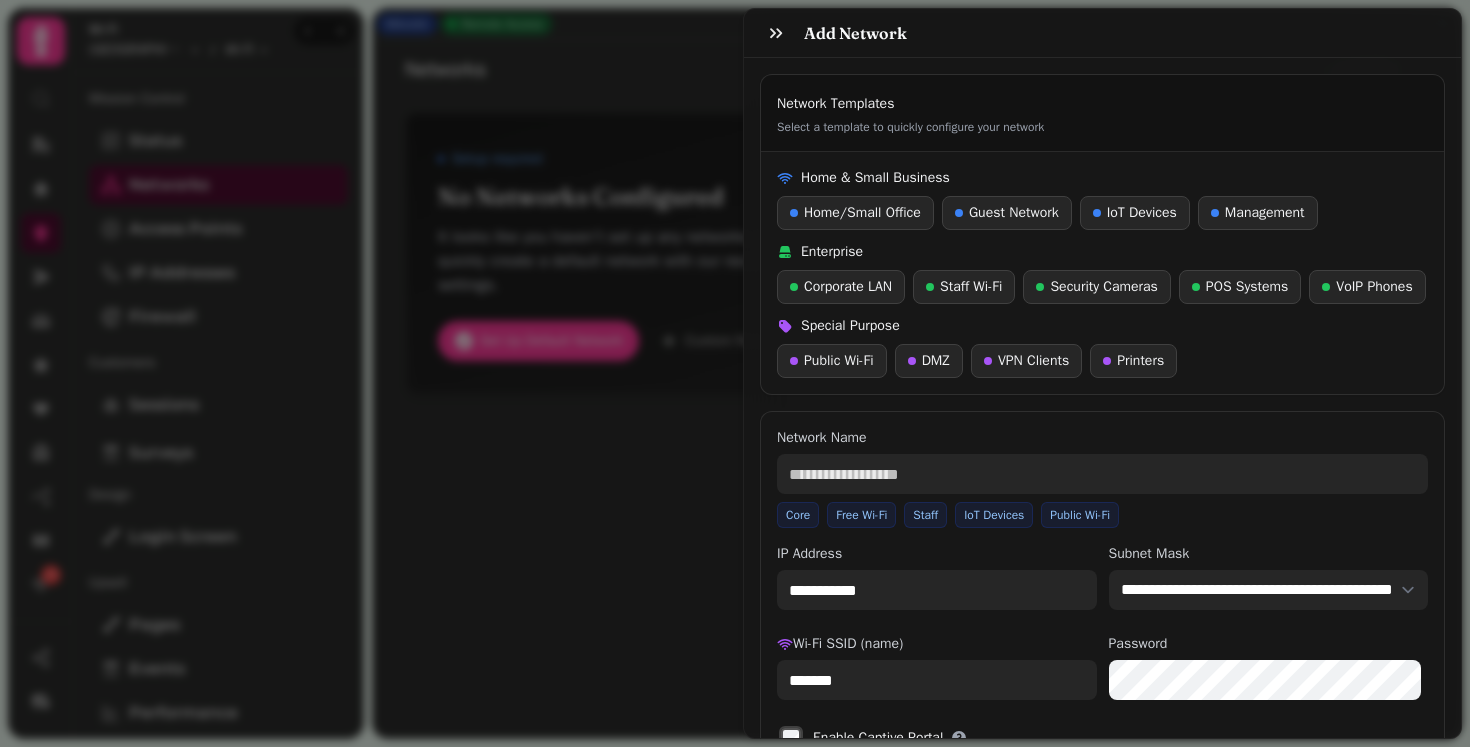 click on "**********" at bounding box center (735, 389) 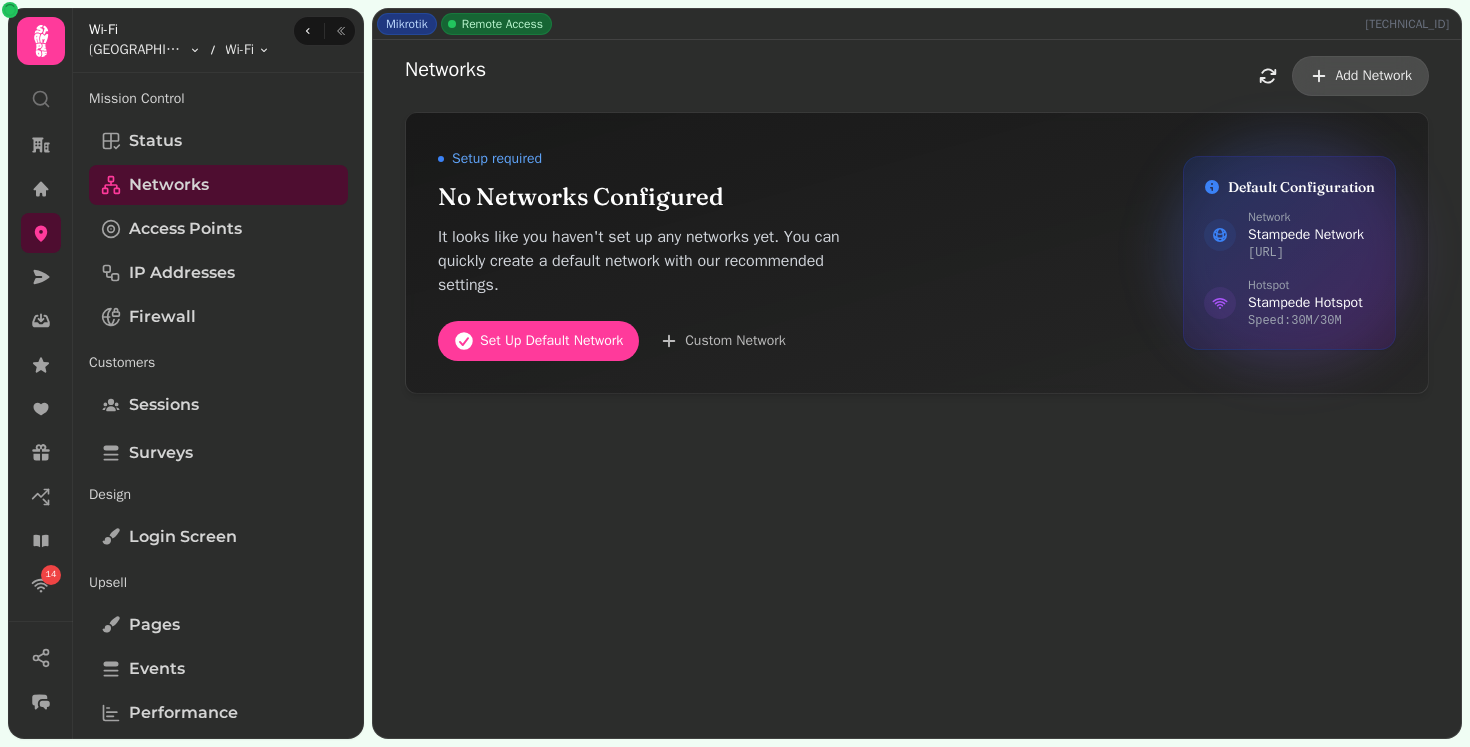 click on "Add Network" at bounding box center (1373, 76) 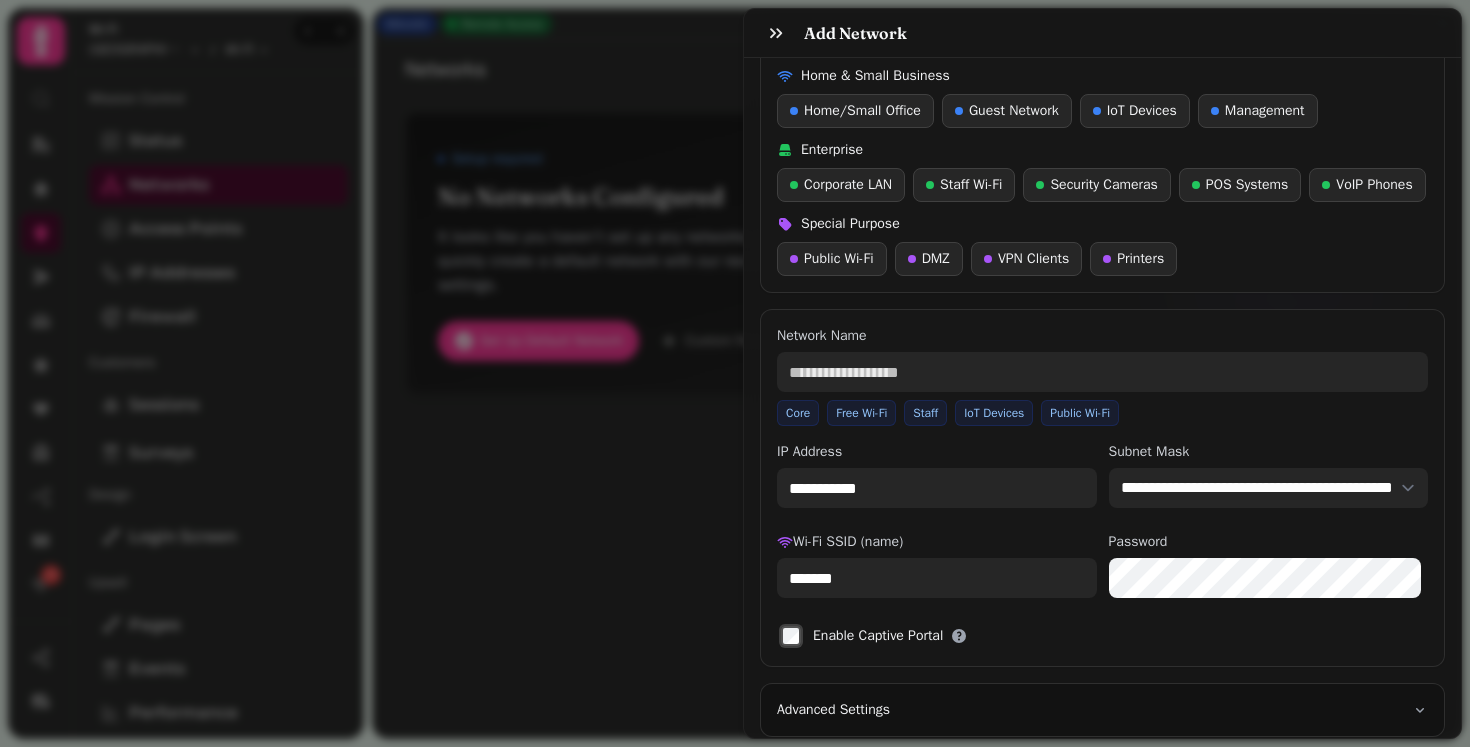 scroll, scrollTop: 230, scrollLeft: 0, axis: vertical 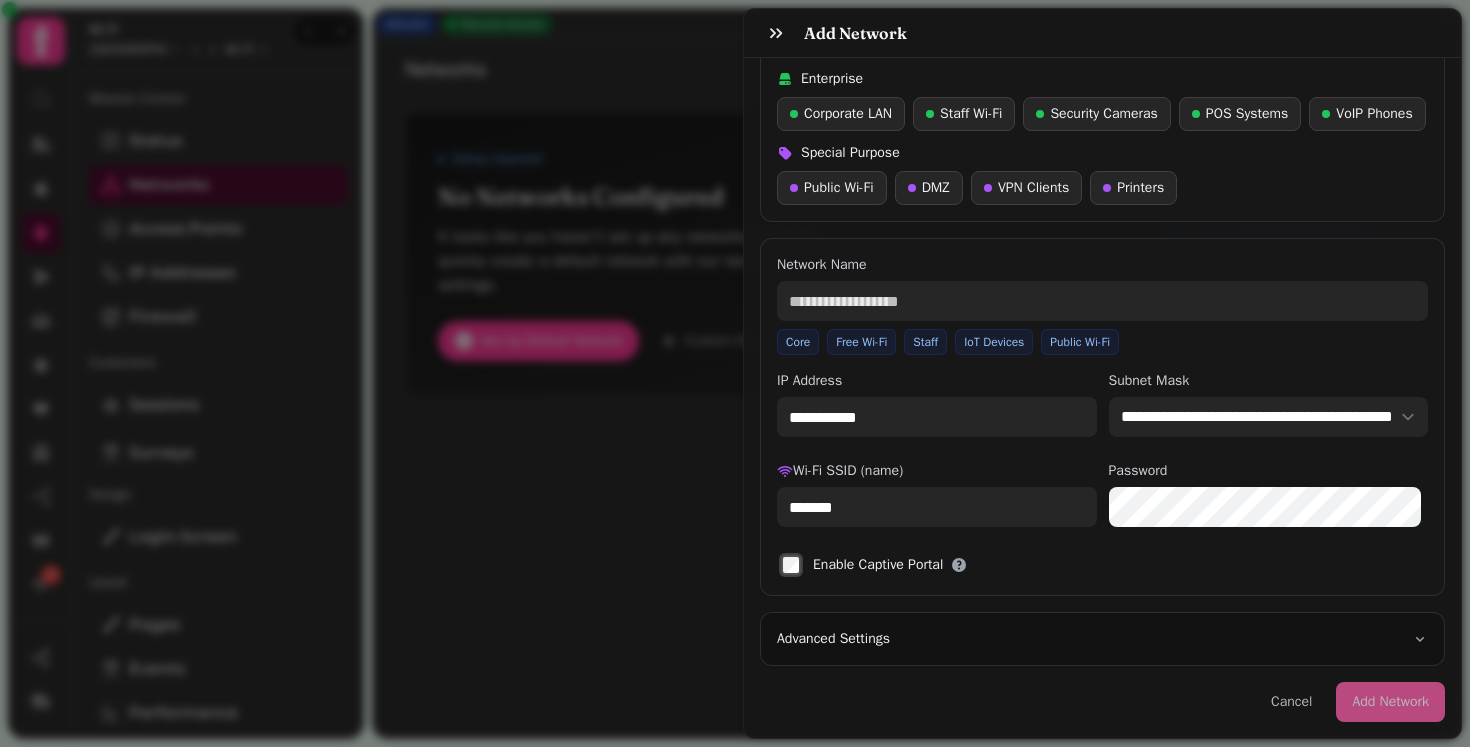 drag, startPoint x: 932, startPoint y: 383, endPoint x: 966, endPoint y: 411, distance: 44.04543 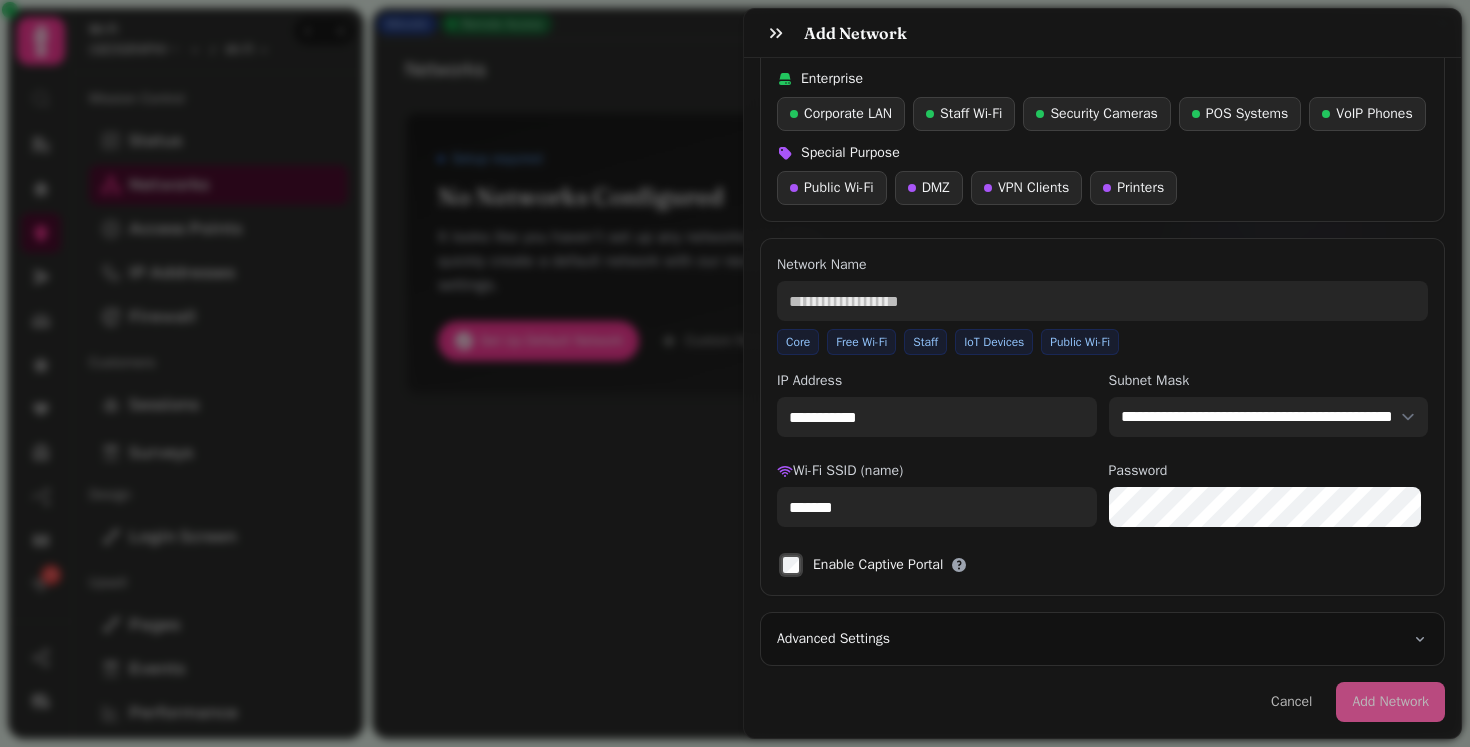 click on "**********" at bounding box center [937, 417] 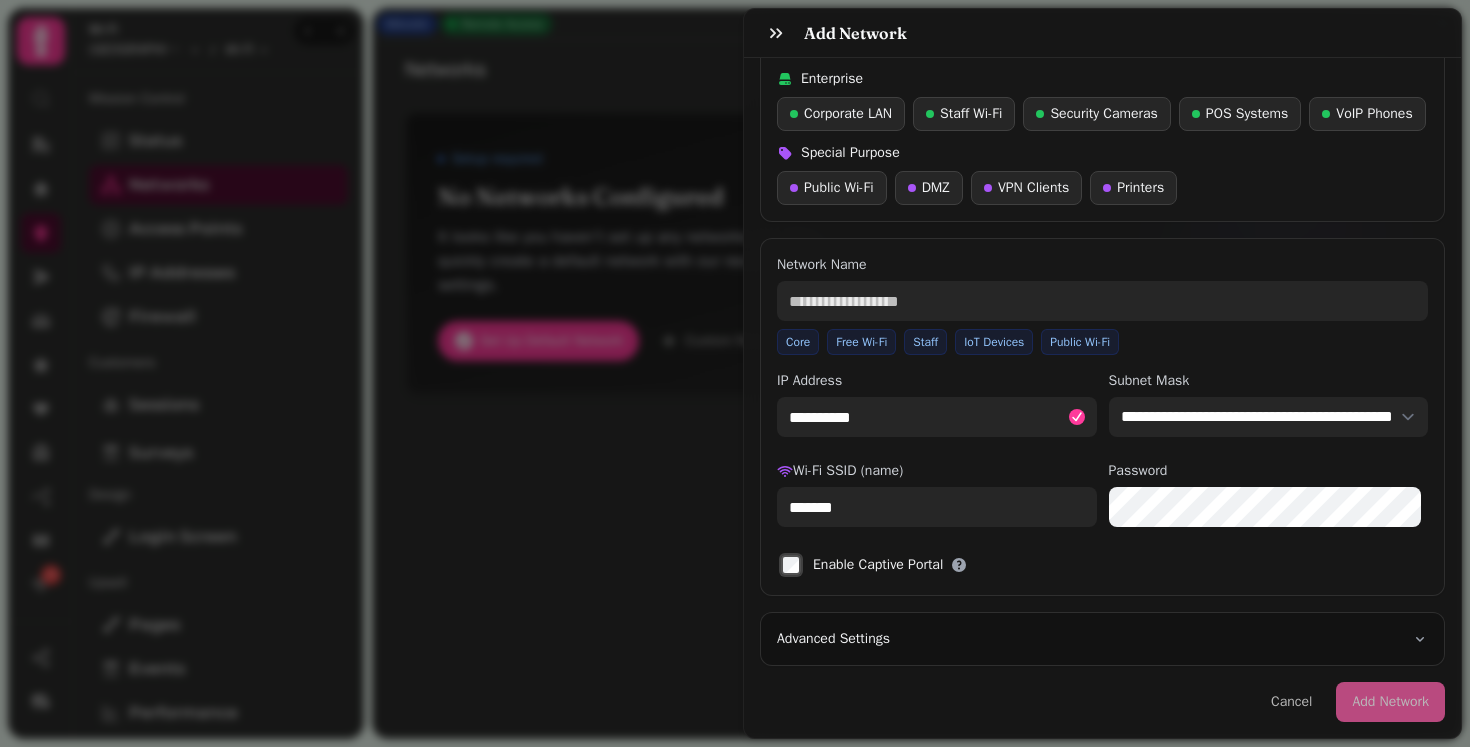 type on "**********" 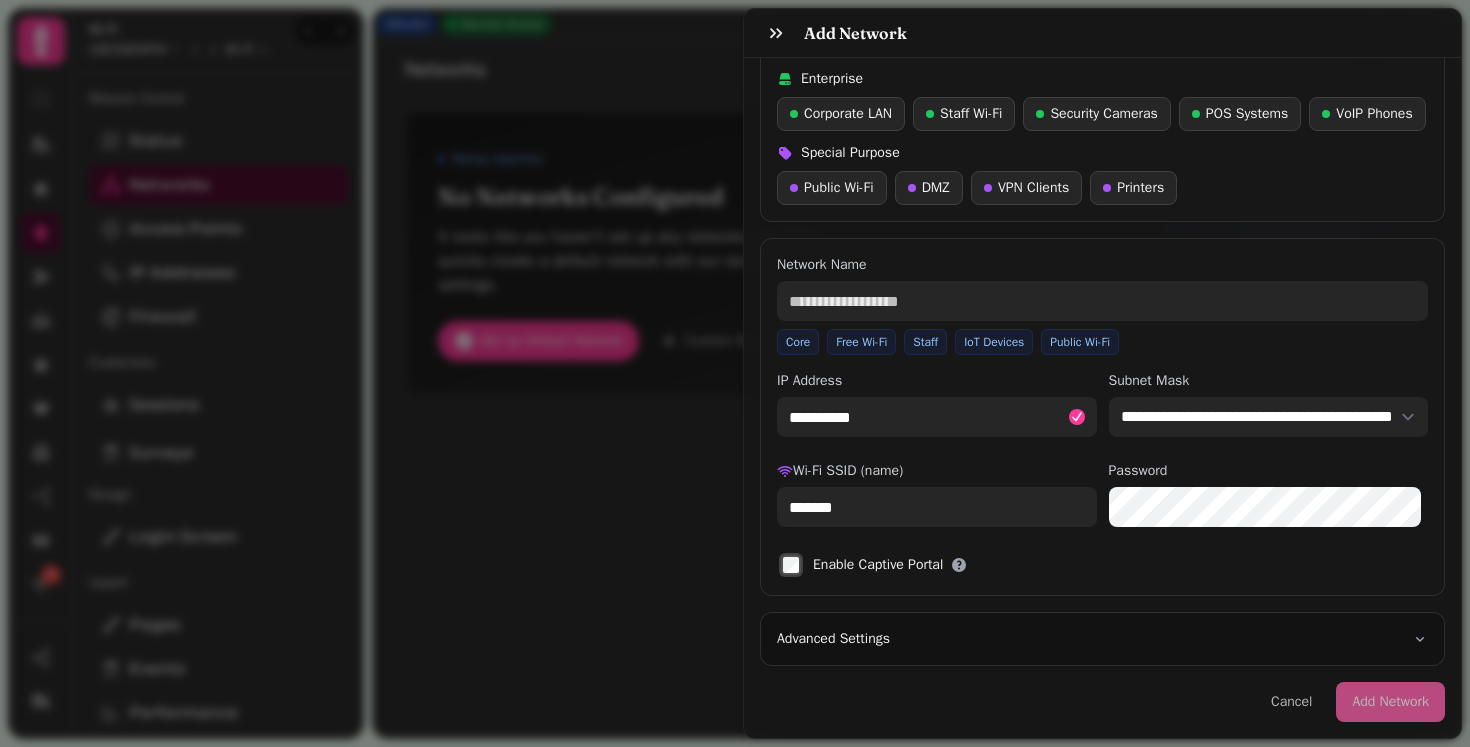 click on "Wi-Fi SSID (name) ******* Password" at bounding box center [1102, 490] 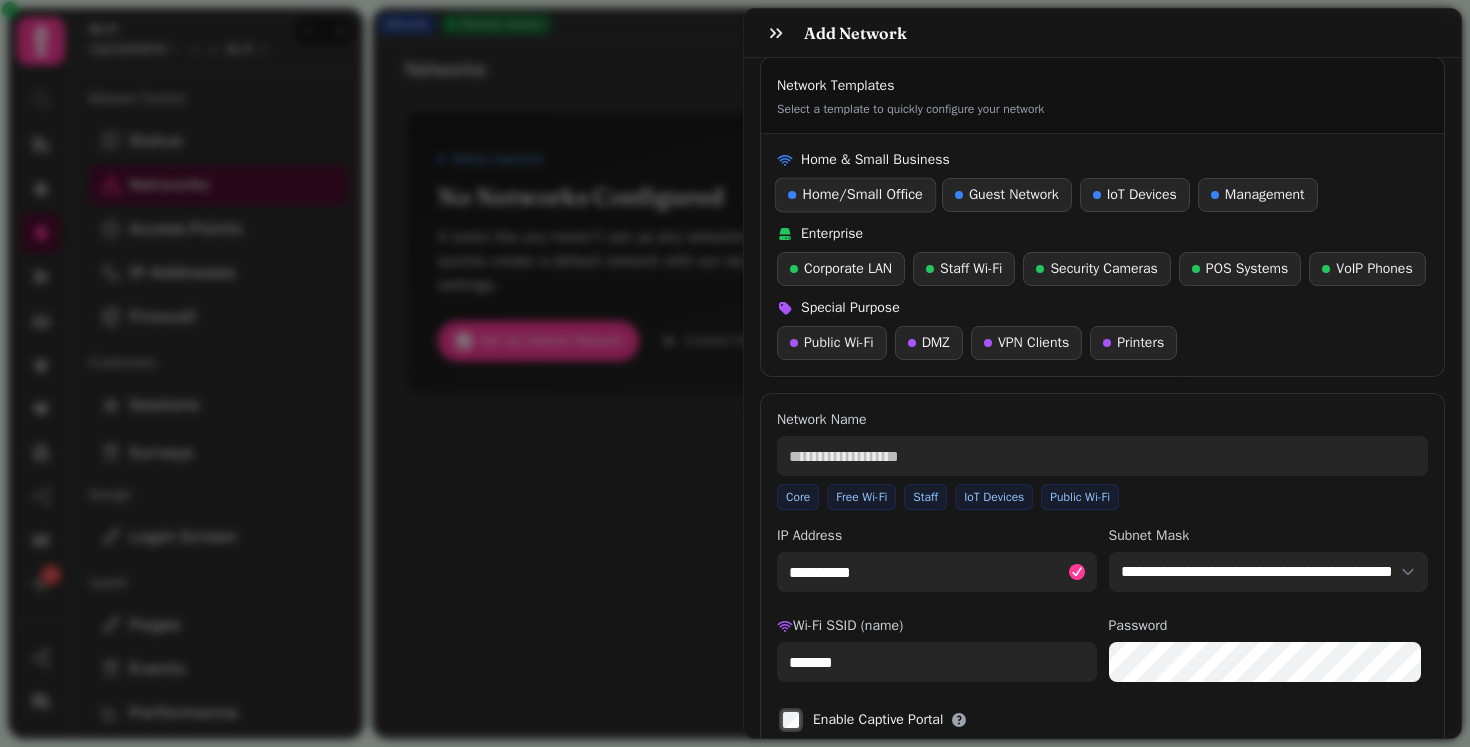 scroll, scrollTop: 0, scrollLeft: 0, axis: both 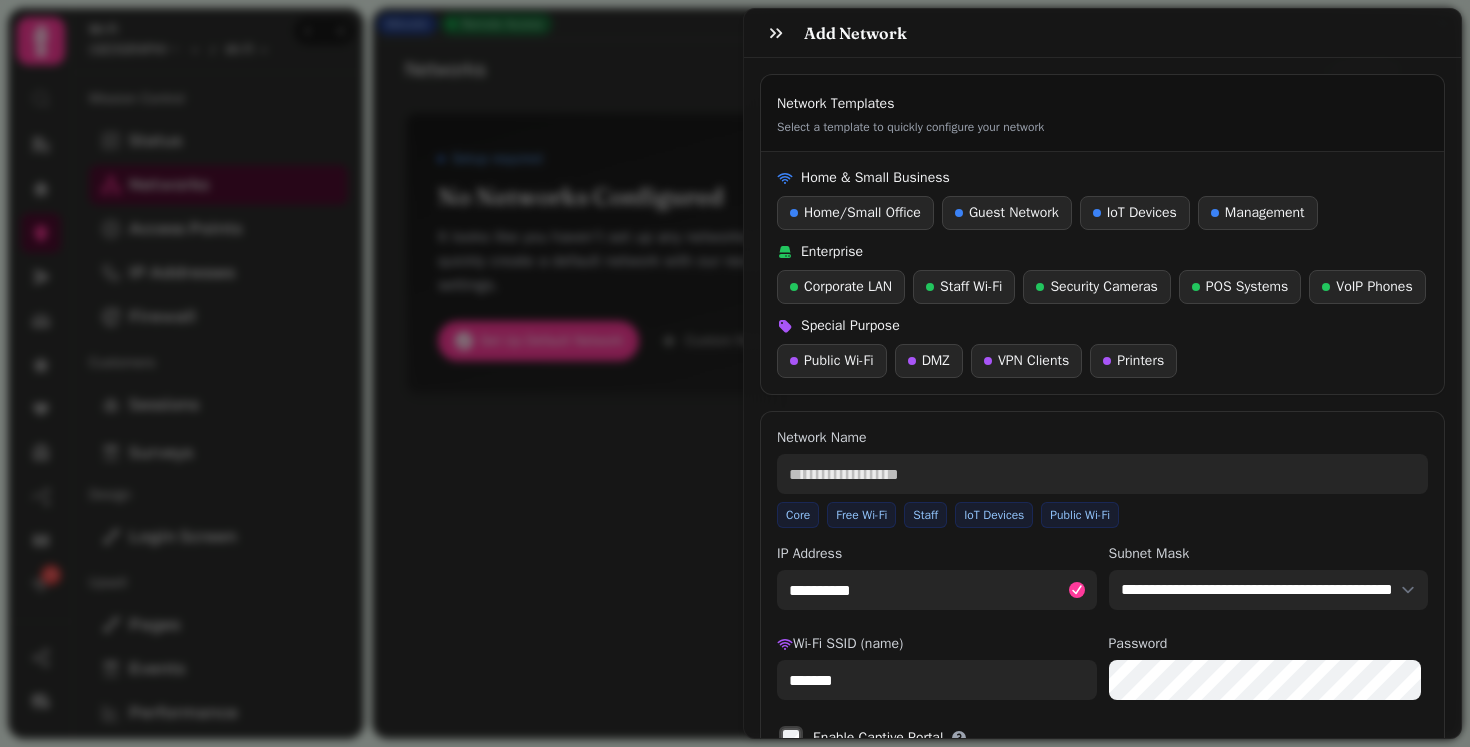 click at bounding box center (1102, 474) 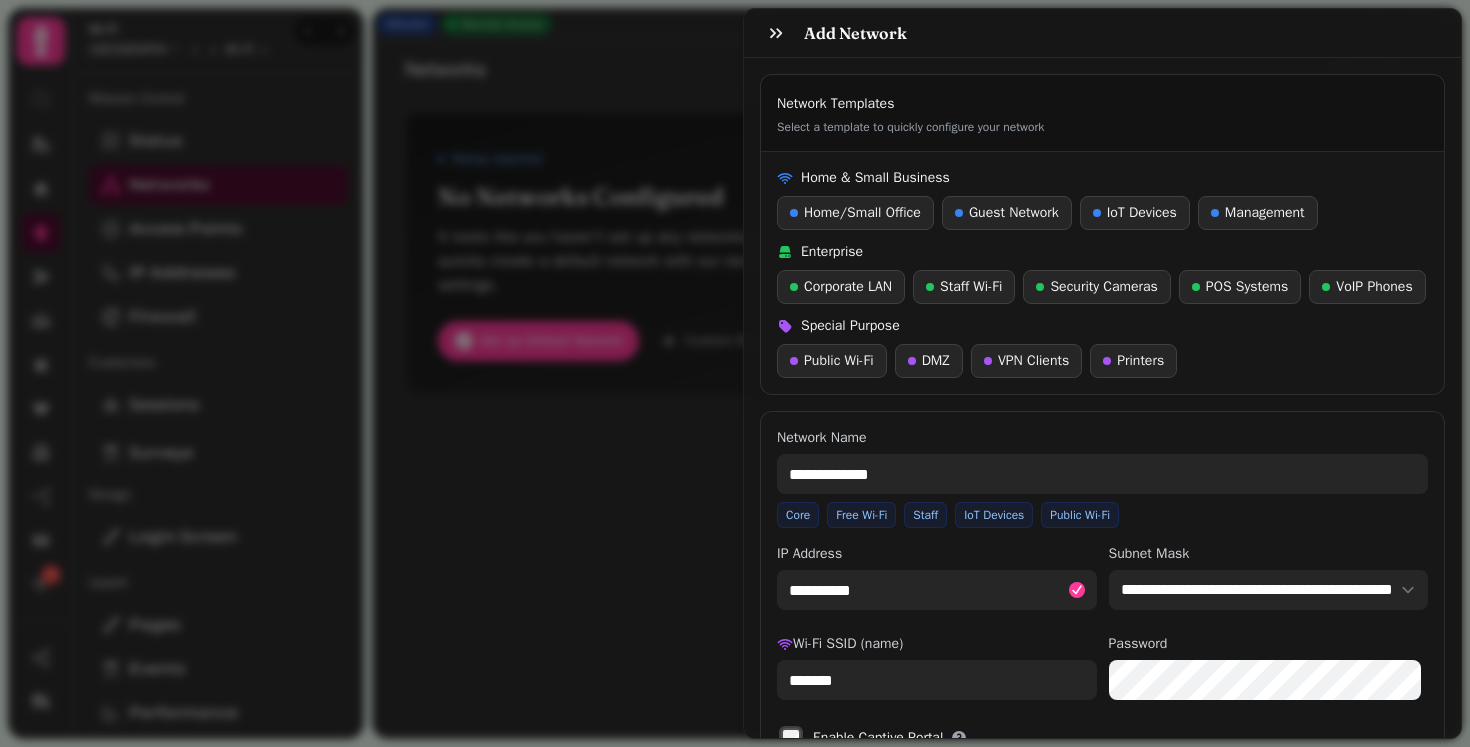 type on "**********" 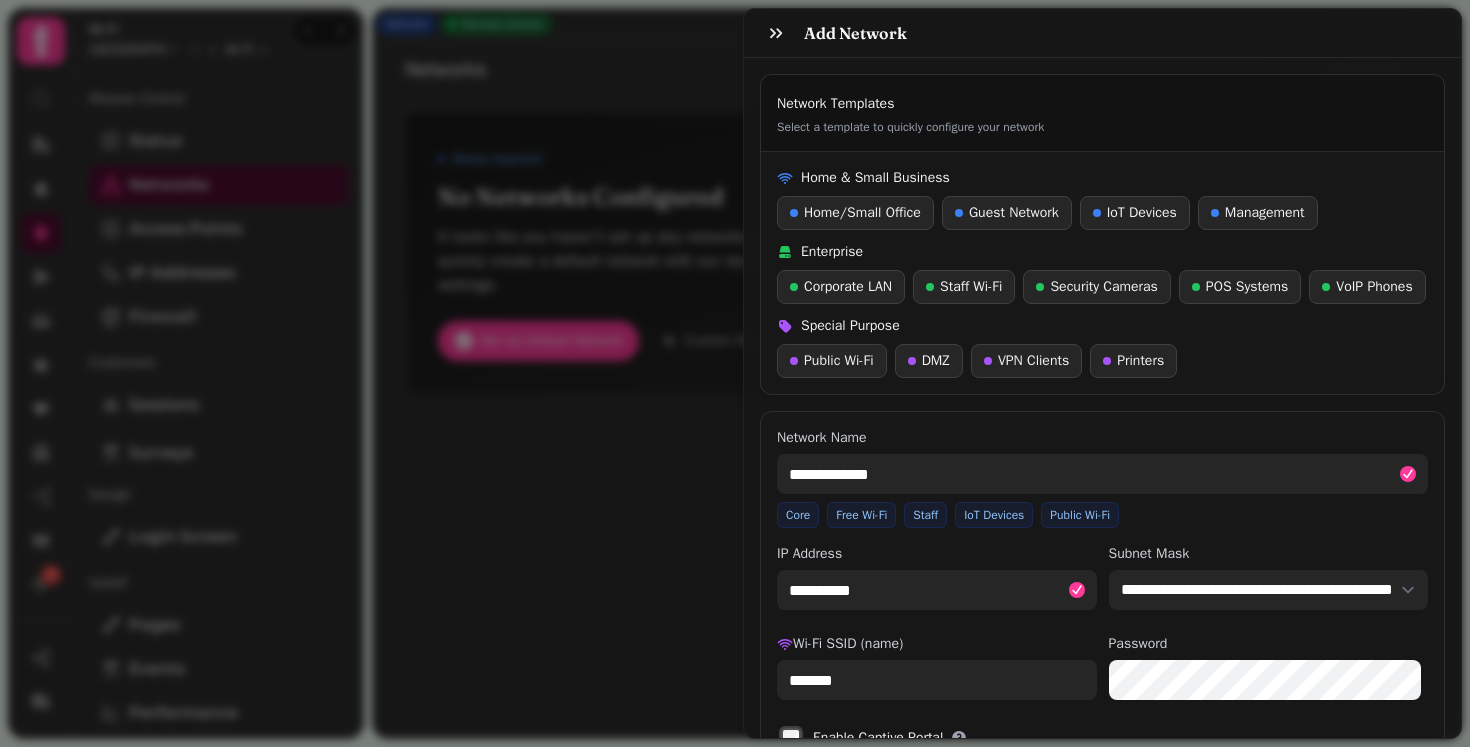 click on "Network Name" at bounding box center [1102, 438] 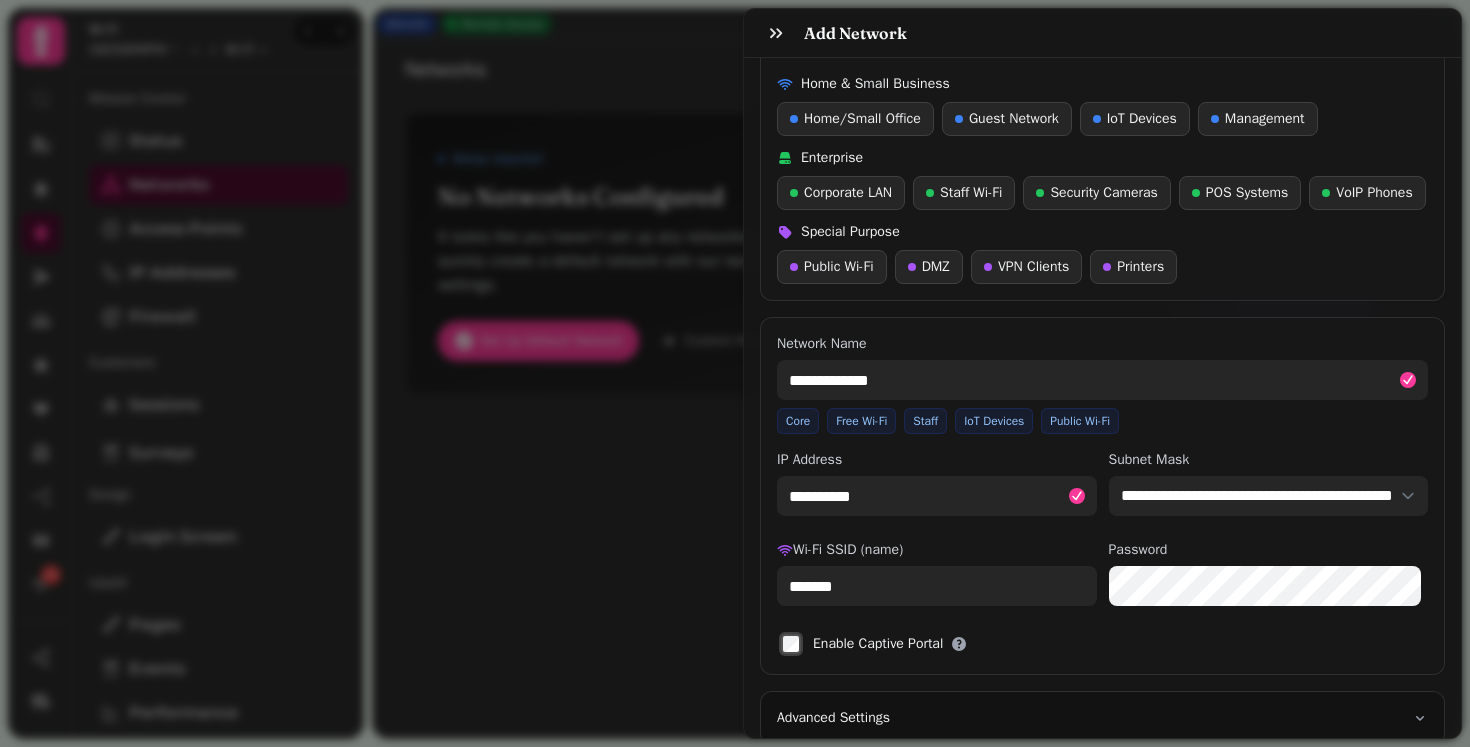 scroll, scrollTop: 188, scrollLeft: 0, axis: vertical 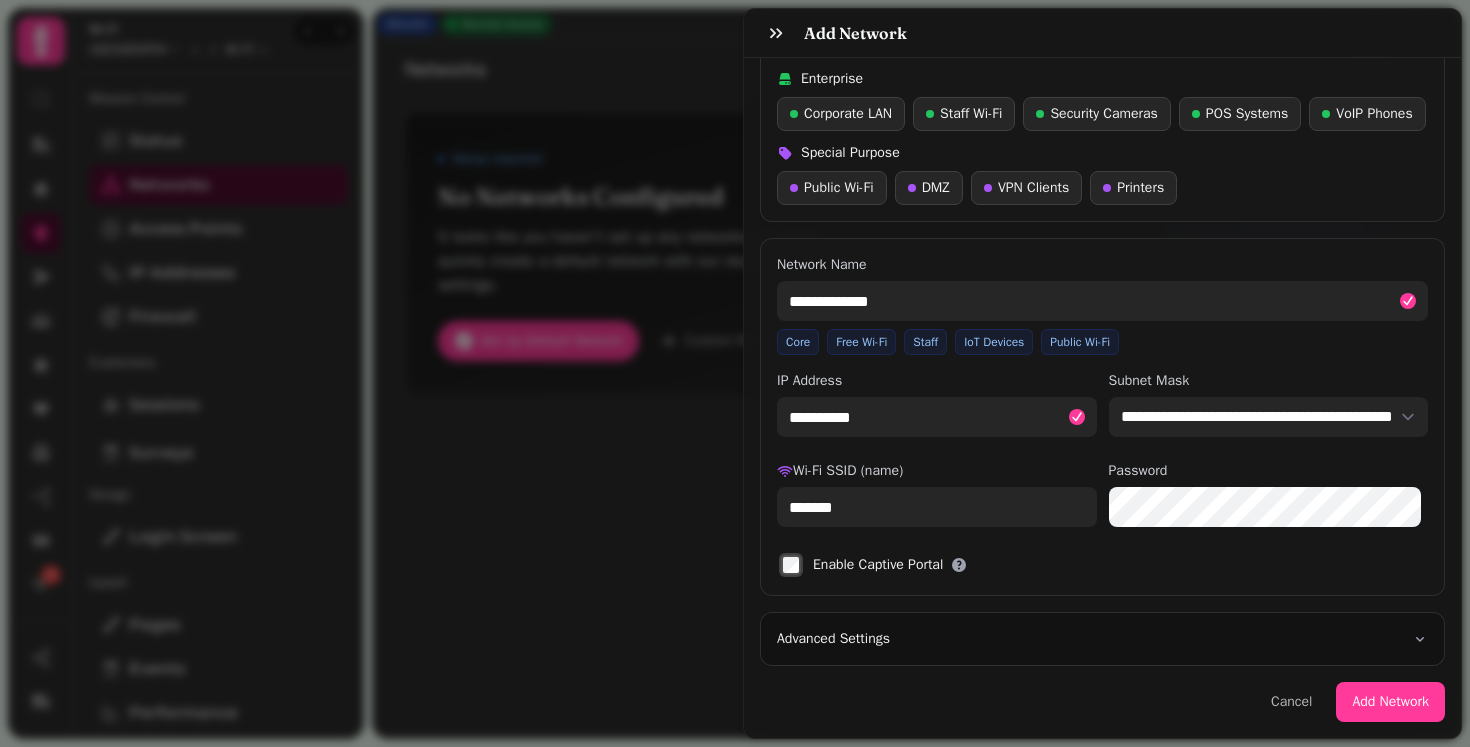drag, startPoint x: 925, startPoint y: 545, endPoint x: 702, endPoint y: 545, distance: 223 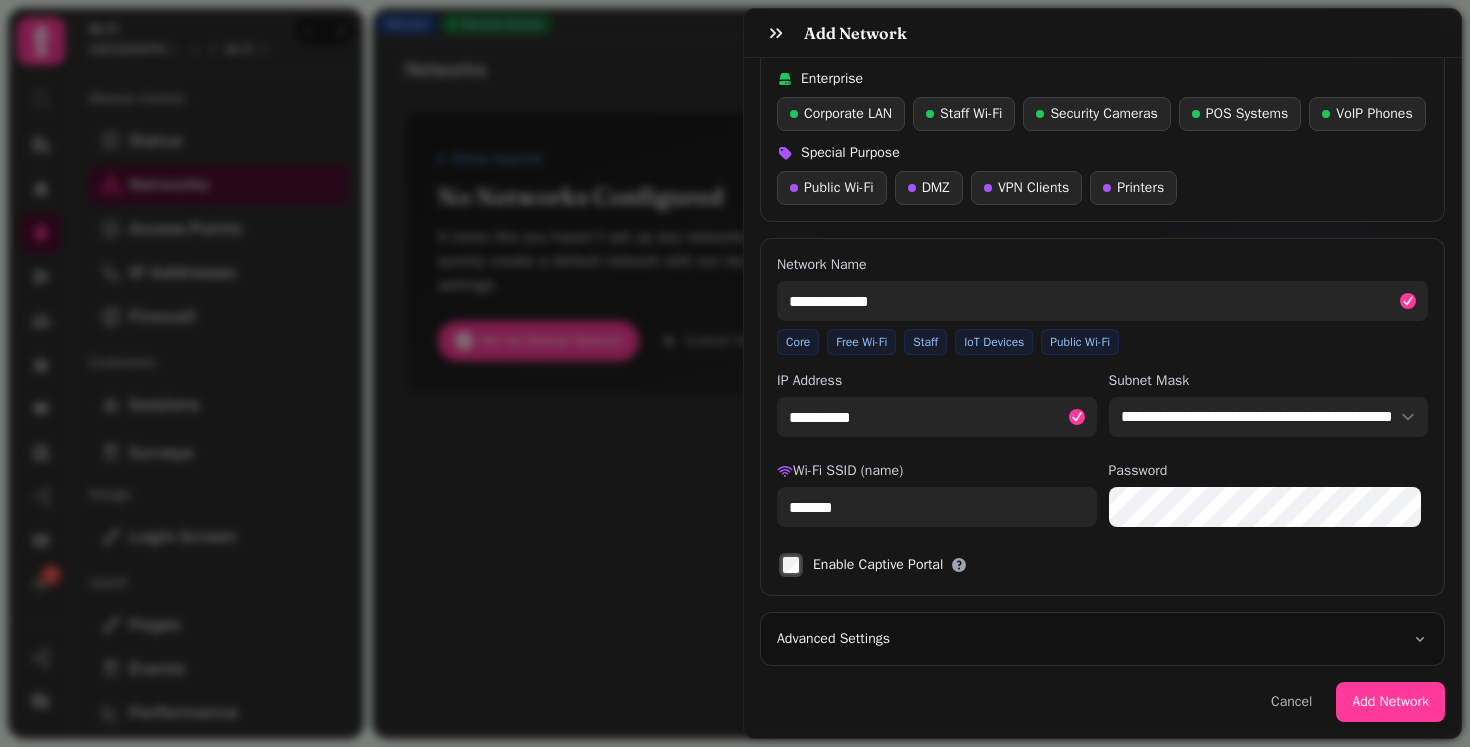 click on "**********" at bounding box center [735, 389] 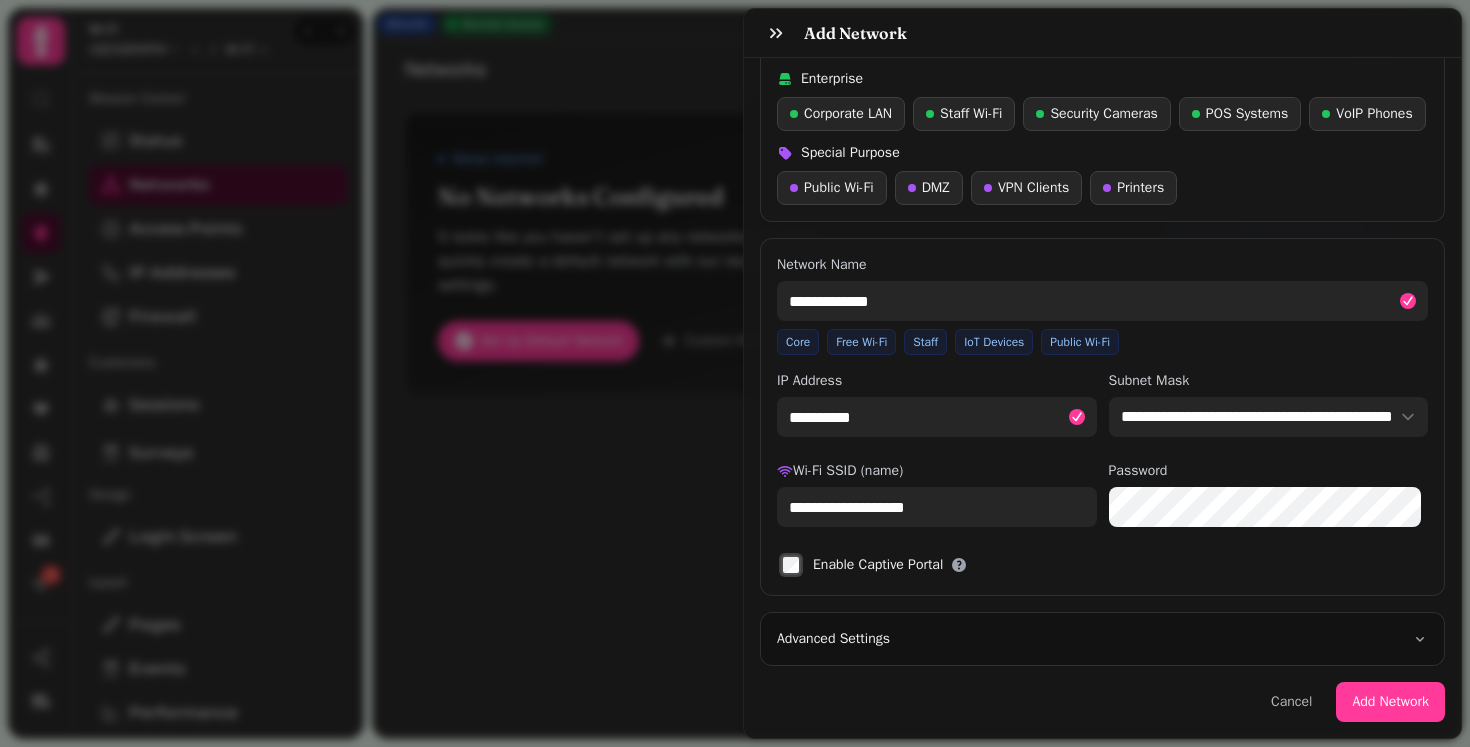 type on "**********" 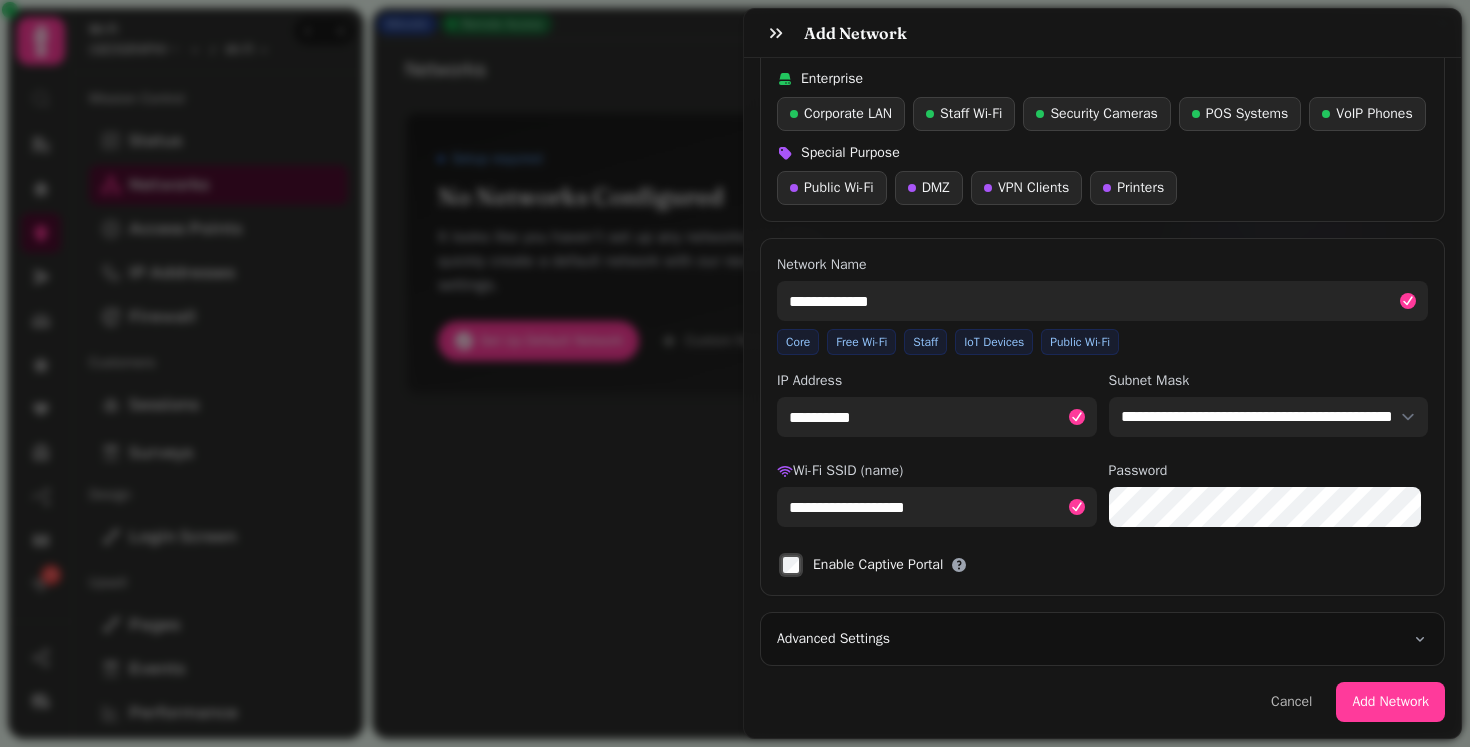 click on "**********" at bounding box center [1102, 494] 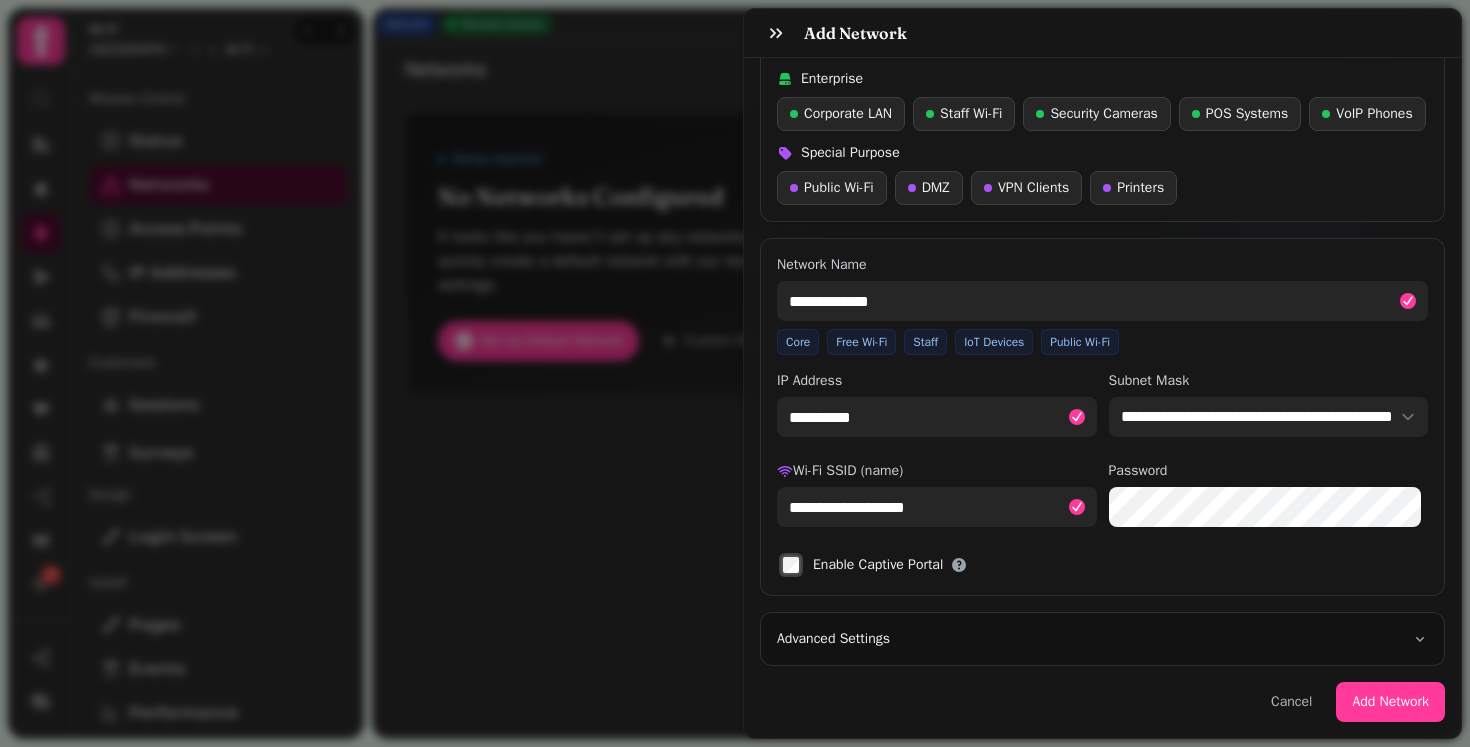 click on "Enable Captive Portal" at bounding box center (1102, 561) 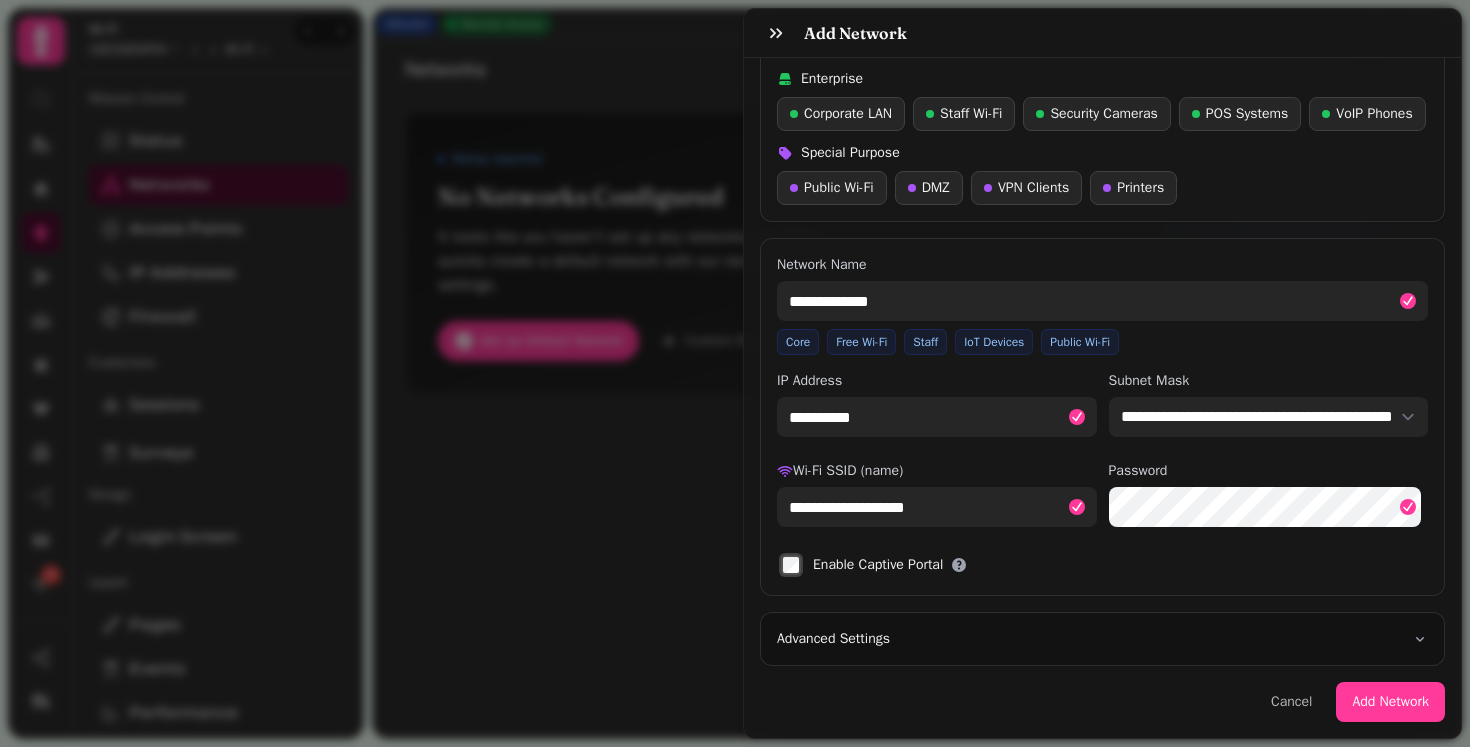 click on "Advanced Settings" at bounding box center (1102, 639) 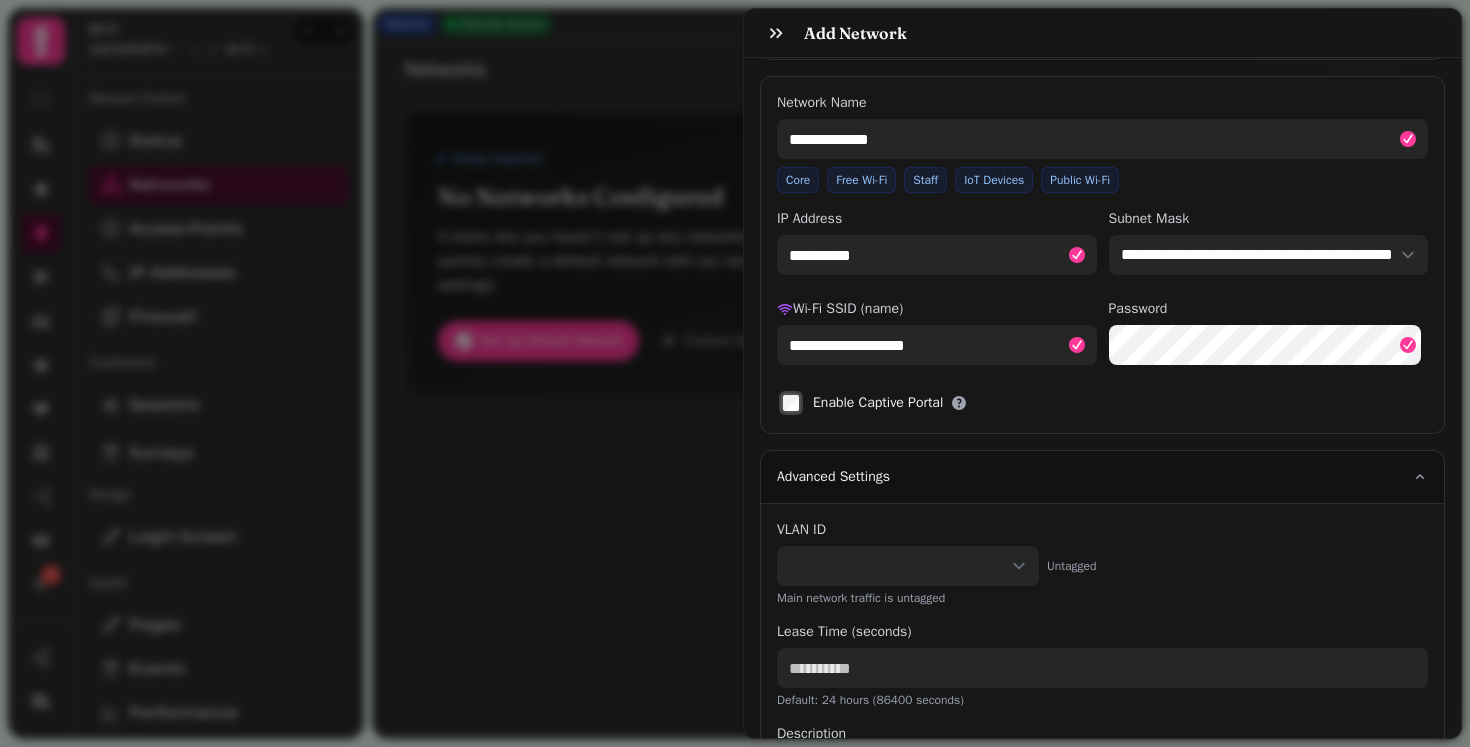 scroll, scrollTop: 533, scrollLeft: 0, axis: vertical 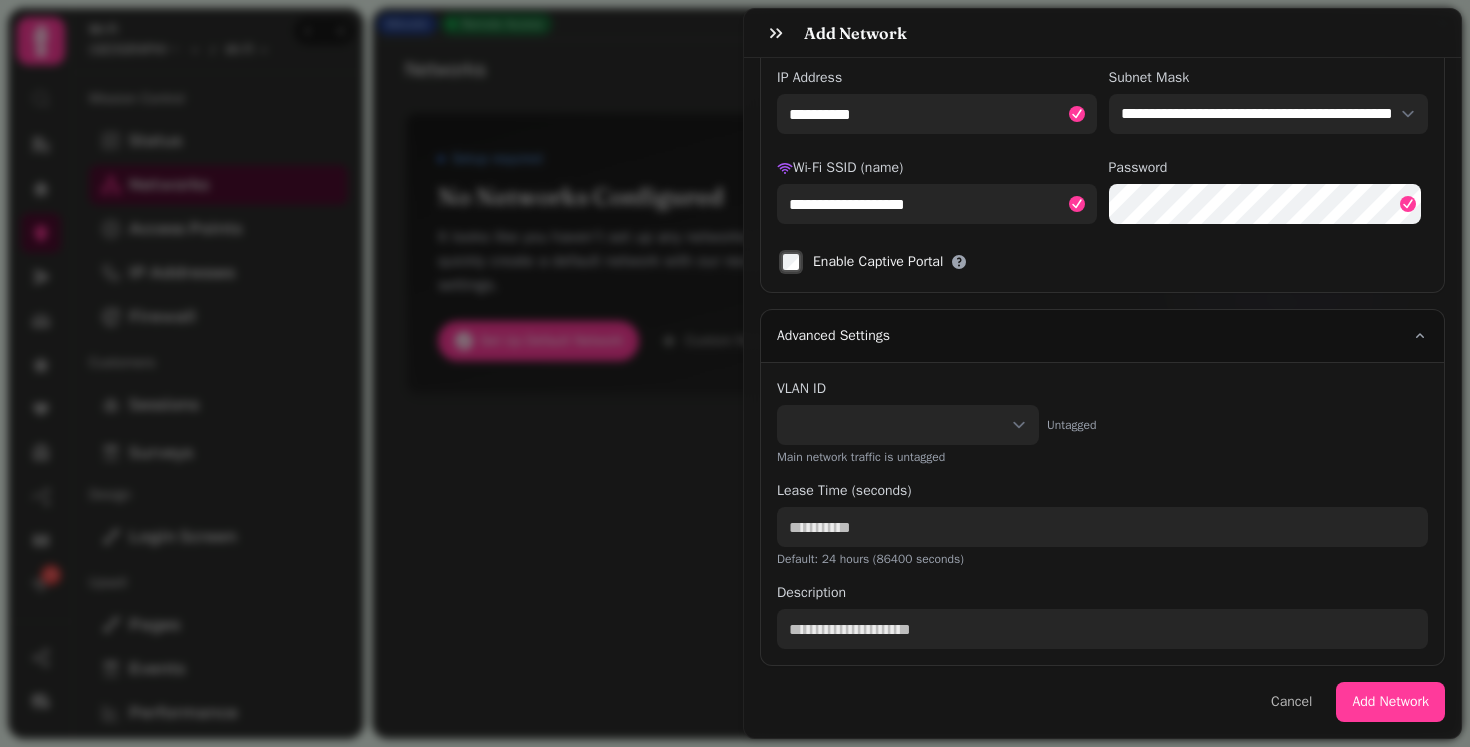 click on "**********" at bounding box center [908, 425] 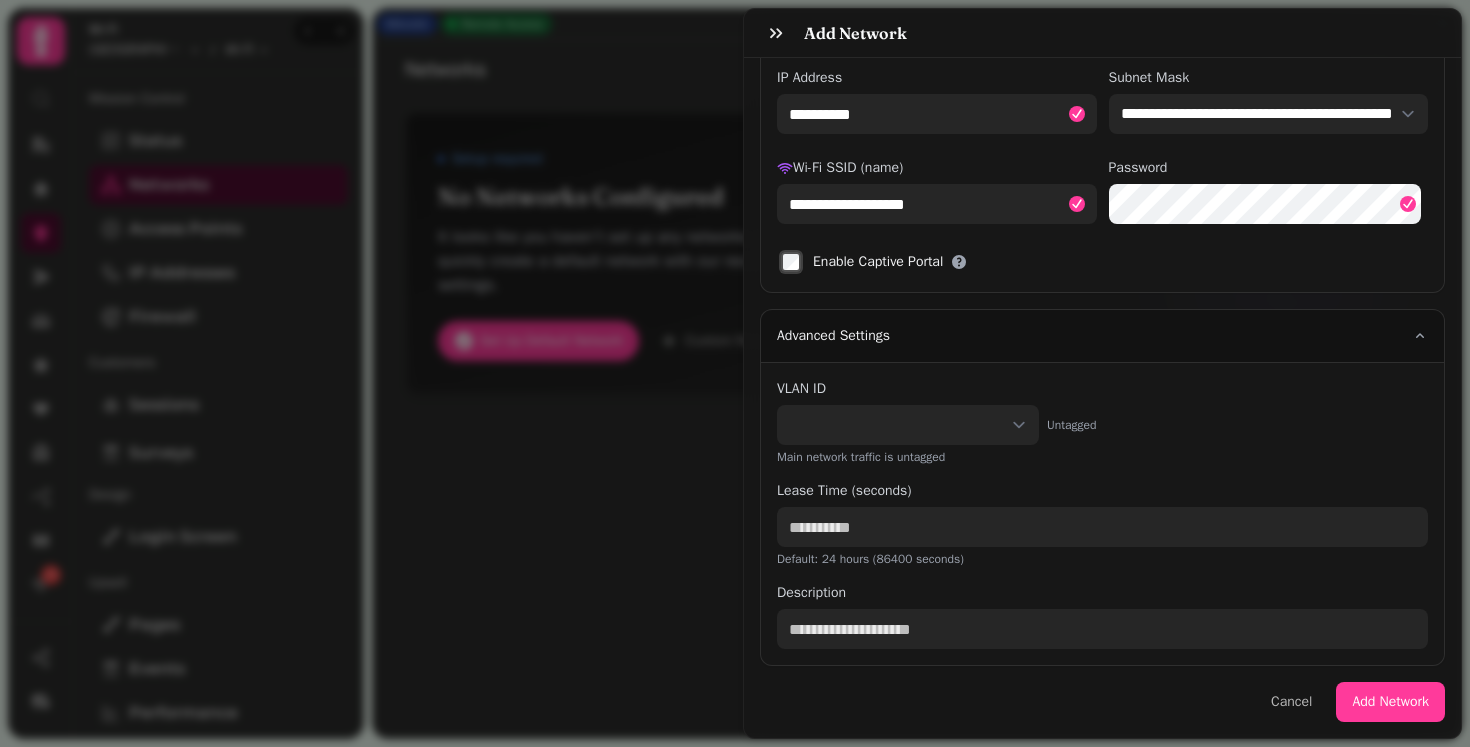 select on "***" 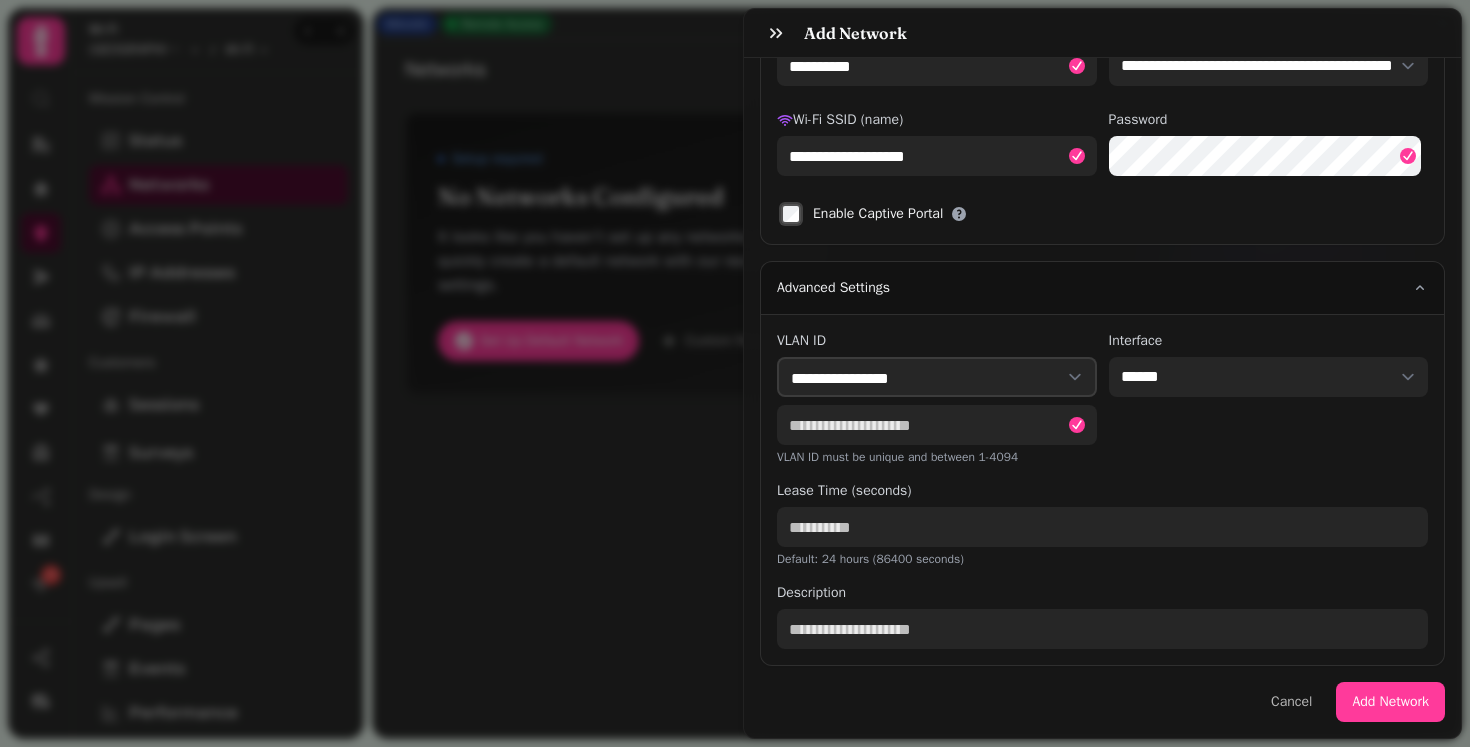 click on "****** ****** ****** ****** ****** ****** ** ***** *****" at bounding box center (1269, 377) 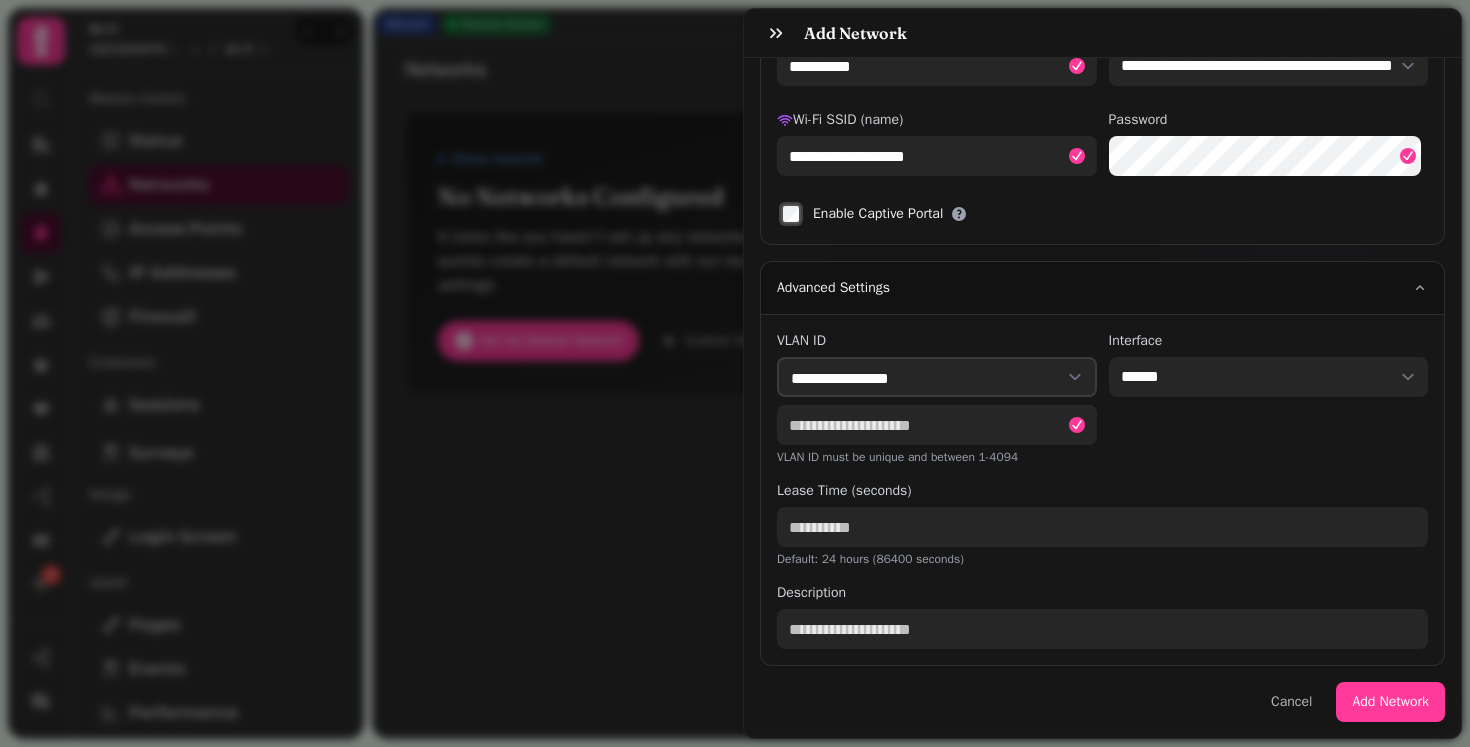 select on "******" 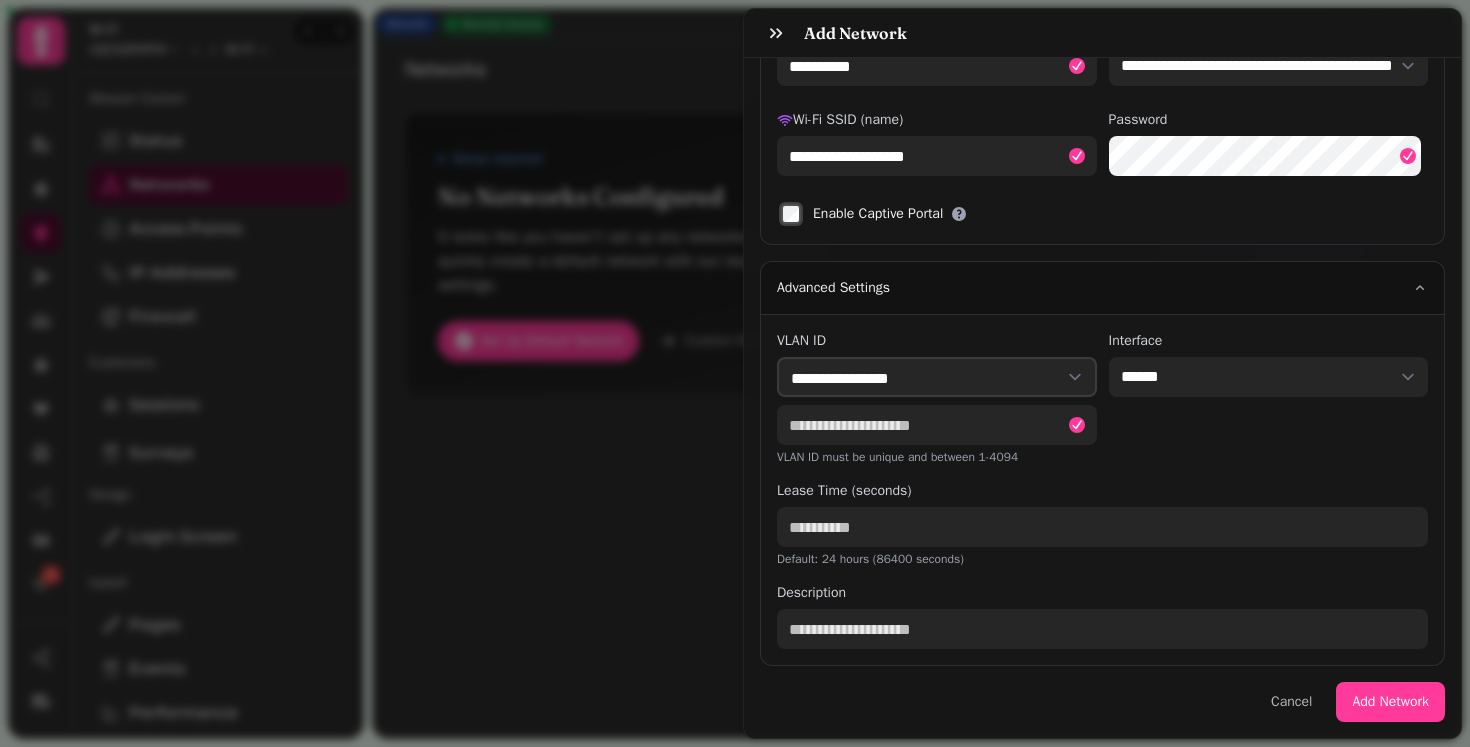 scroll, scrollTop: 581, scrollLeft: 0, axis: vertical 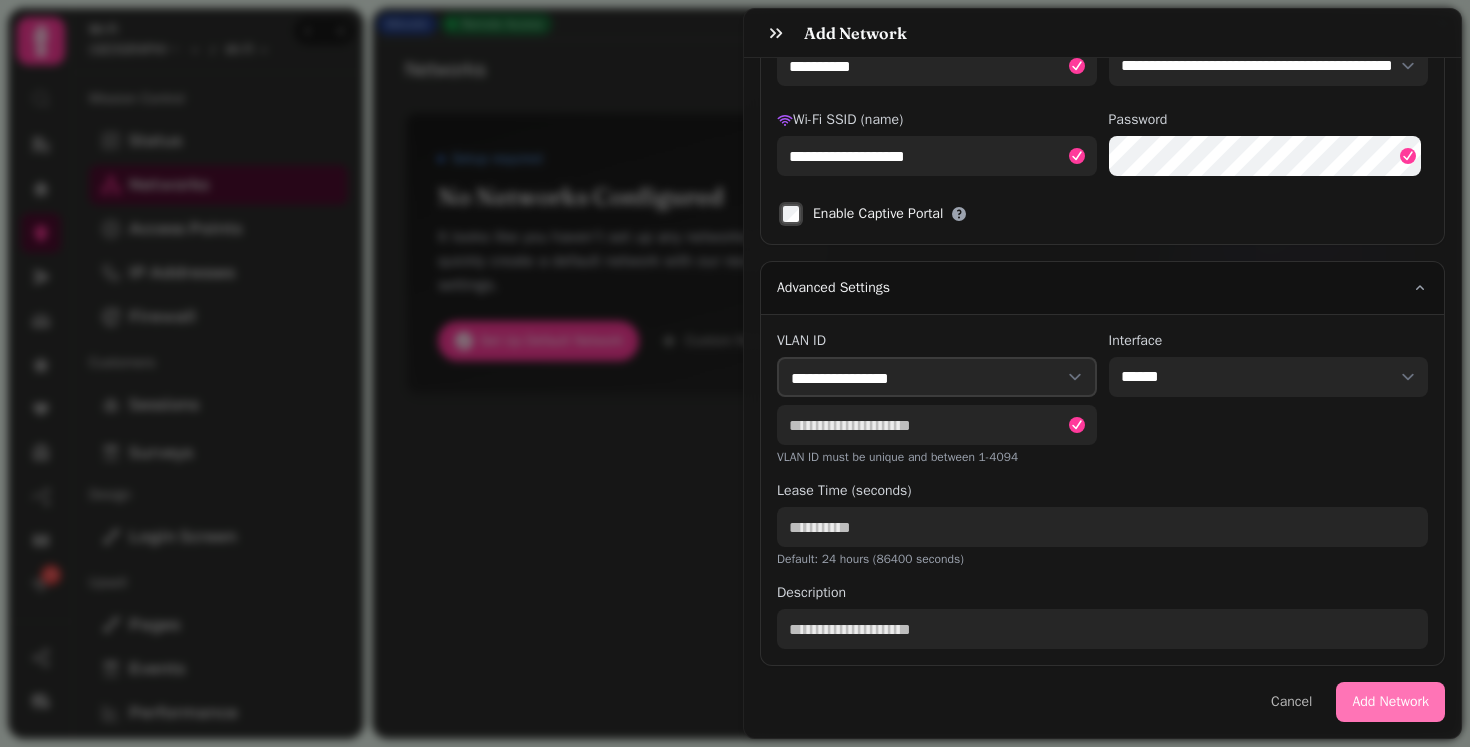 click on "Add Network" at bounding box center (1390, 702) 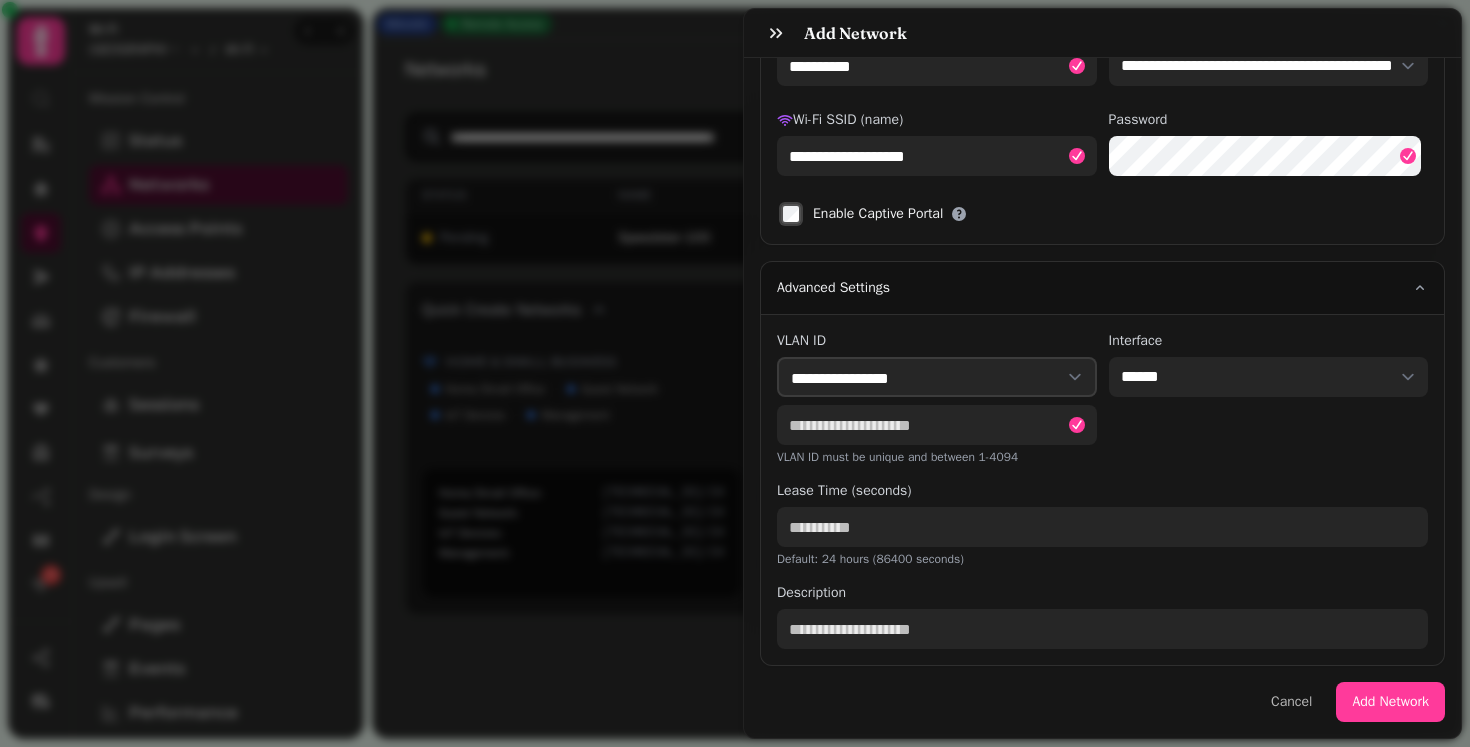type 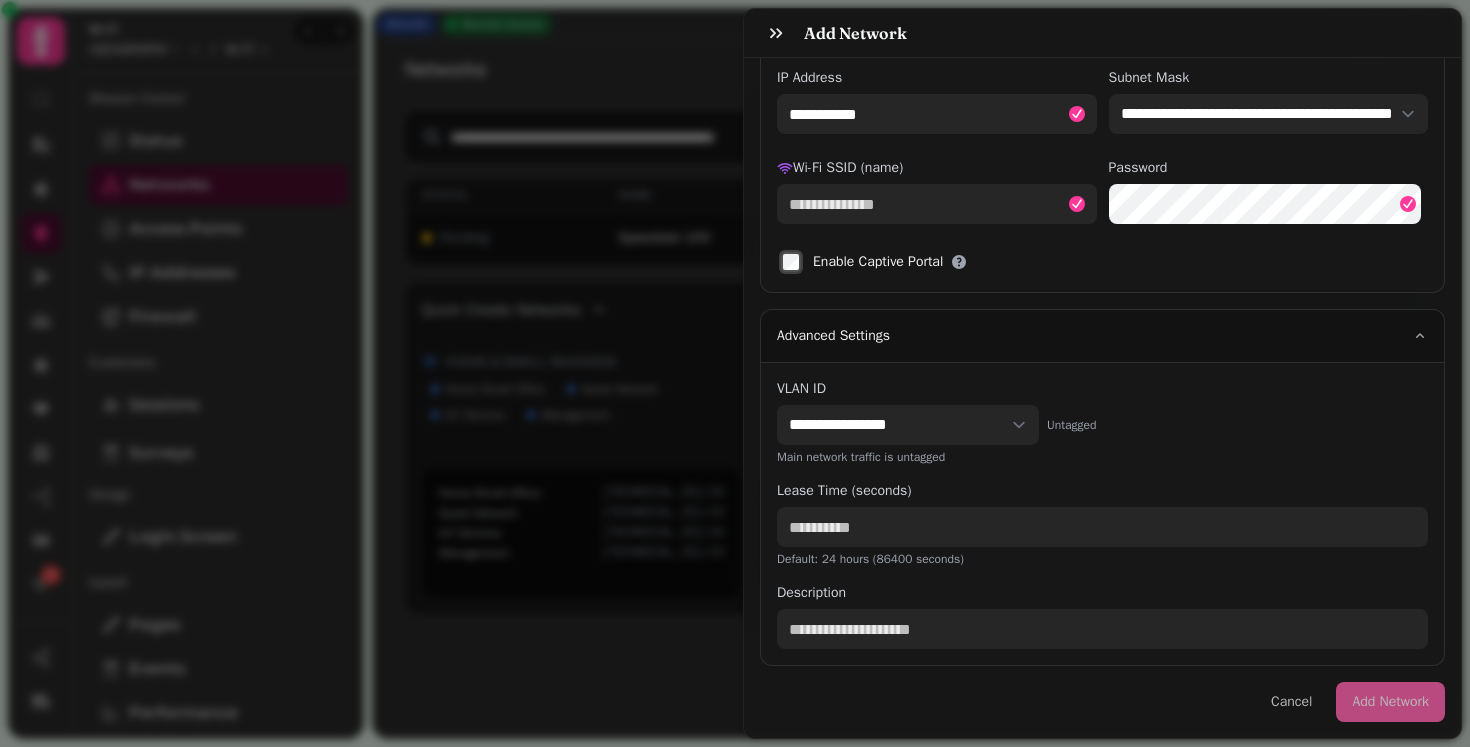 scroll, scrollTop: 533, scrollLeft: 0, axis: vertical 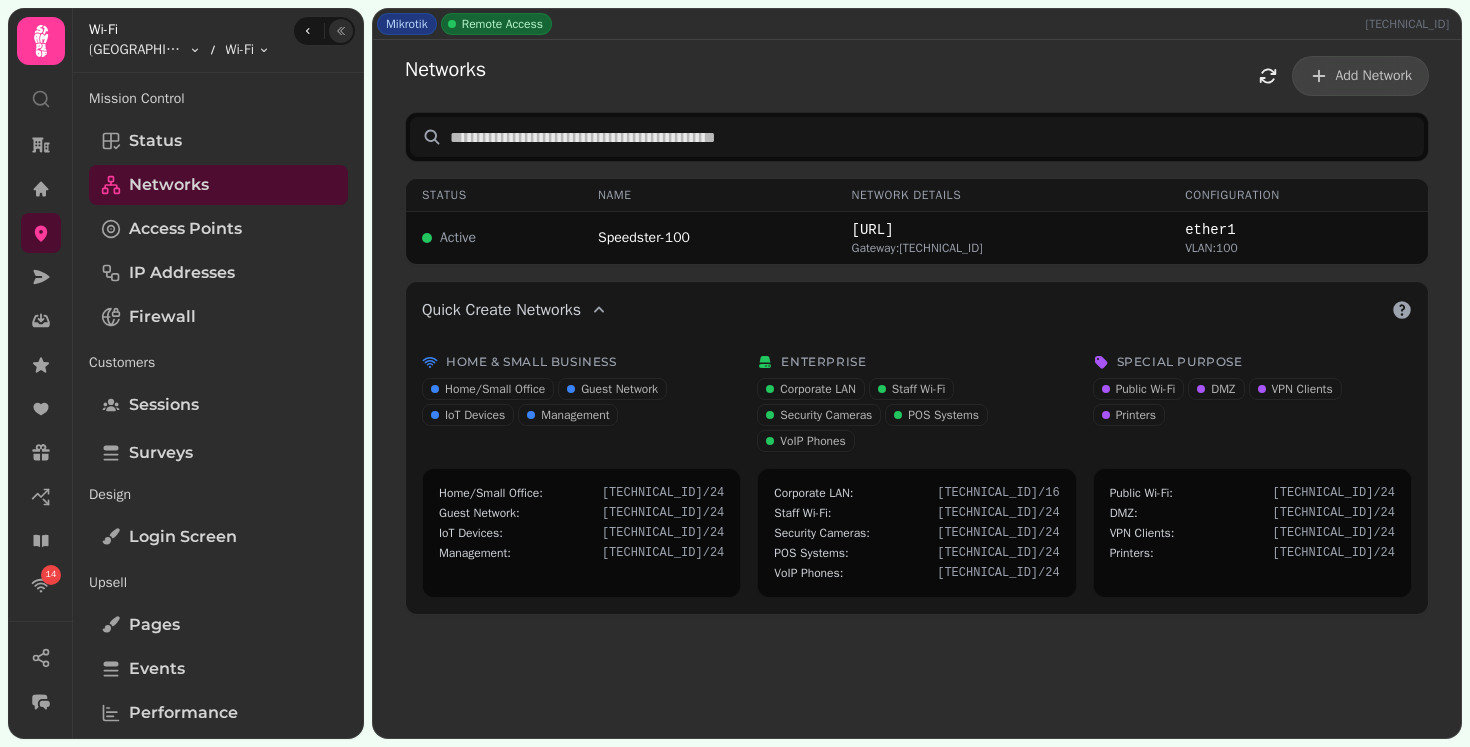 click at bounding box center [341, 31] 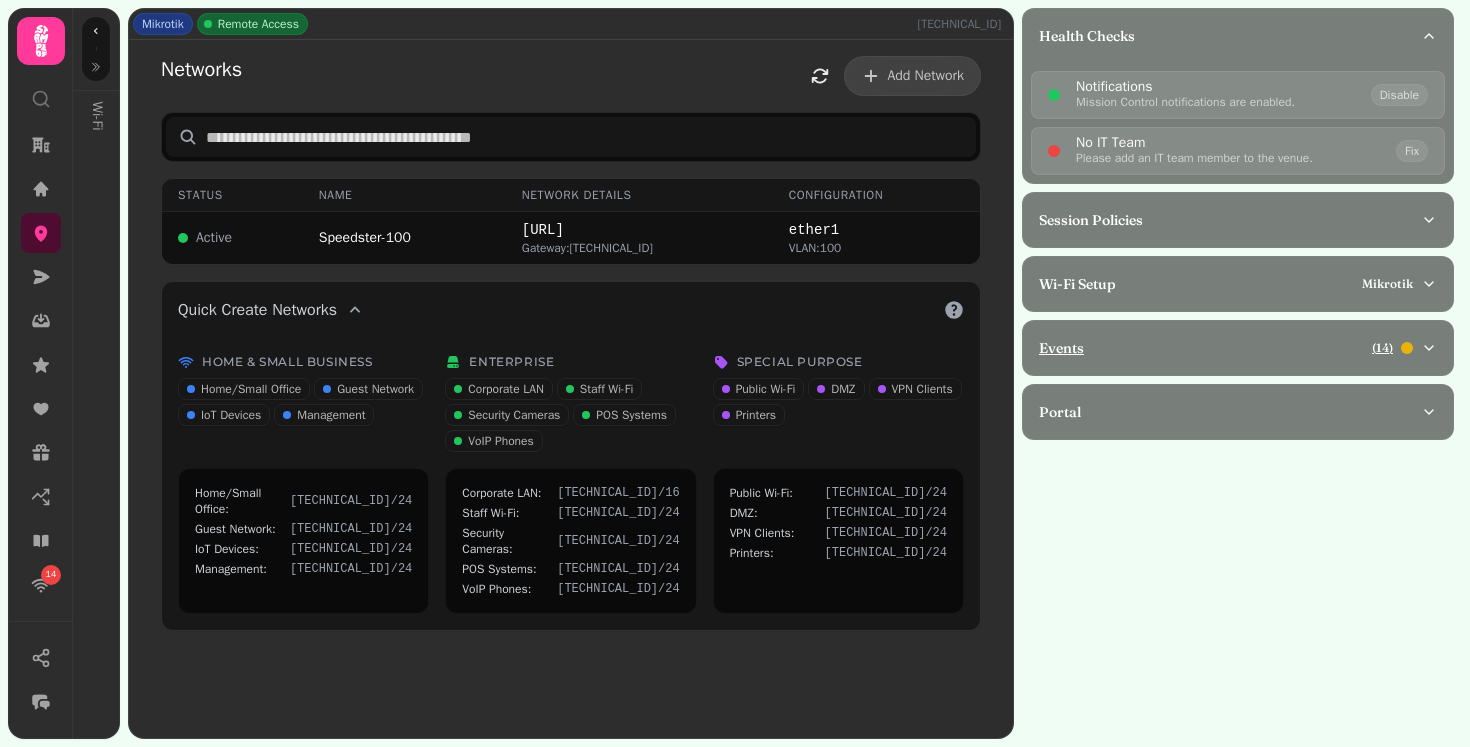 click on "Events ( 14 )" at bounding box center [1230, 348] 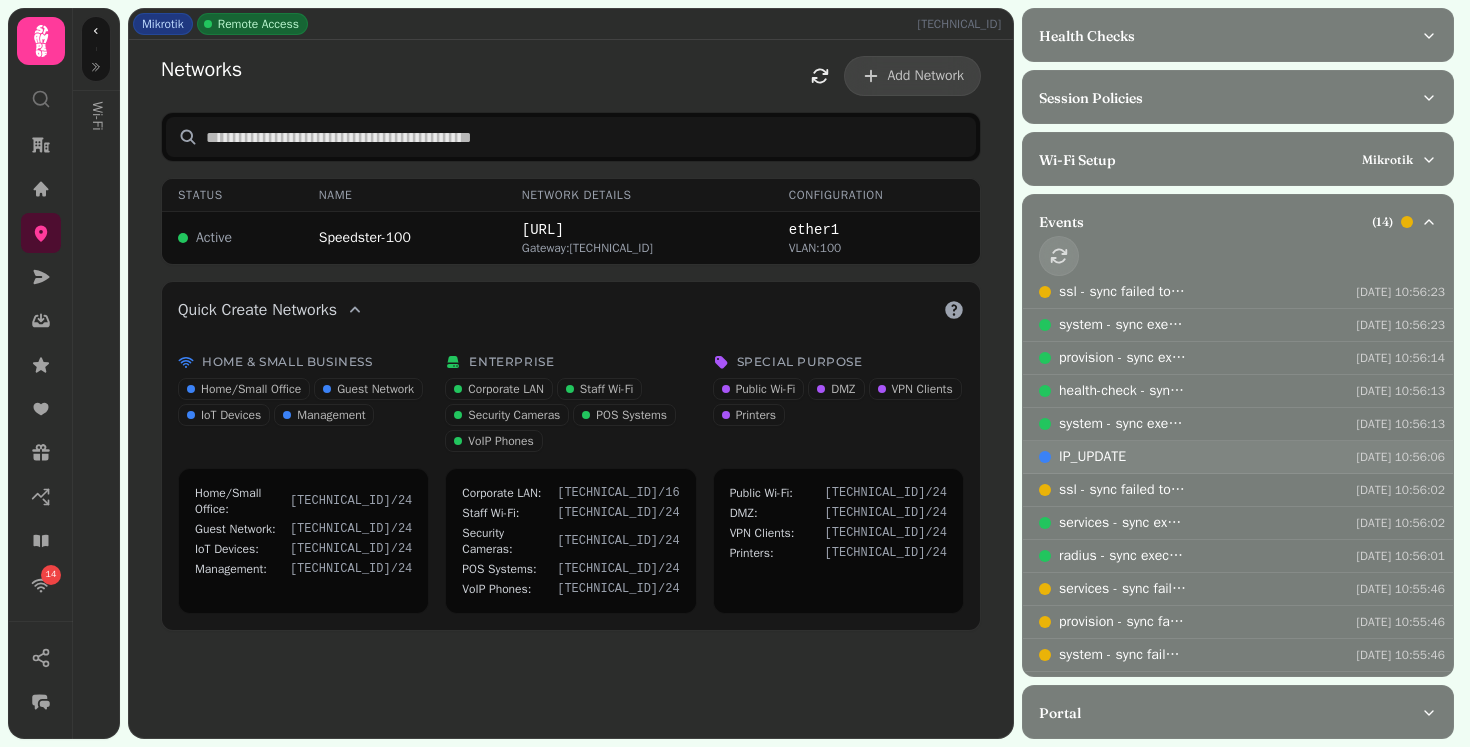 scroll, scrollTop: 0, scrollLeft: 0, axis: both 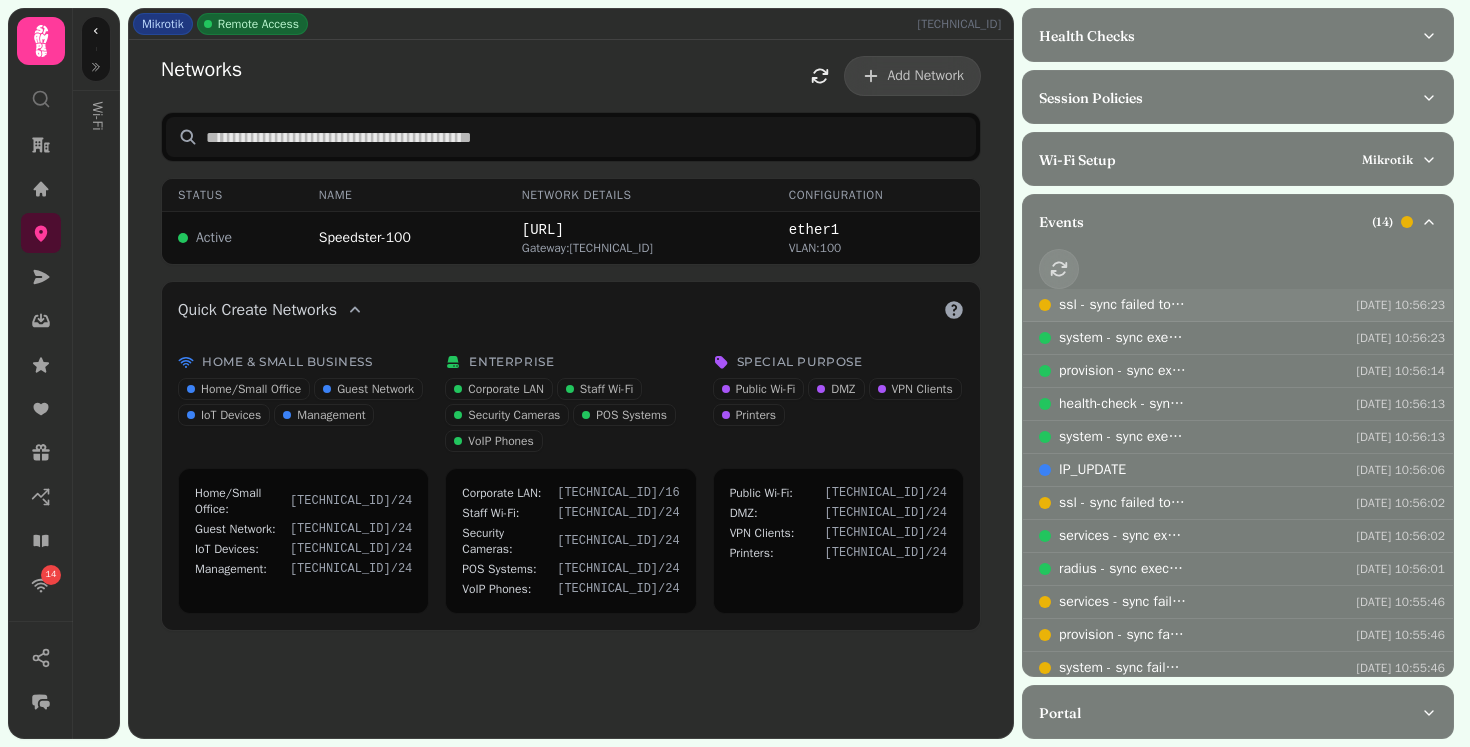 click on "ssl - sync failed to execute Jul 28, 2025 10:56:23" at bounding box center (1238, 305) 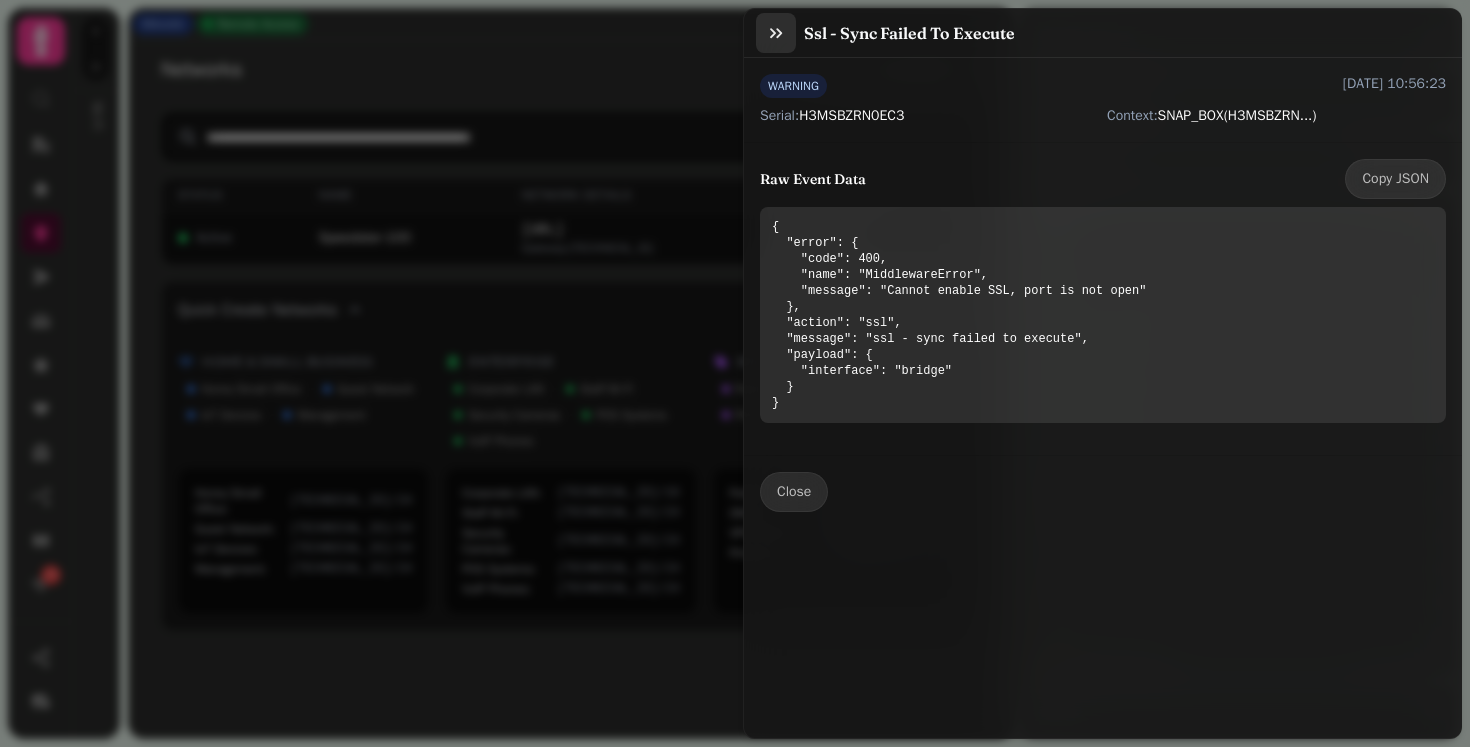 click 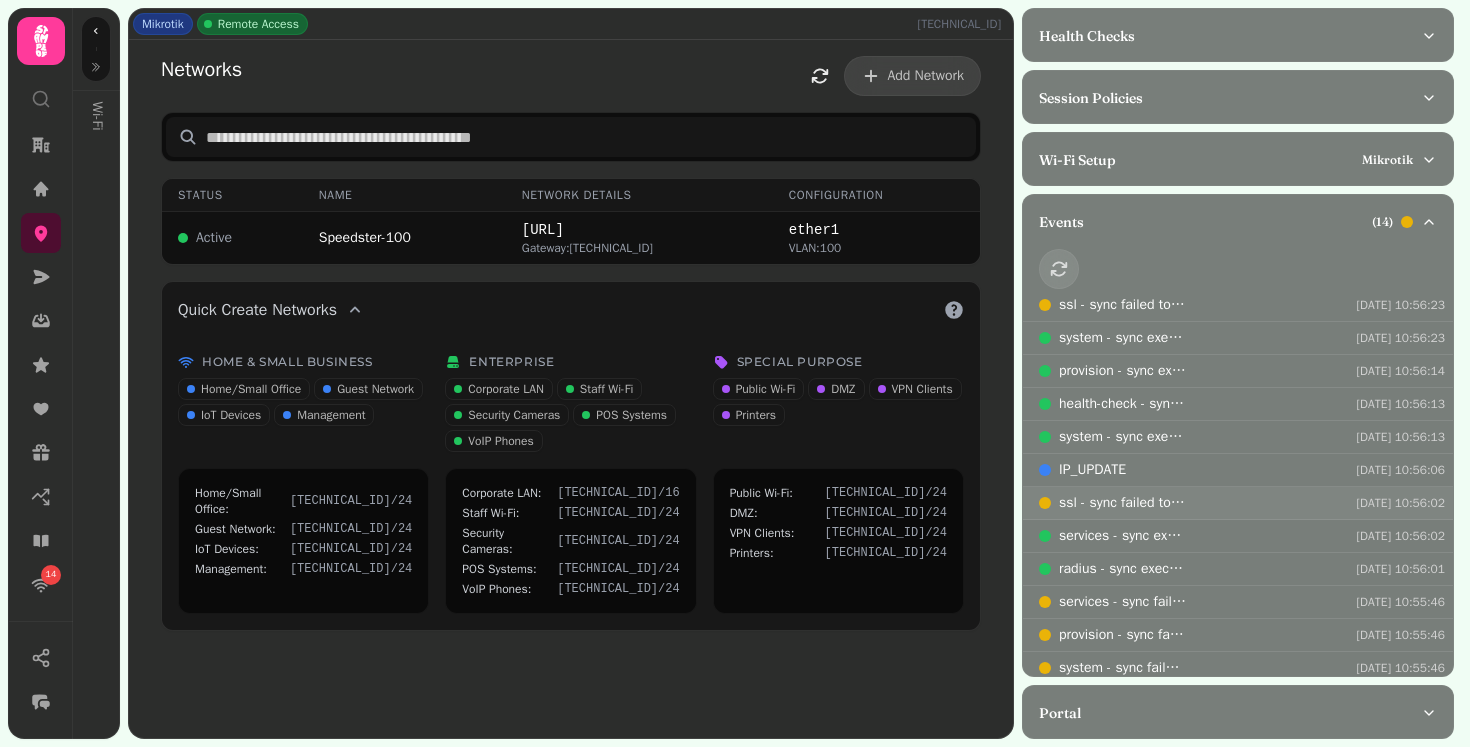 scroll, scrollTop: 86, scrollLeft: 0, axis: vertical 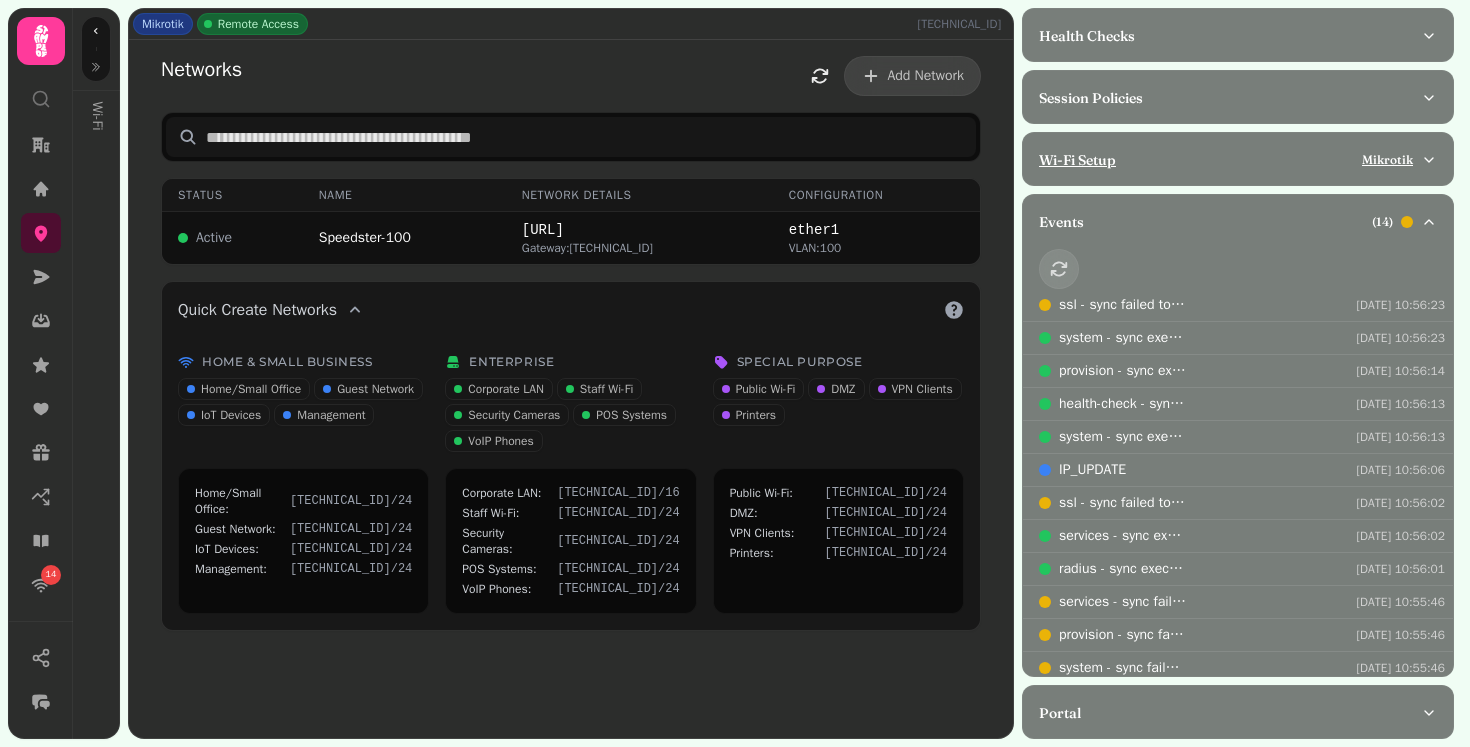 click on "Wi-Fi Setup Mikrotik" at bounding box center (1230, 160) 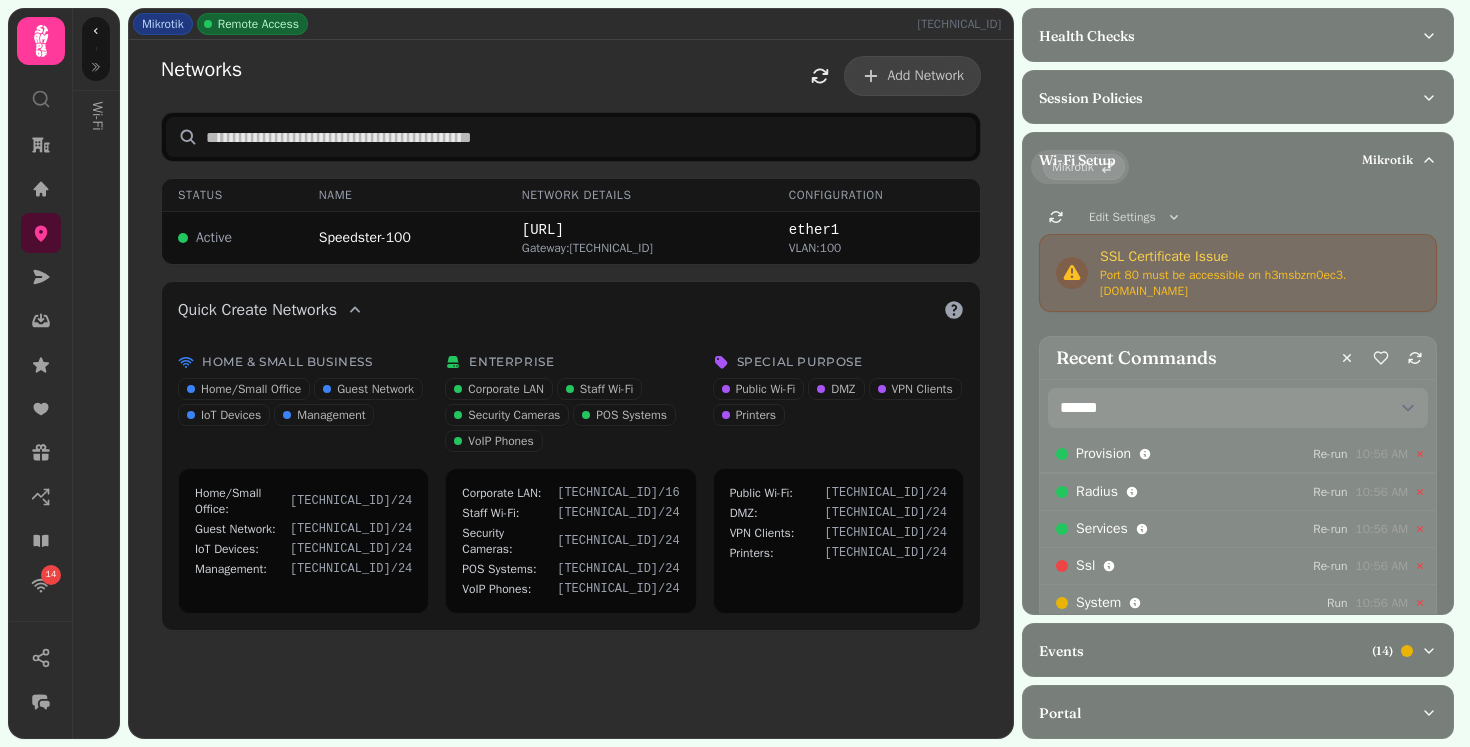 scroll, scrollTop: 46, scrollLeft: 0, axis: vertical 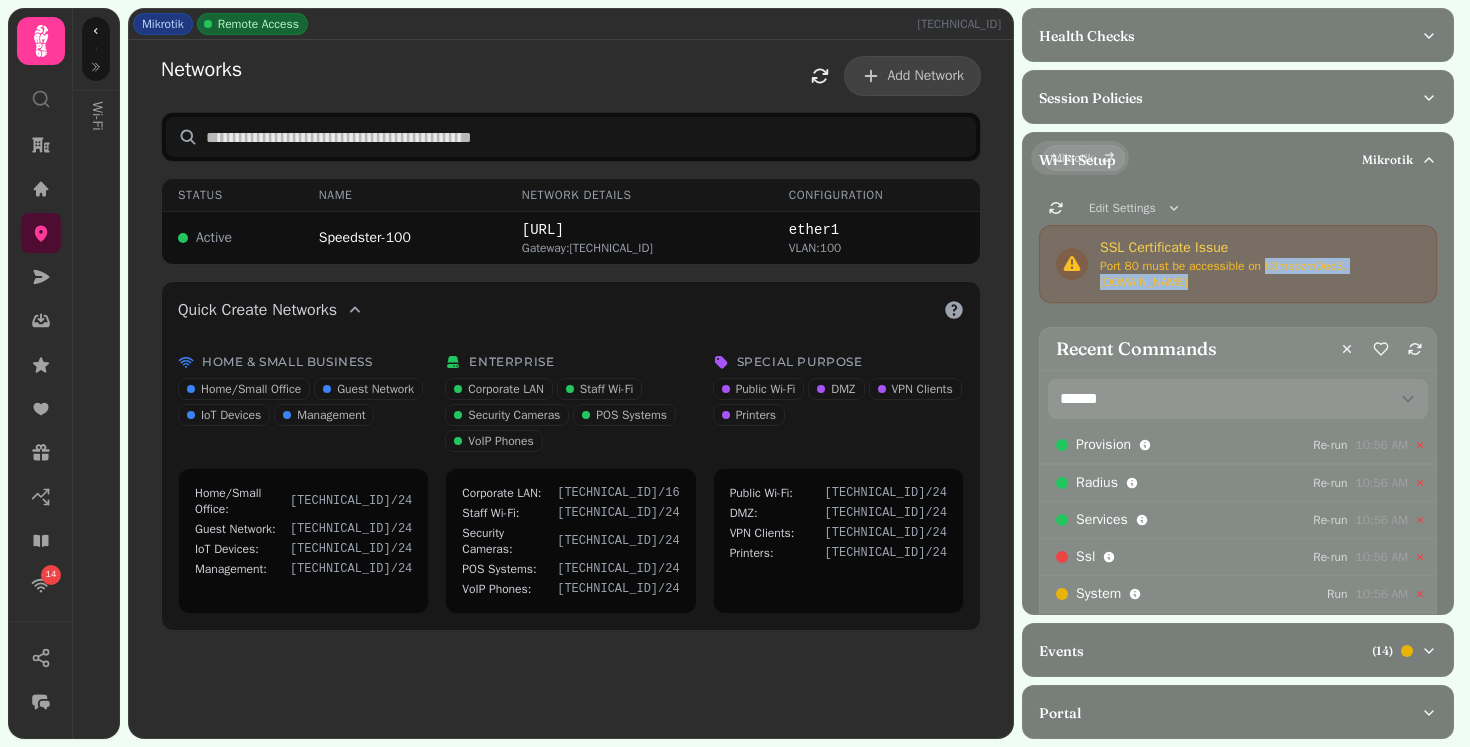 drag, startPoint x: 1287, startPoint y: 281, endPoint x: 1101, endPoint y: 277, distance: 186.043 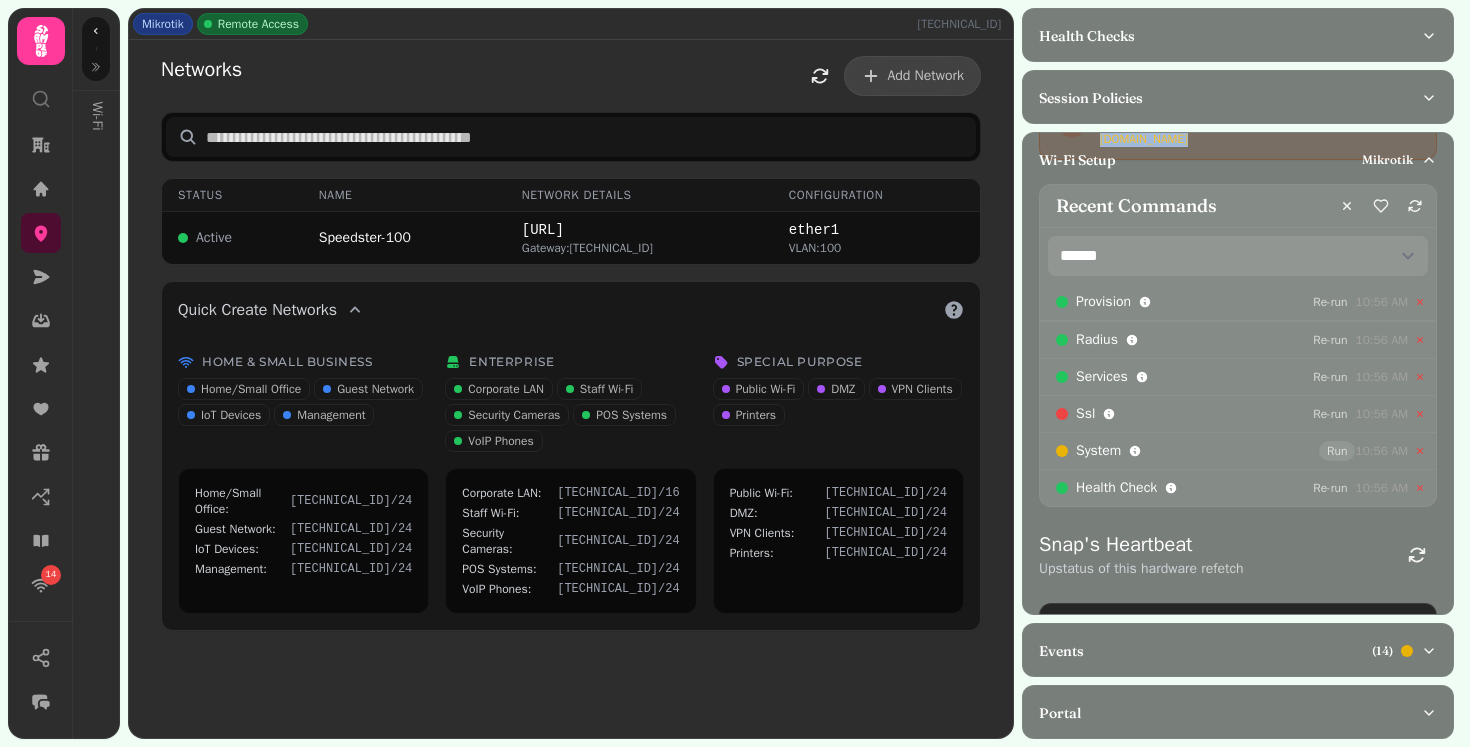 scroll, scrollTop: 195, scrollLeft: 0, axis: vertical 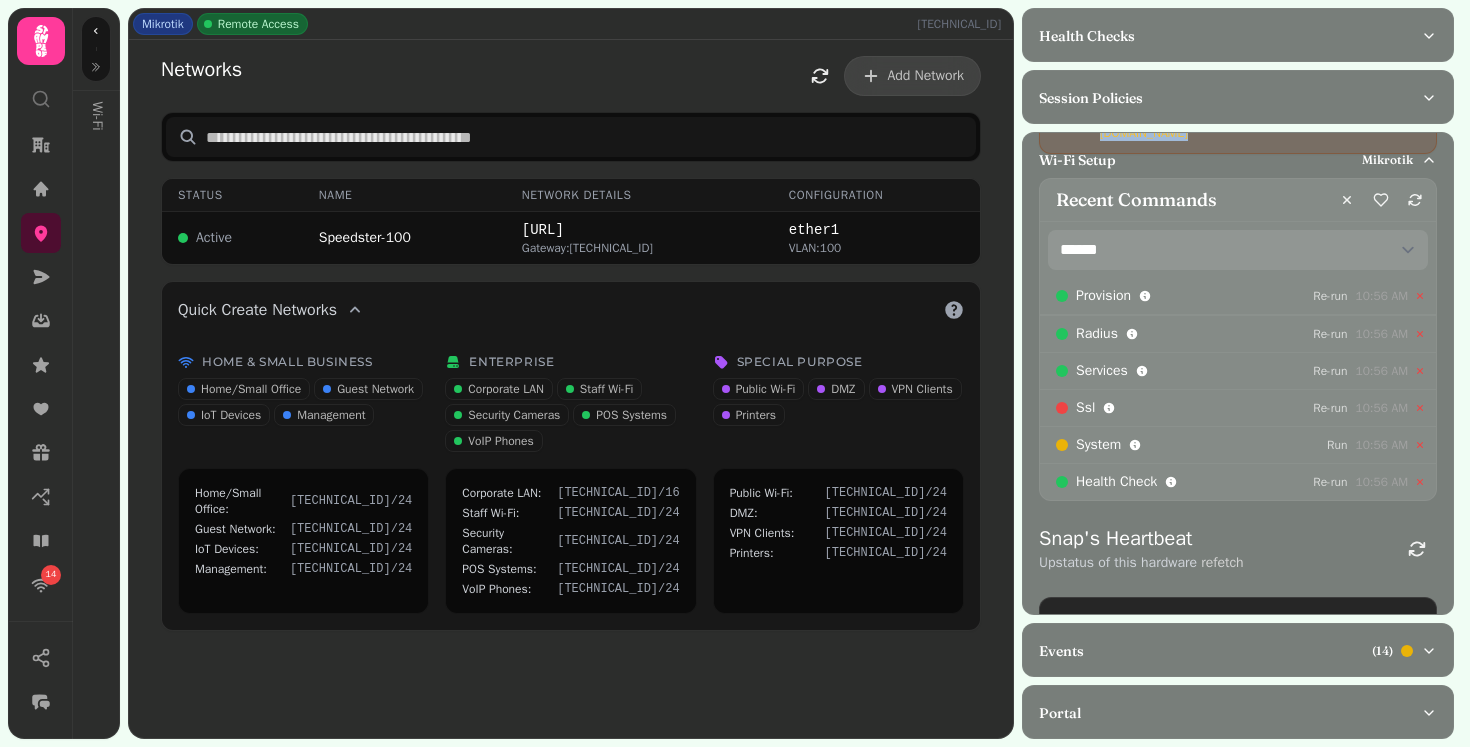 click on "Snap's Heartbeat Upstatus of this hardware   refetch" at bounding box center [1238, 549] 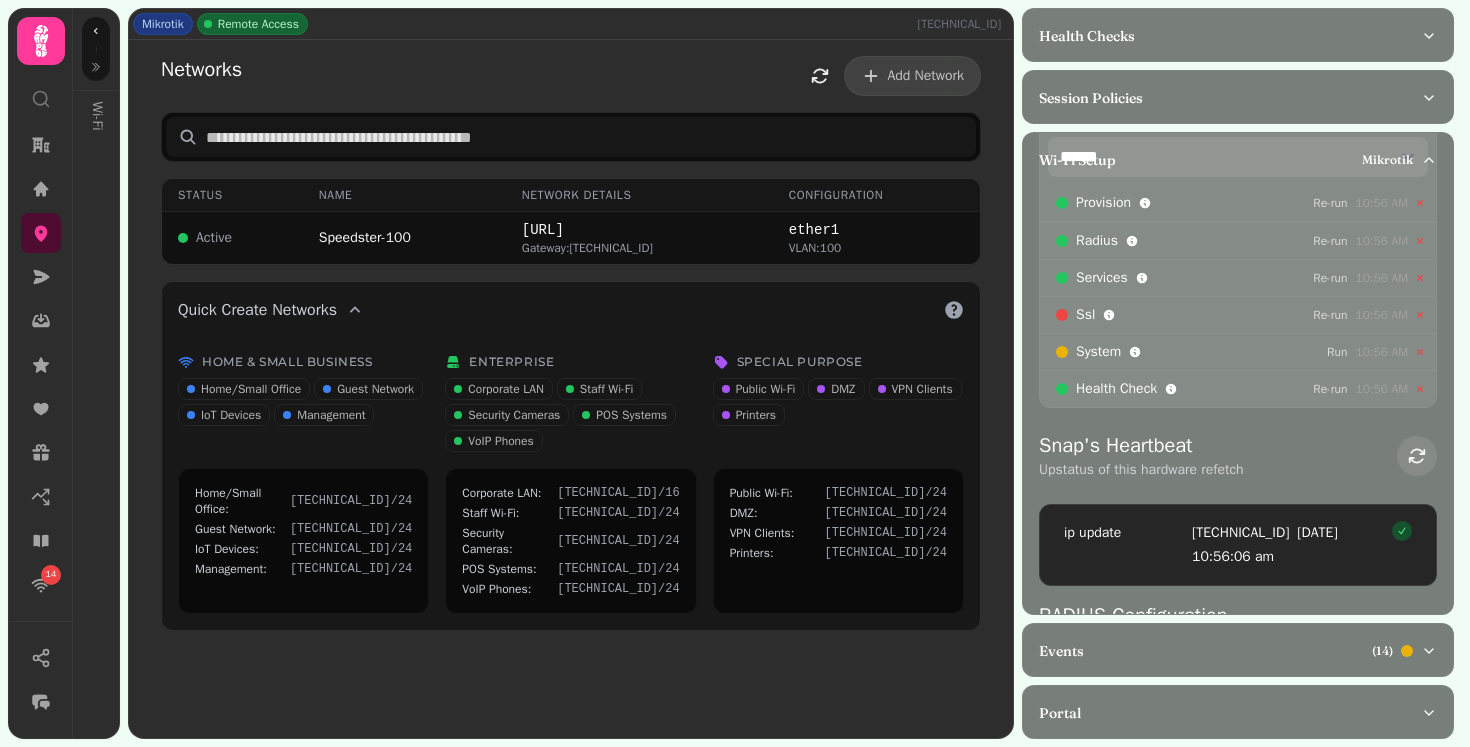 scroll, scrollTop: 287, scrollLeft: 0, axis: vertical 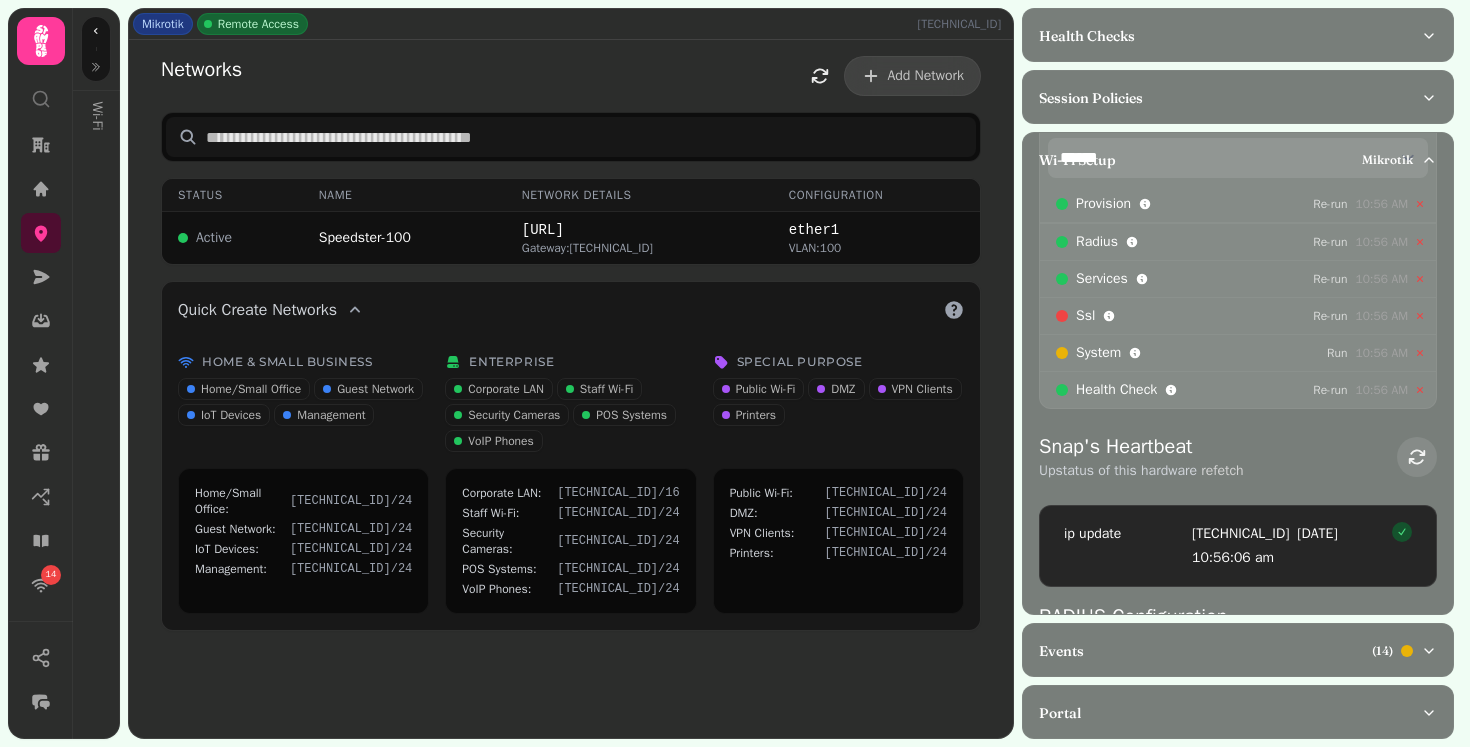 click at bounding box center (1417, 457) 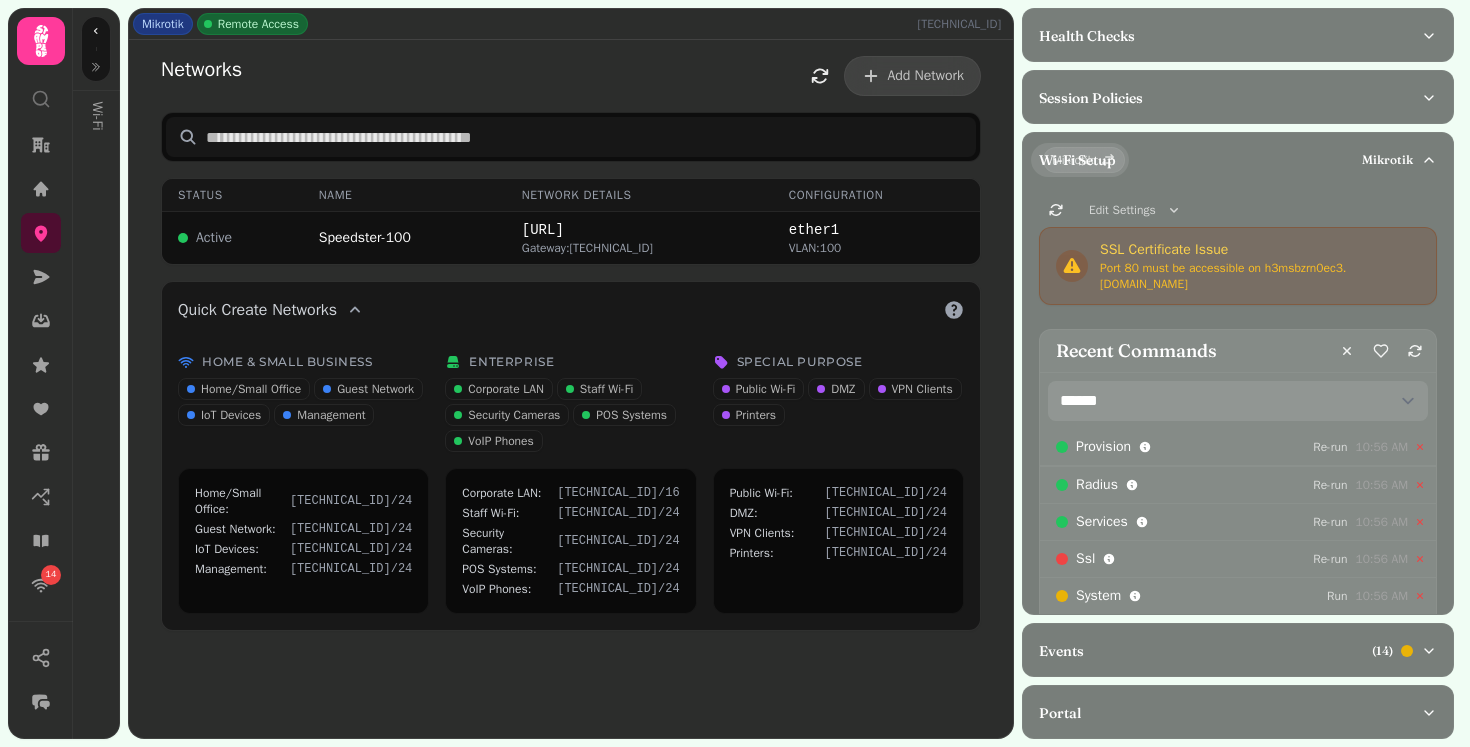 scroll, scrollTop: 0, scrollLeft: 0, axis: both 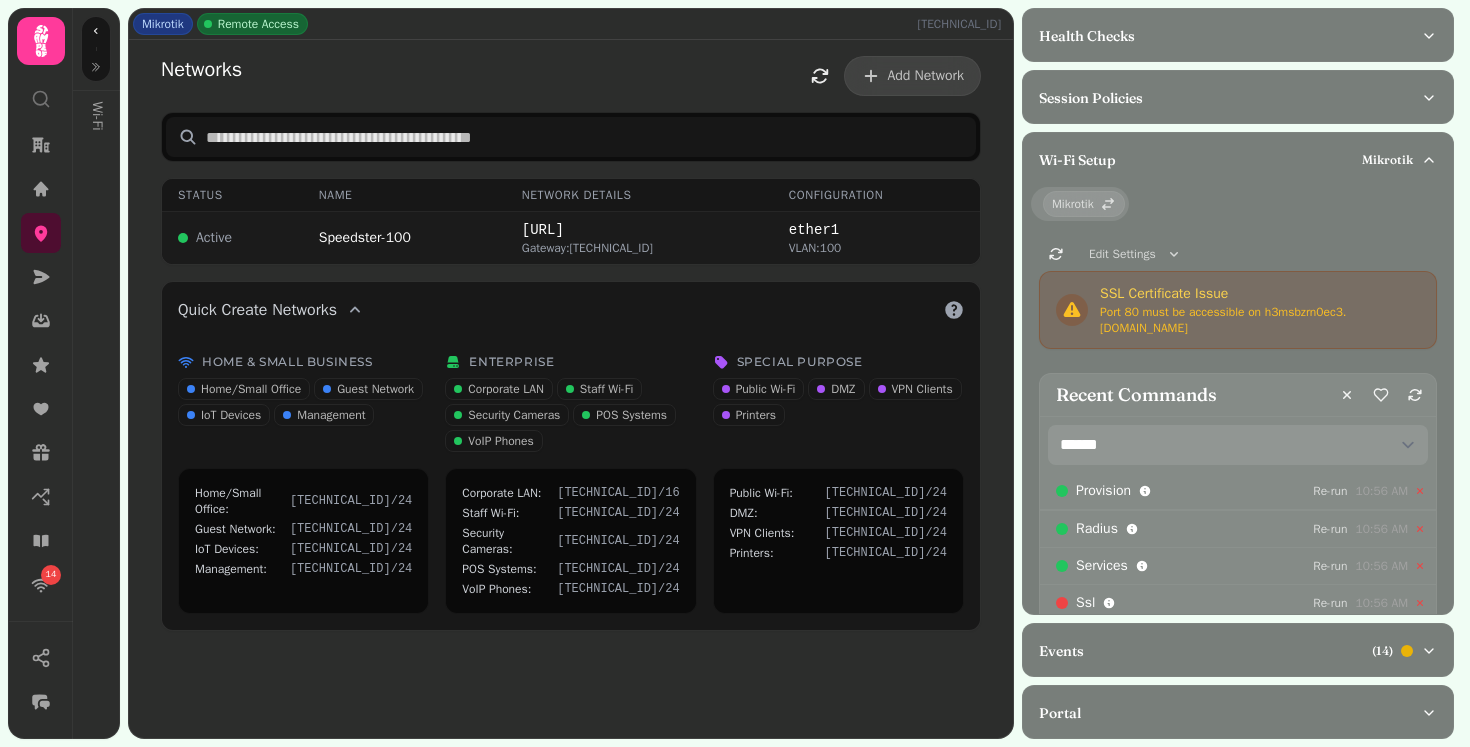 click on "Speedster-100" at bounding box center [404, 238] 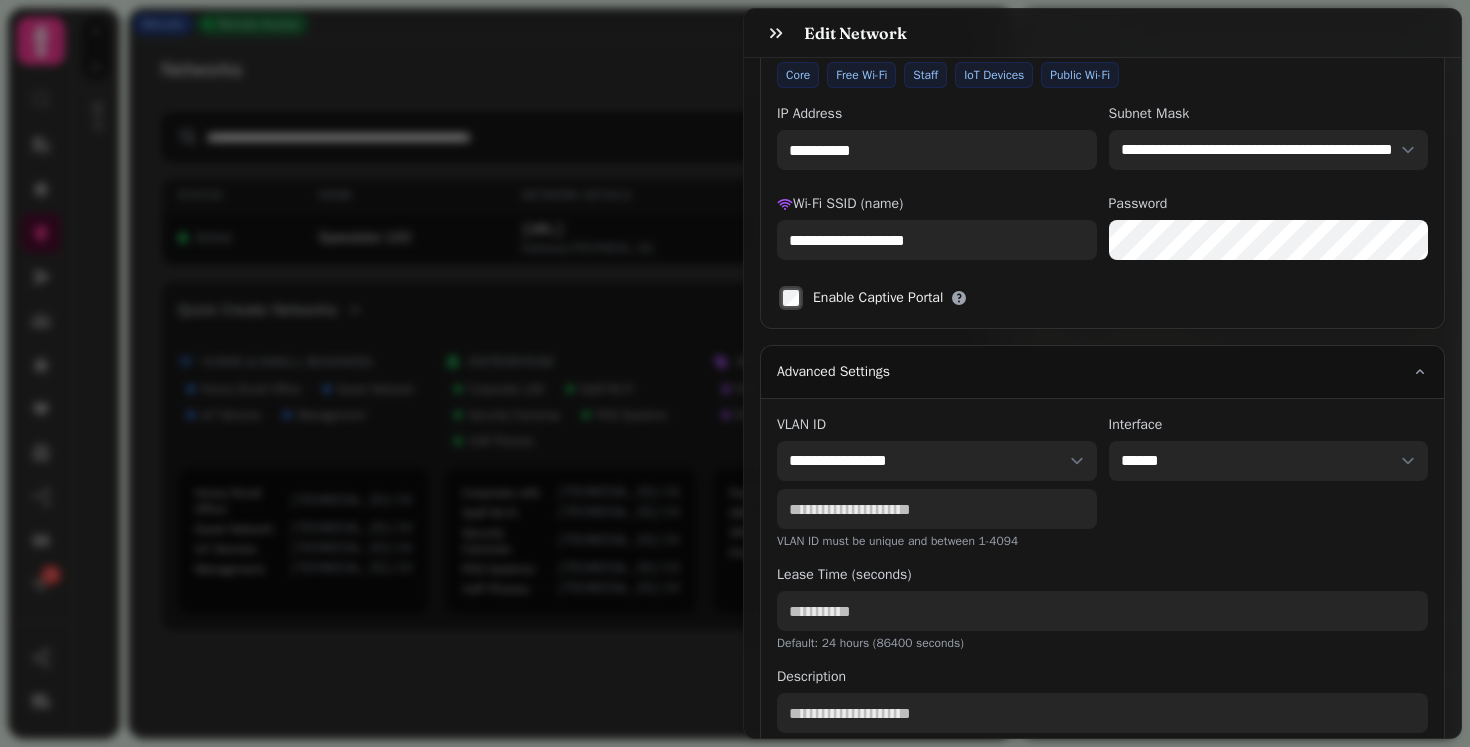 scroll, scrollTop: 187, scrollLeft: 0, axis: vertical 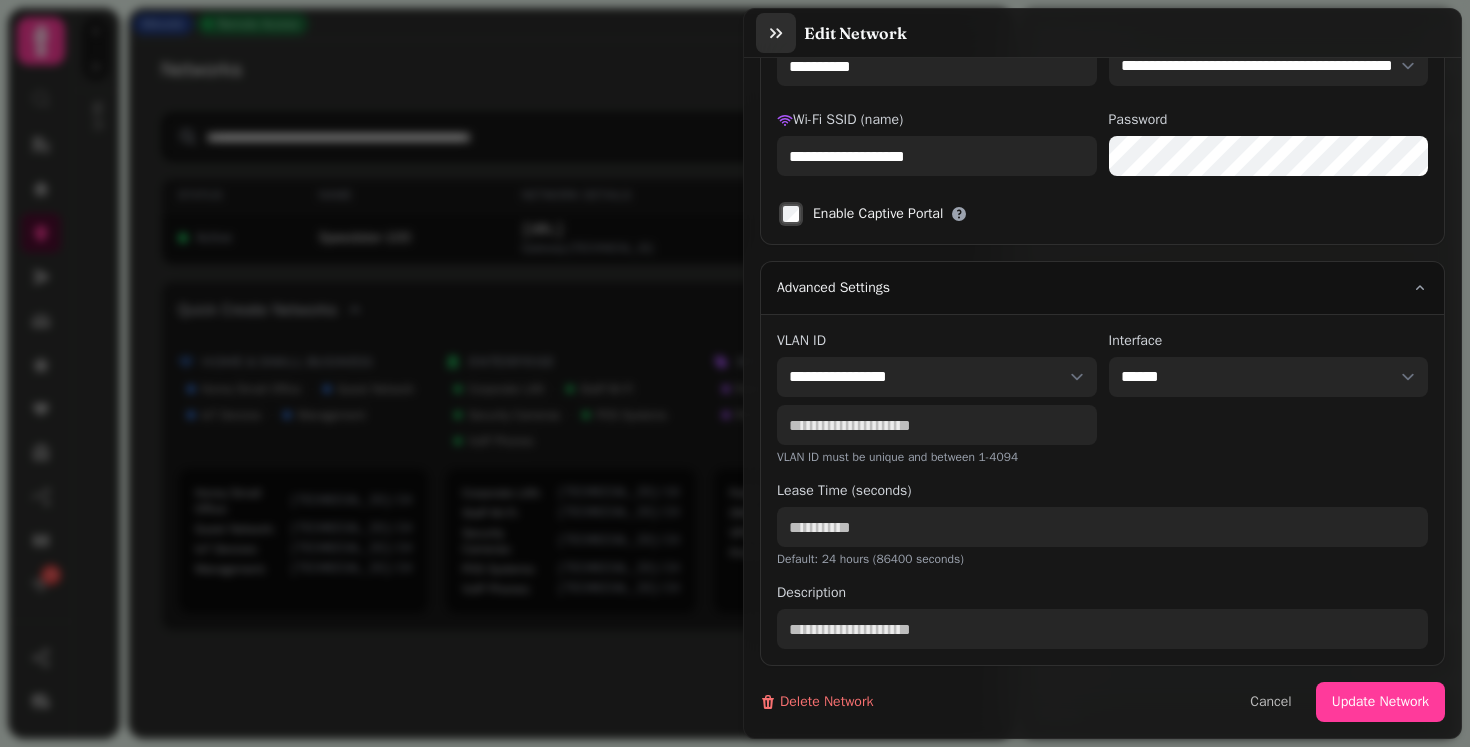 click 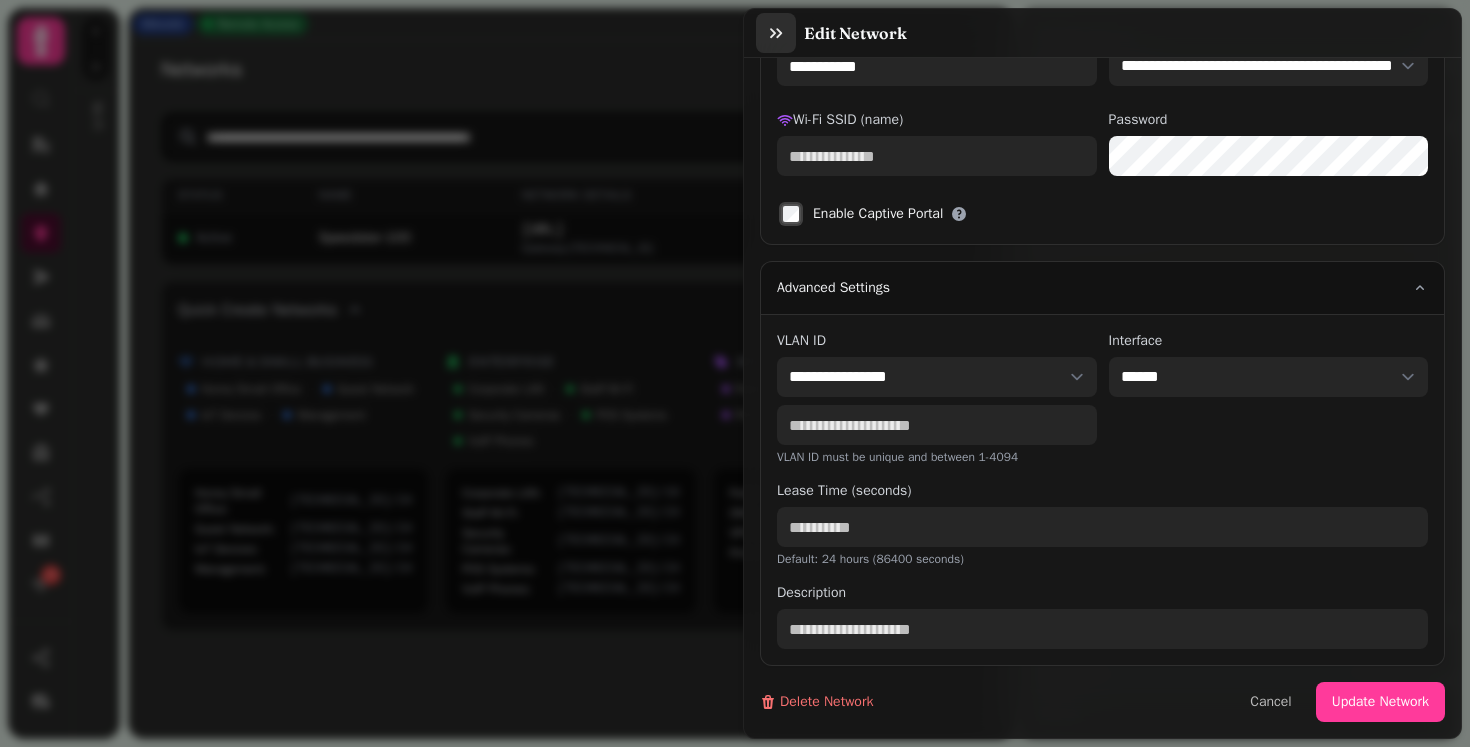 type 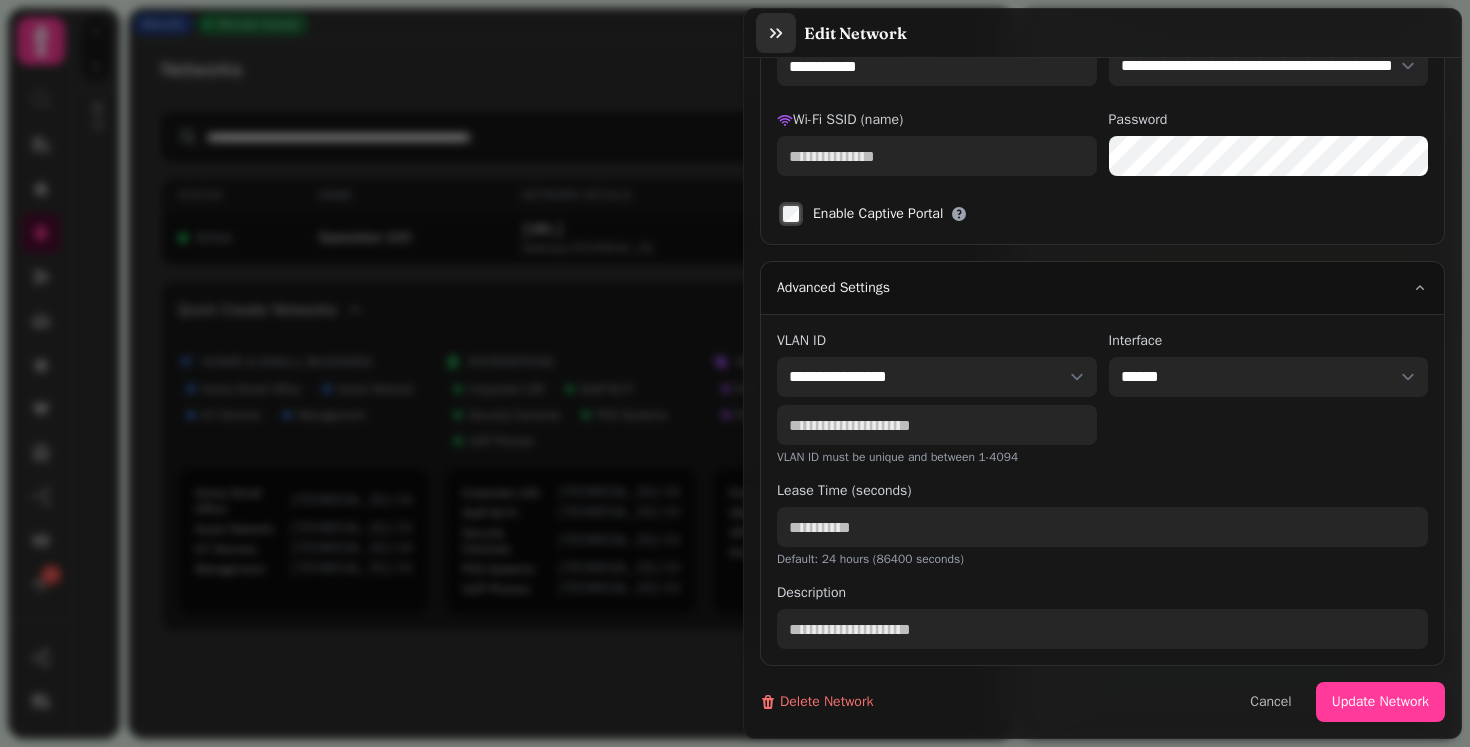 type on "*******" 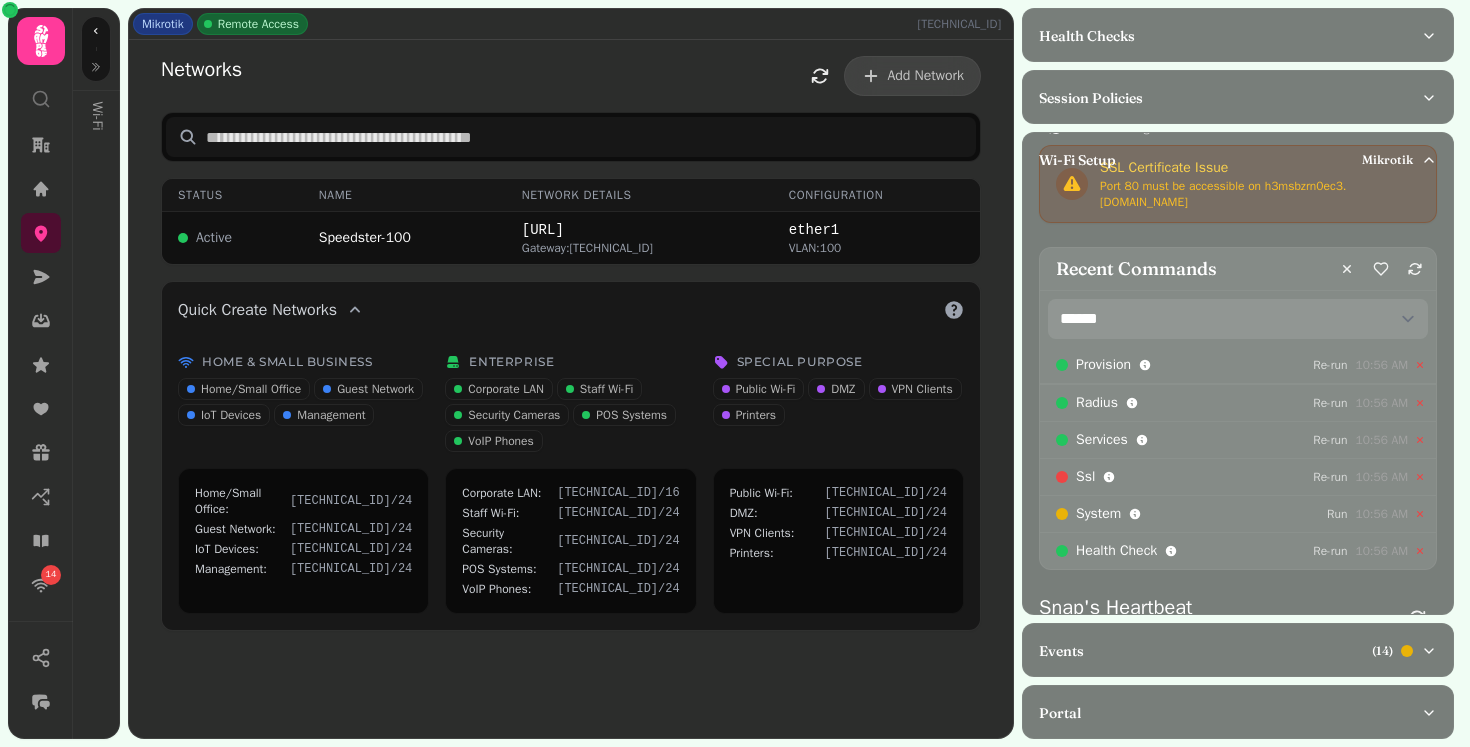 scroll, scrollTop: 25, scrollLeft: 0, axis: vertical 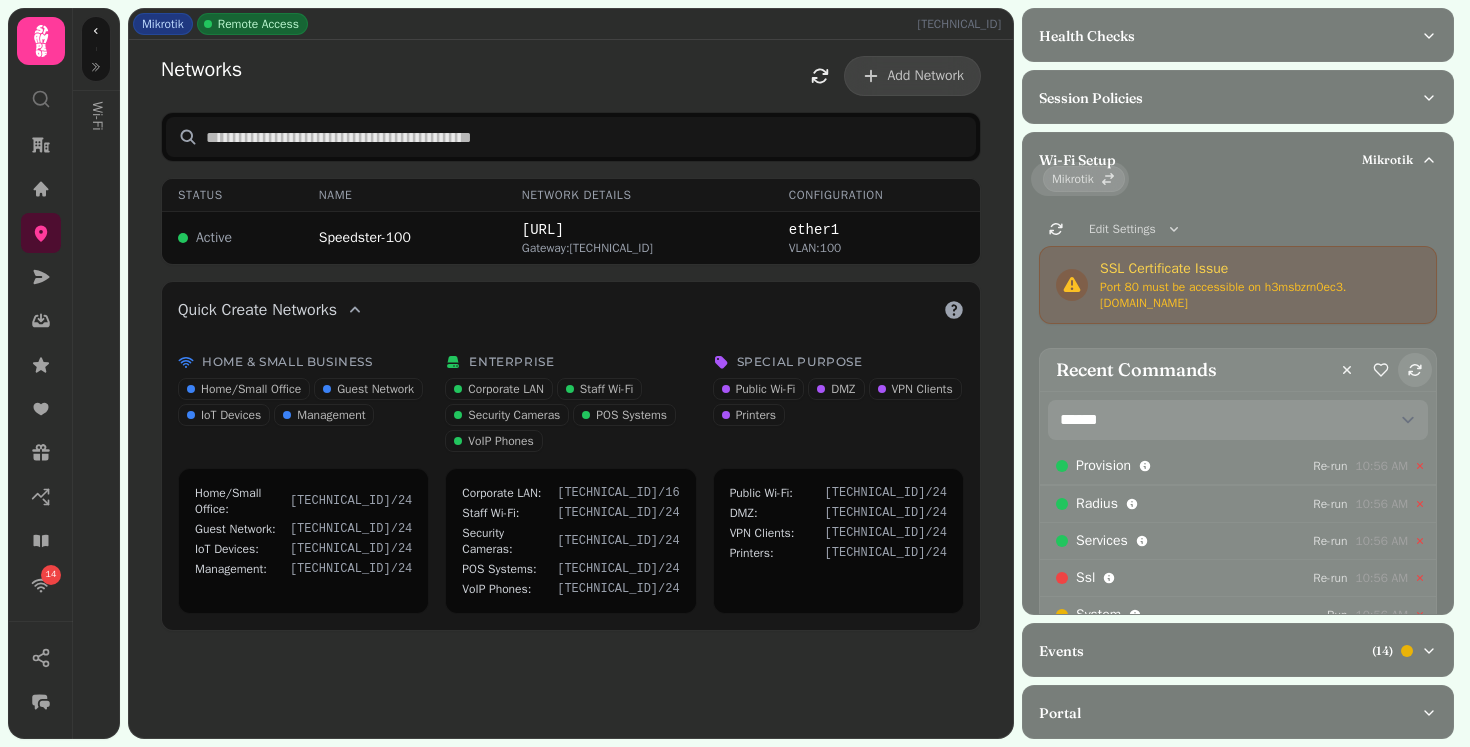click 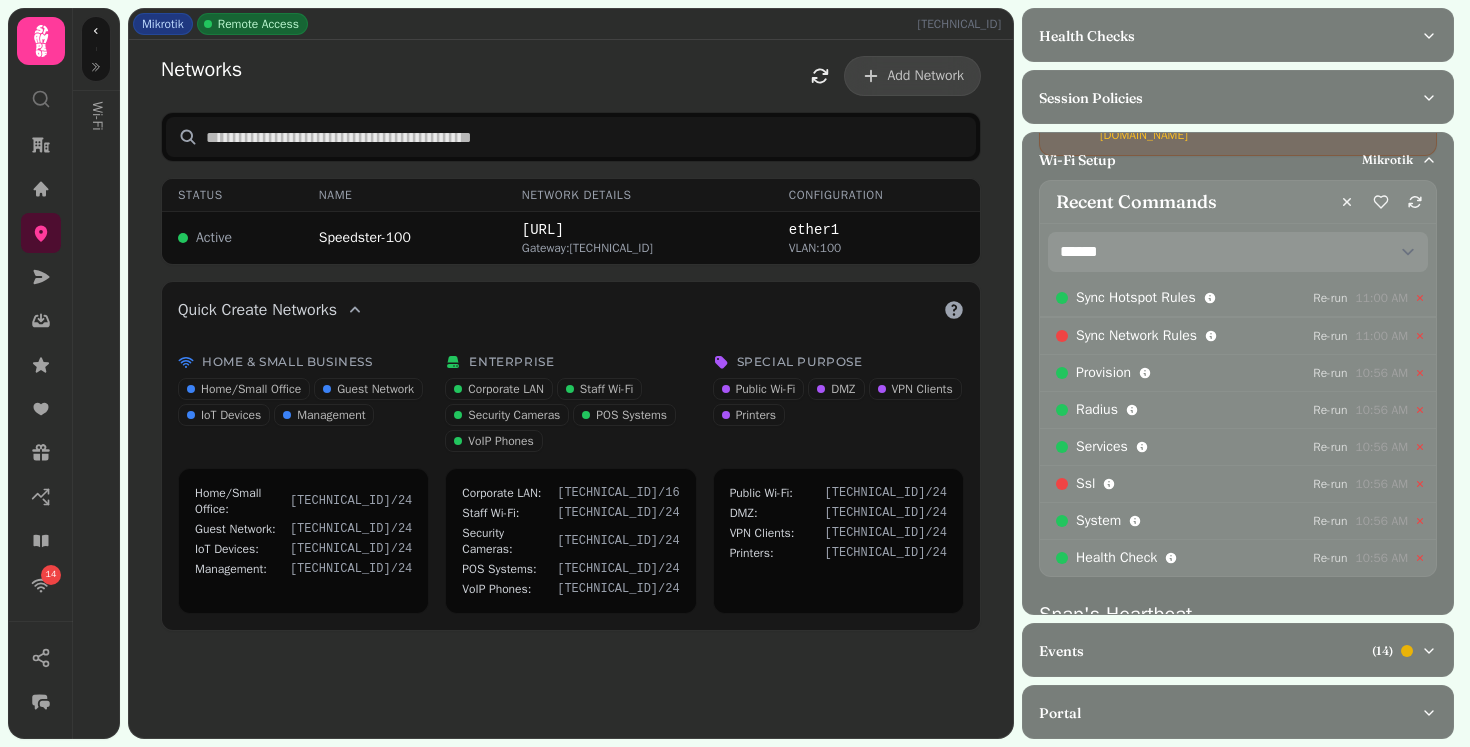 scroll, scrollTop: 199, scrollLeft: 0, axis: vertical 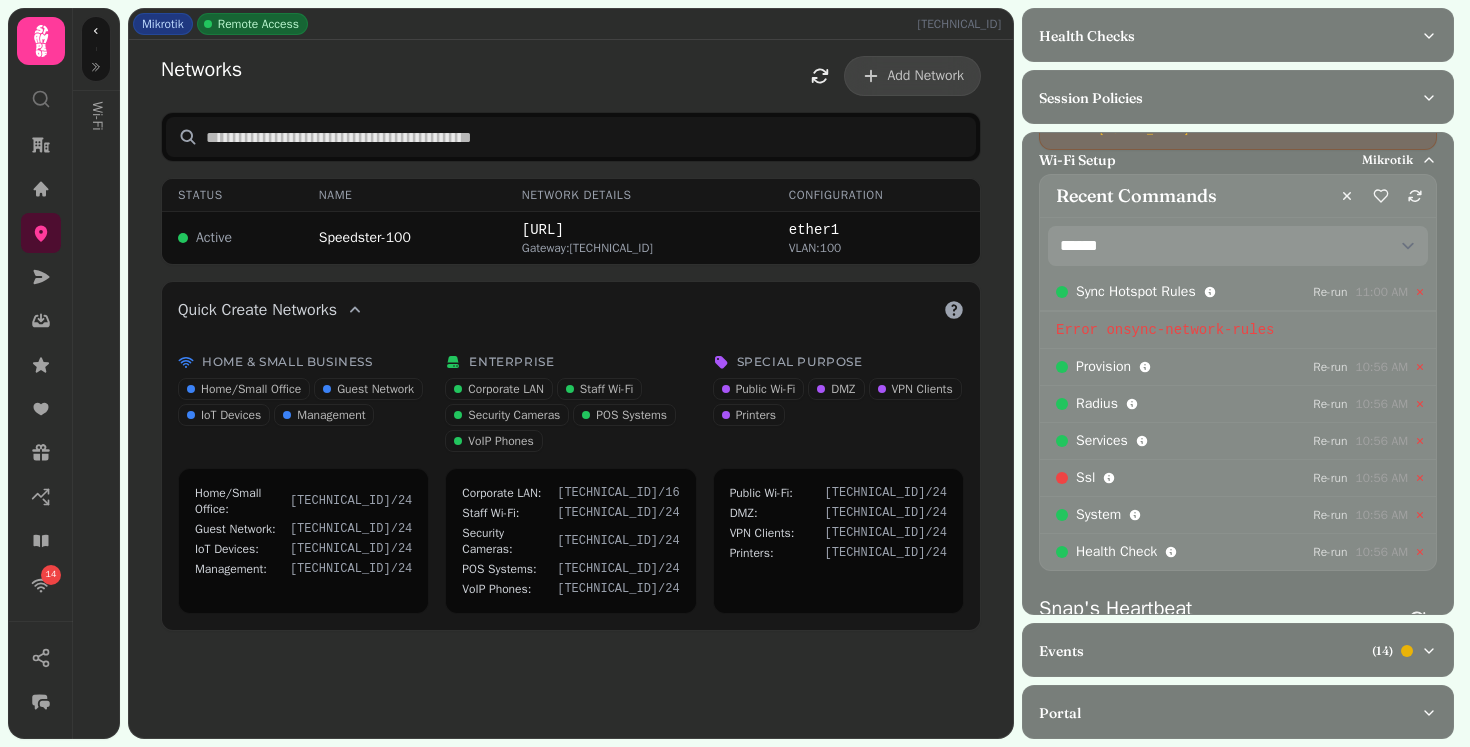 click on "**********" at bounding box center [1238, 620] 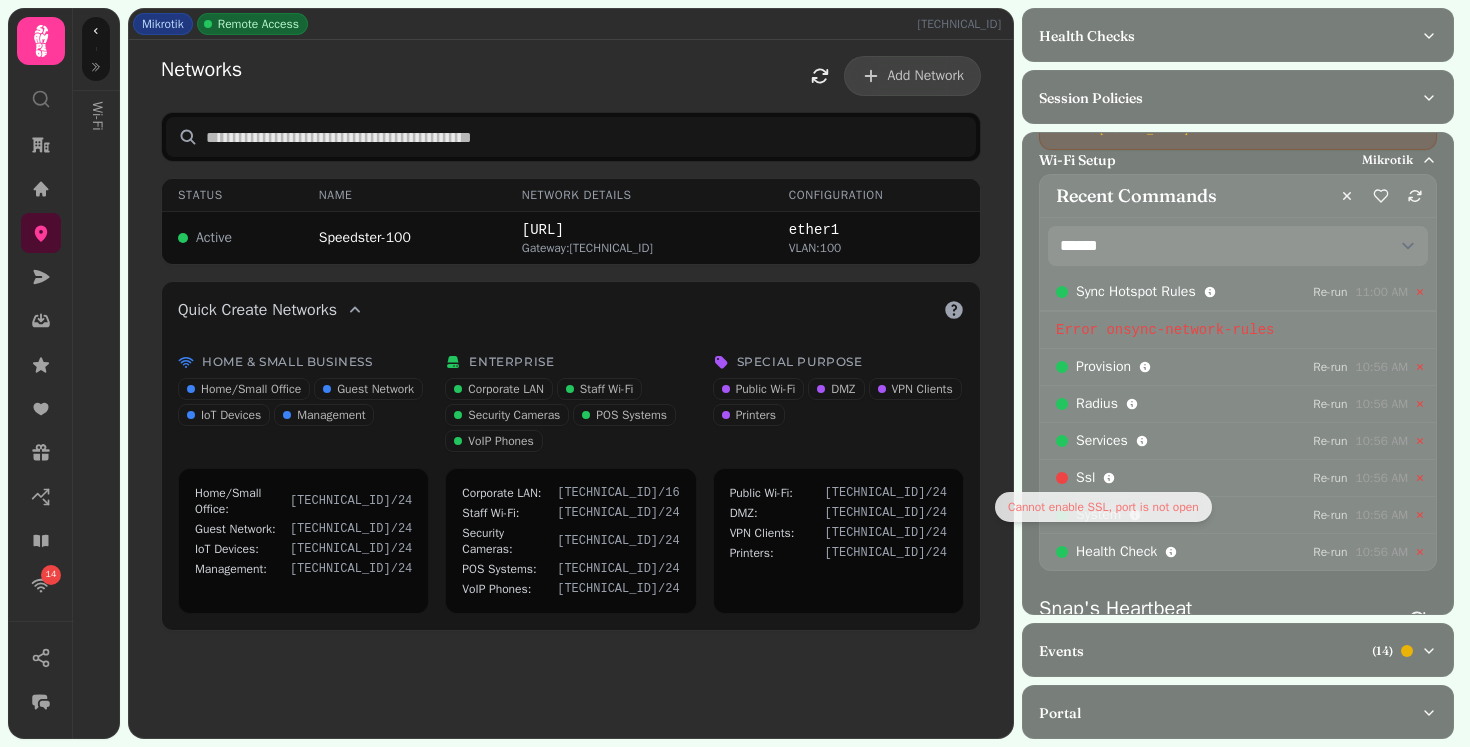 click 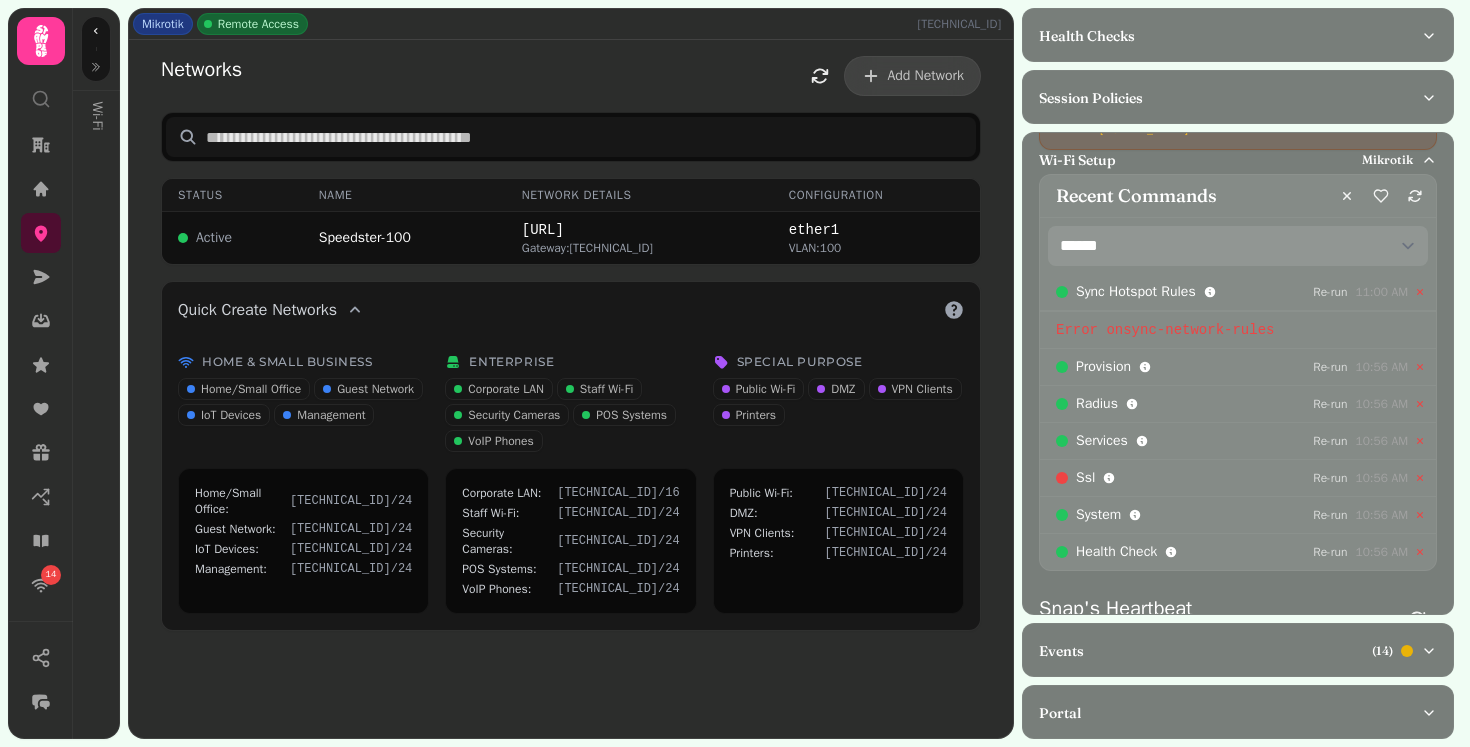 scroll, scrollTop: 202, scrollLeft: 0, axis: vertical 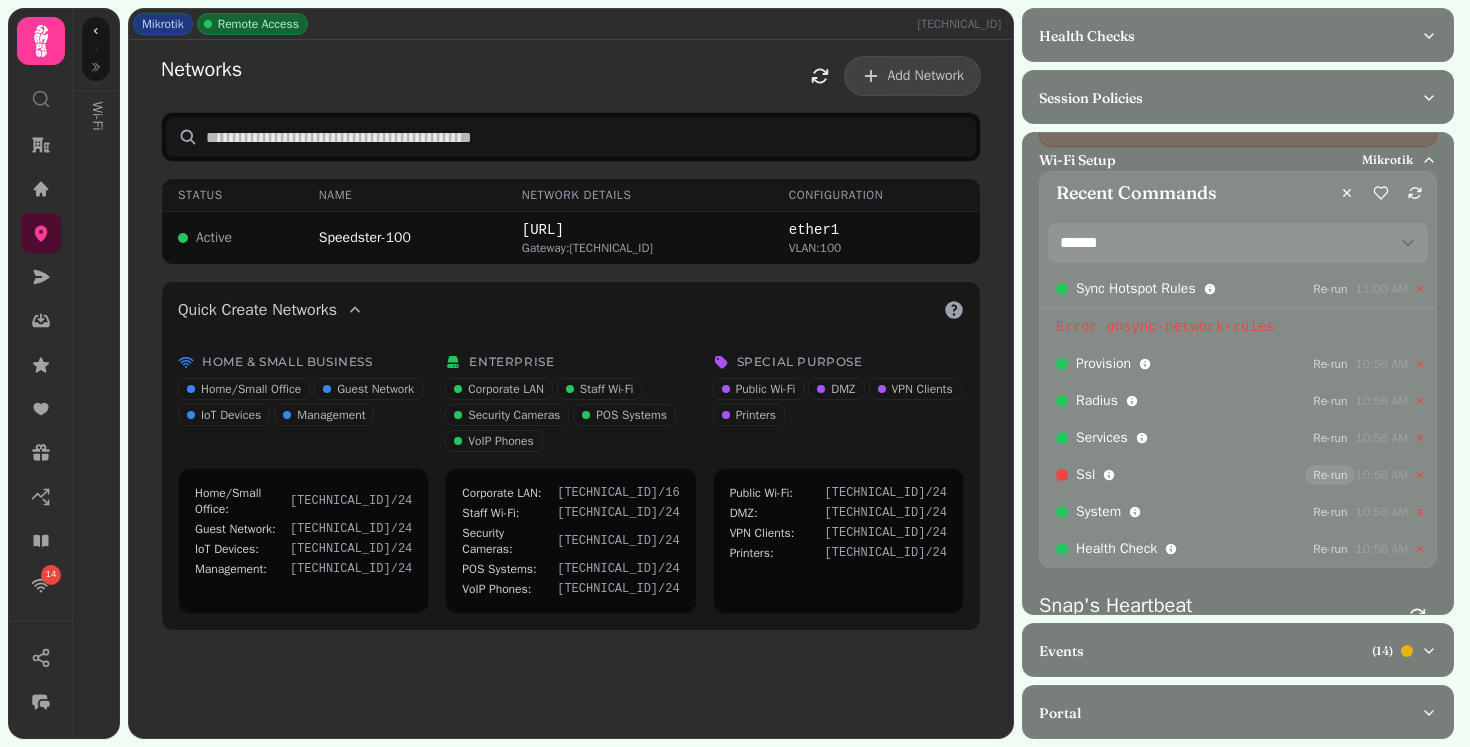 click on "Re-run" at bounding box center [1330, 475] 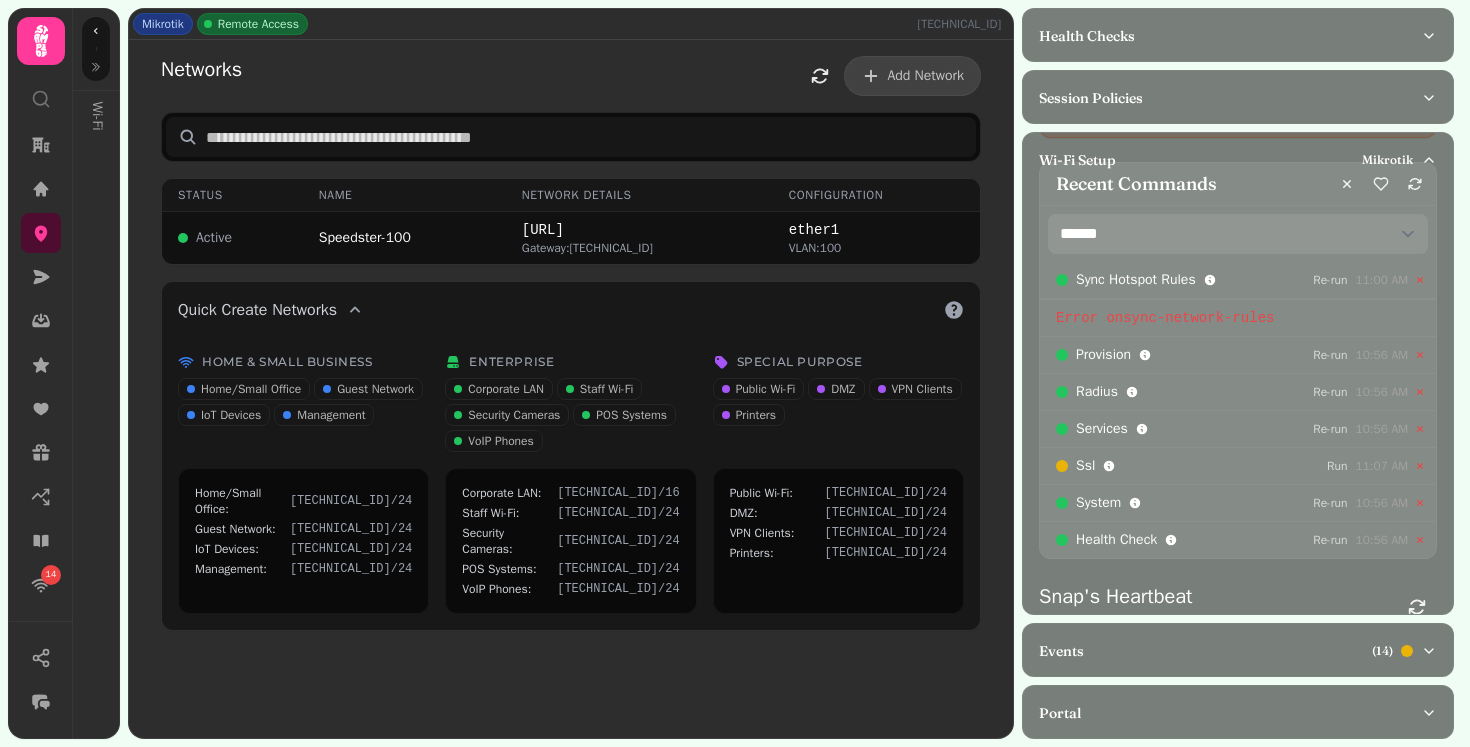 scroll, scrollTop: 208, scrollLeft: 0, axis: vertical 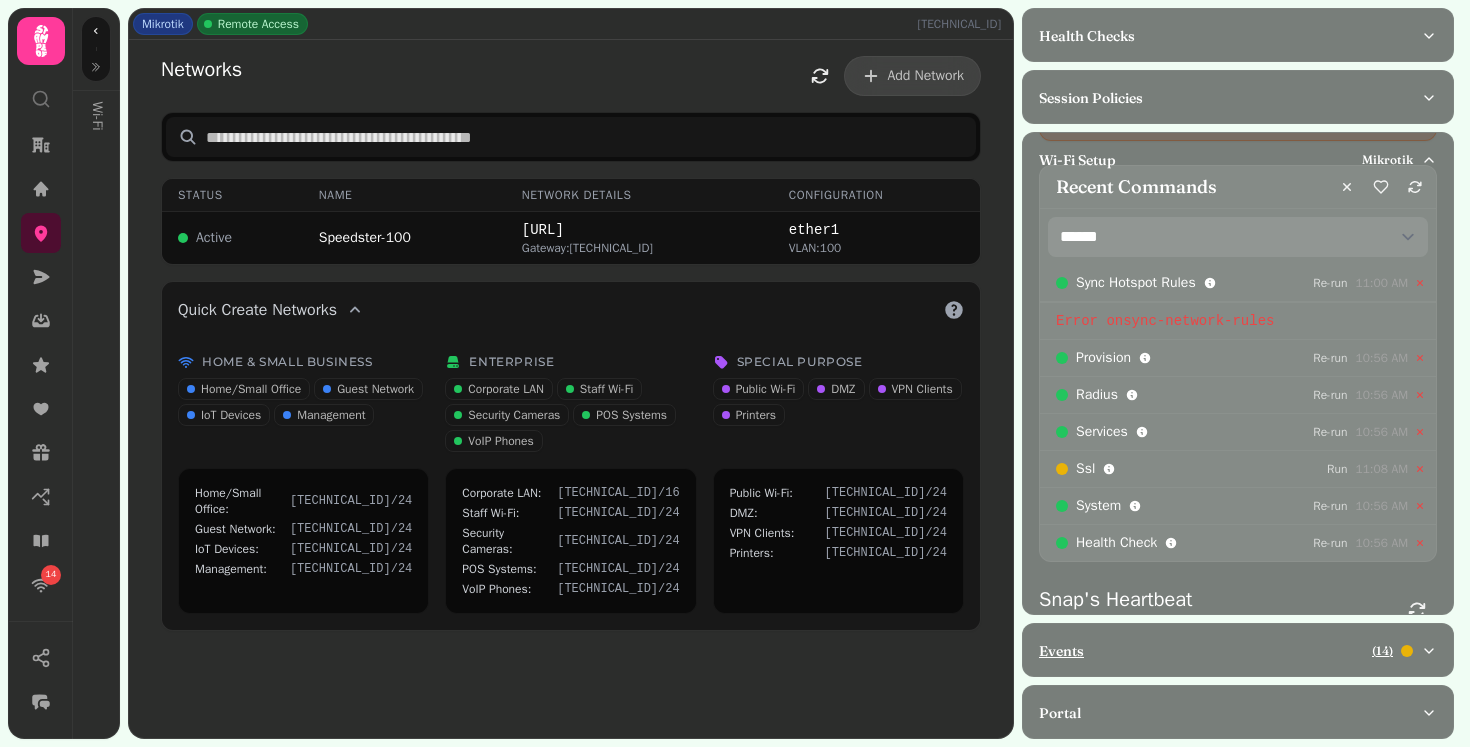 click on "Events ( 14 )" at bounding box center (1238, 651) 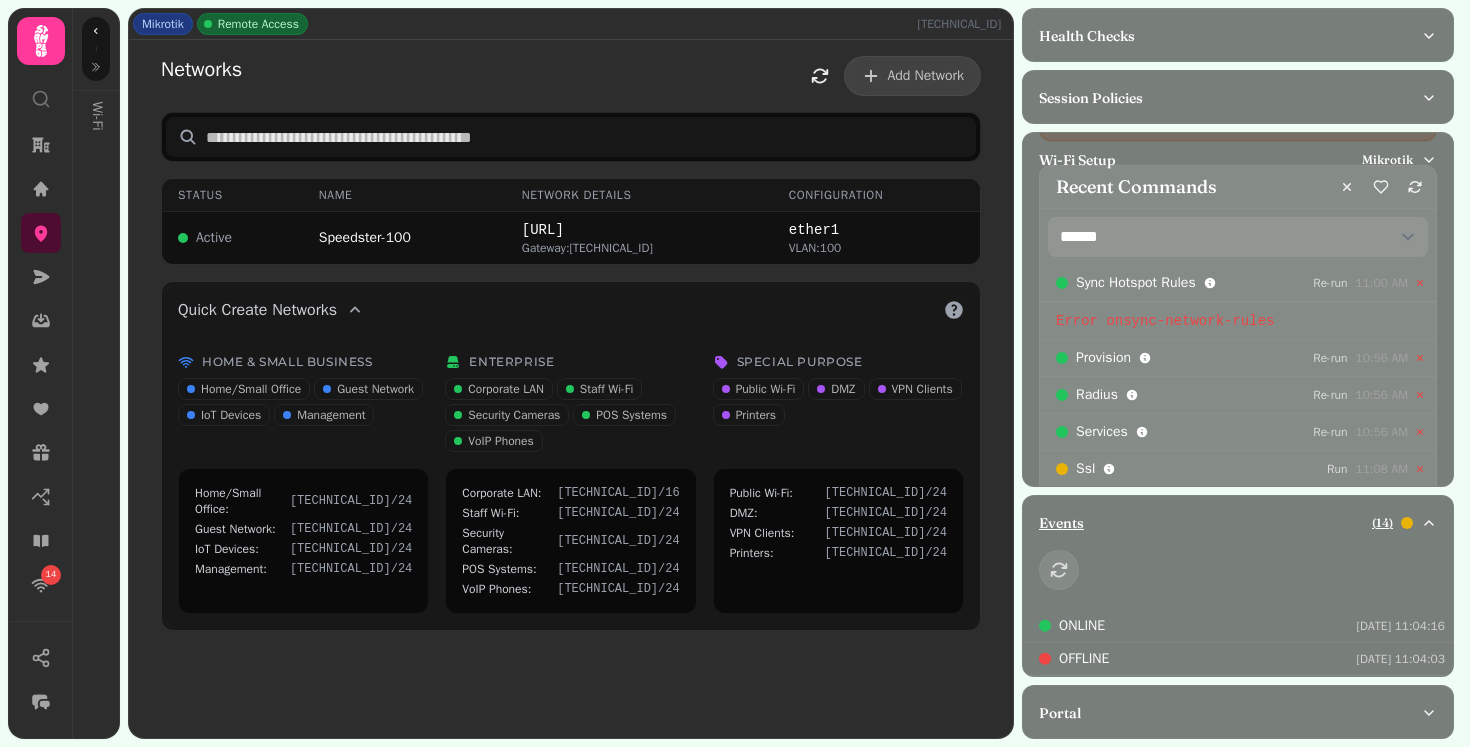 scroll, scrollTop: 2, scrollLeft: 0, axis: vertical 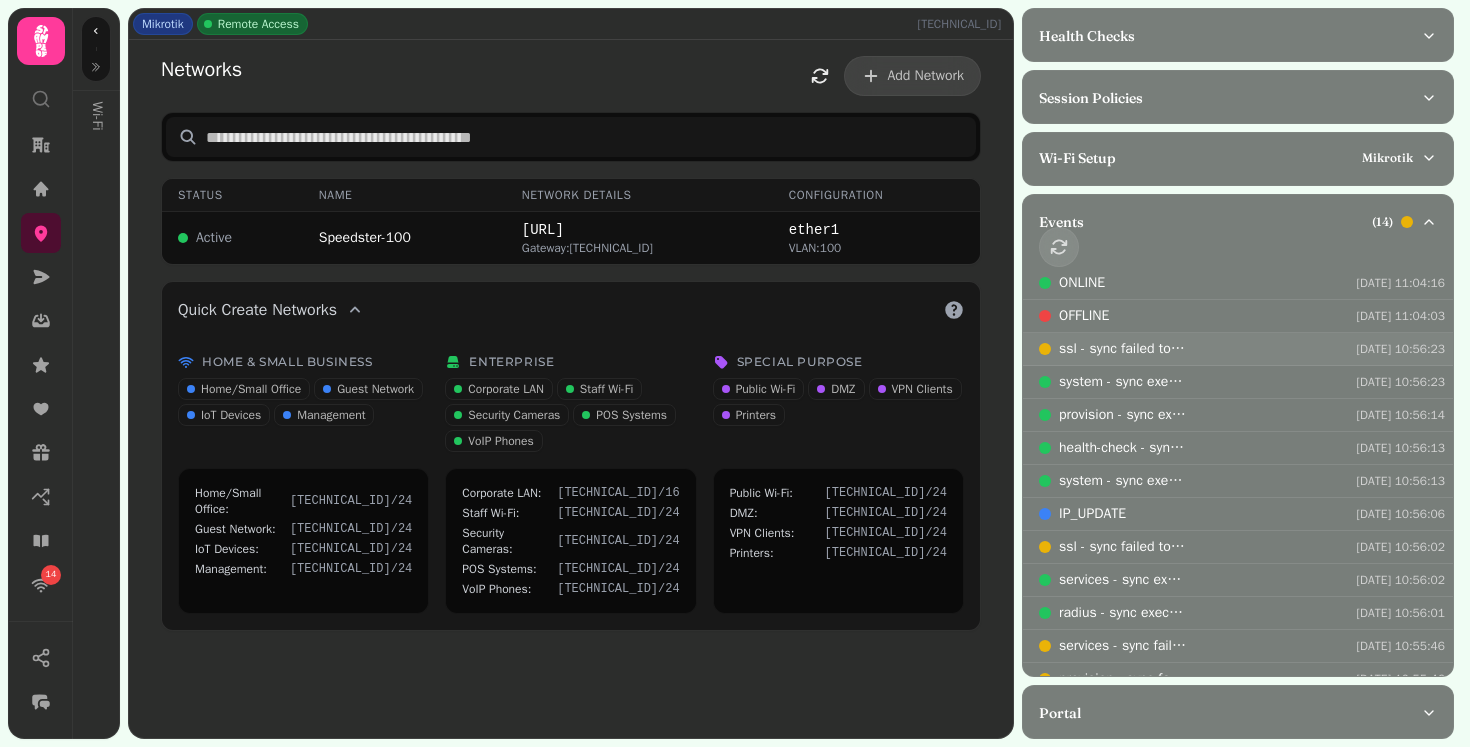click on "ssl - sync failed to execute" at bounding box center [1123, 349] 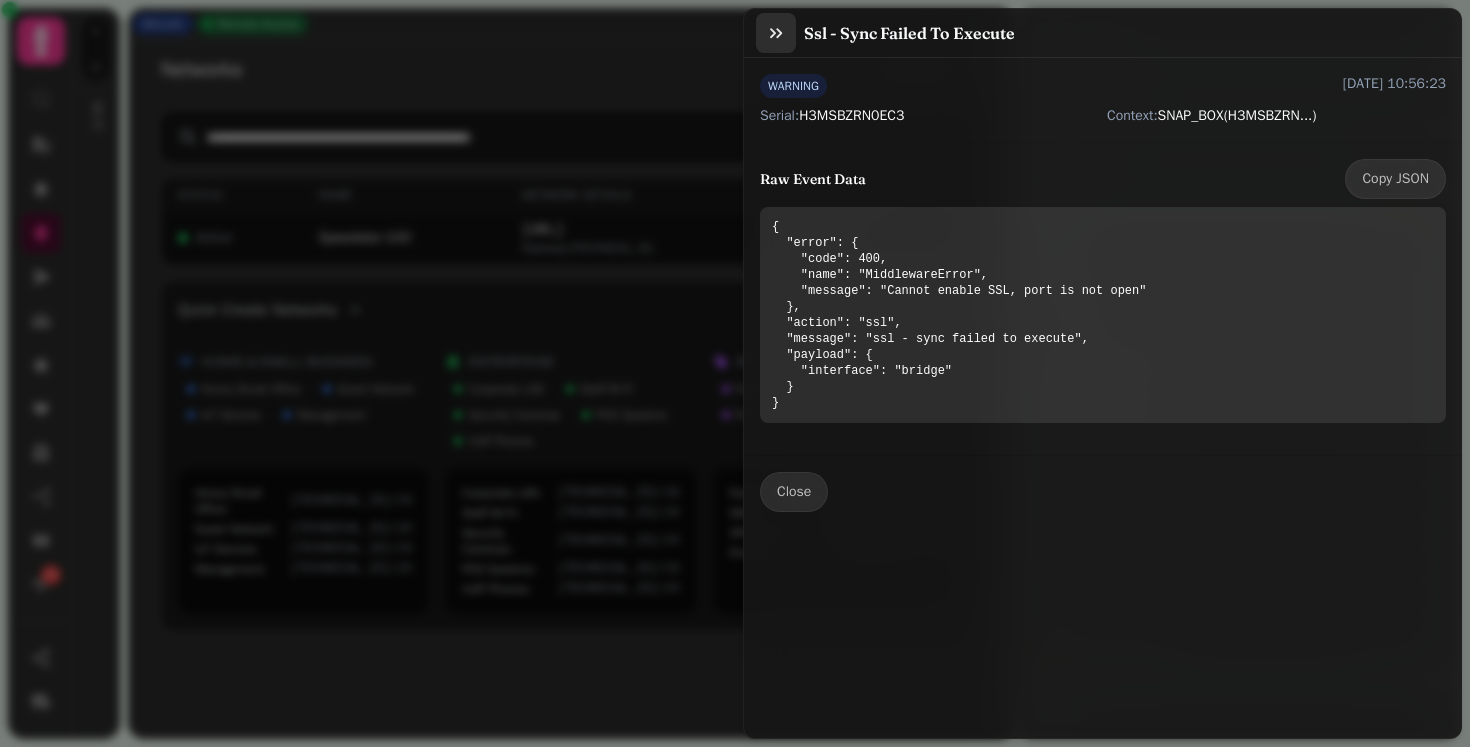 click 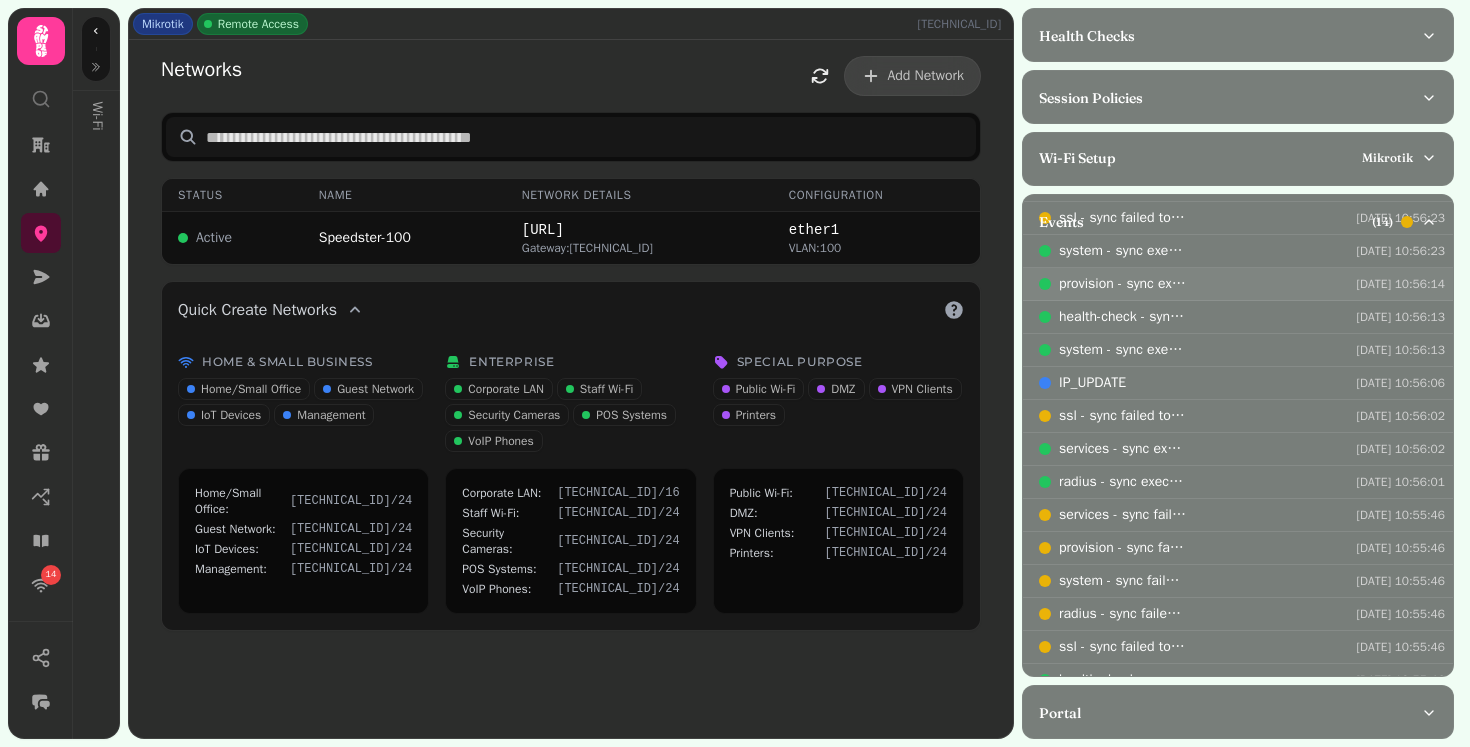 scroll, scrollTop: 150, scrollLeft: 0, axis: vertical 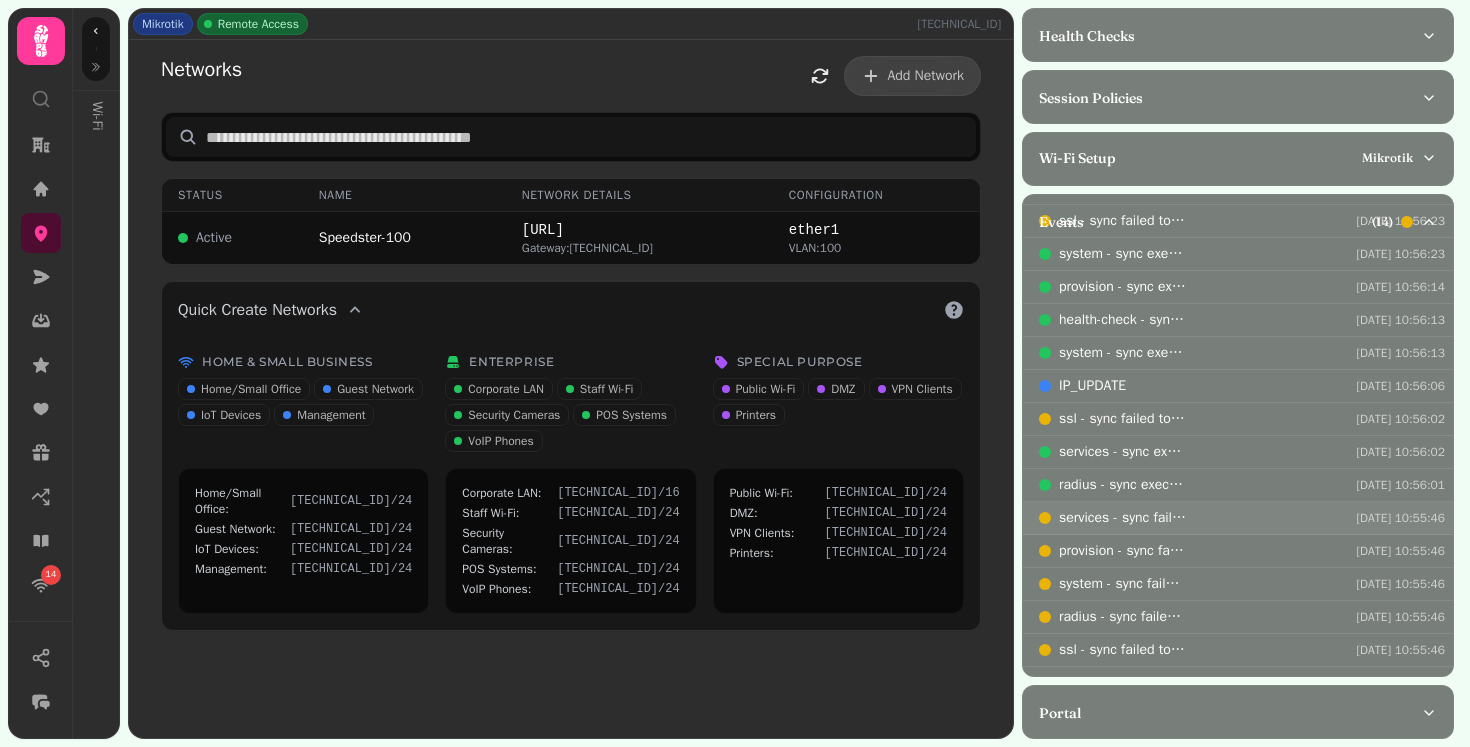 click on "services - sync failed to execute" at bounding box center (1123, 518) 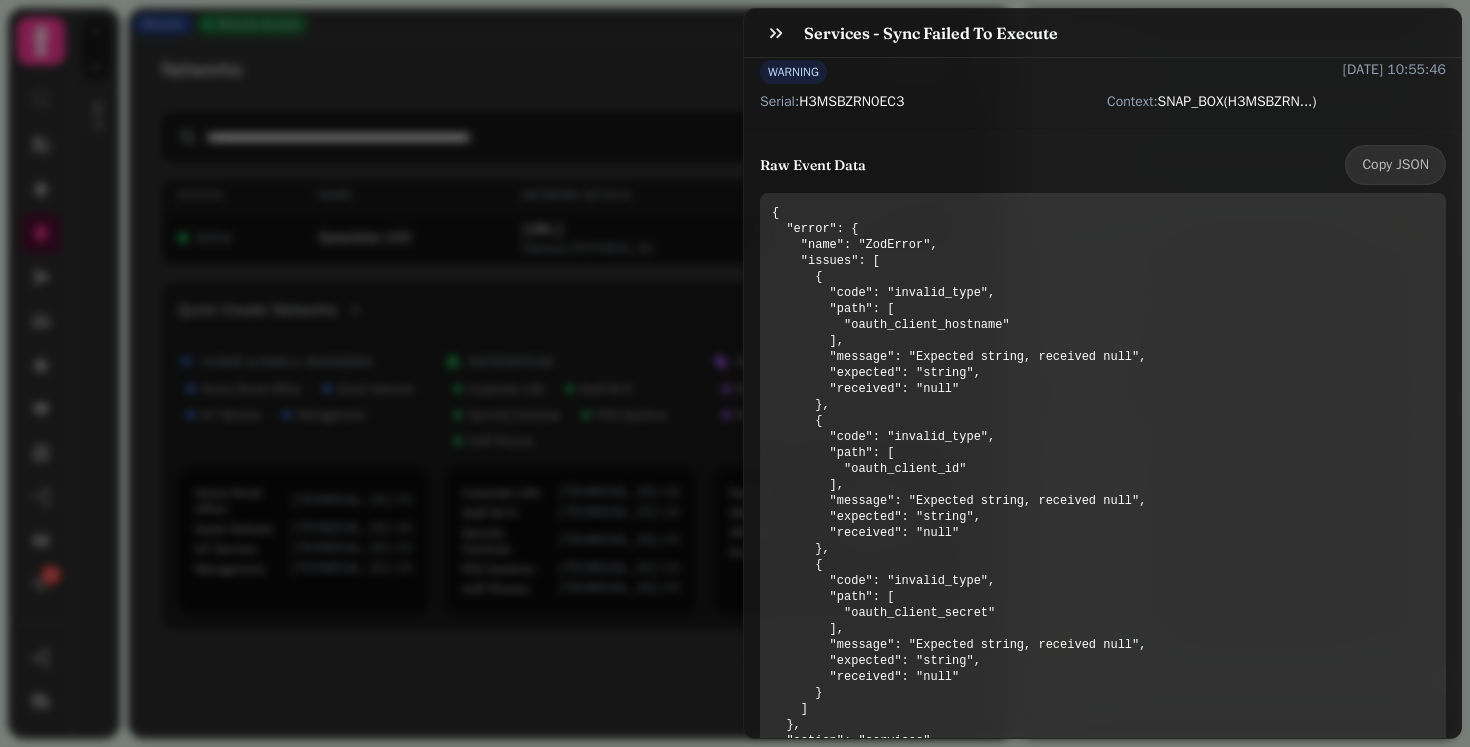 scroll, scrollTop: 0, scrollLeft: 0, axis: both 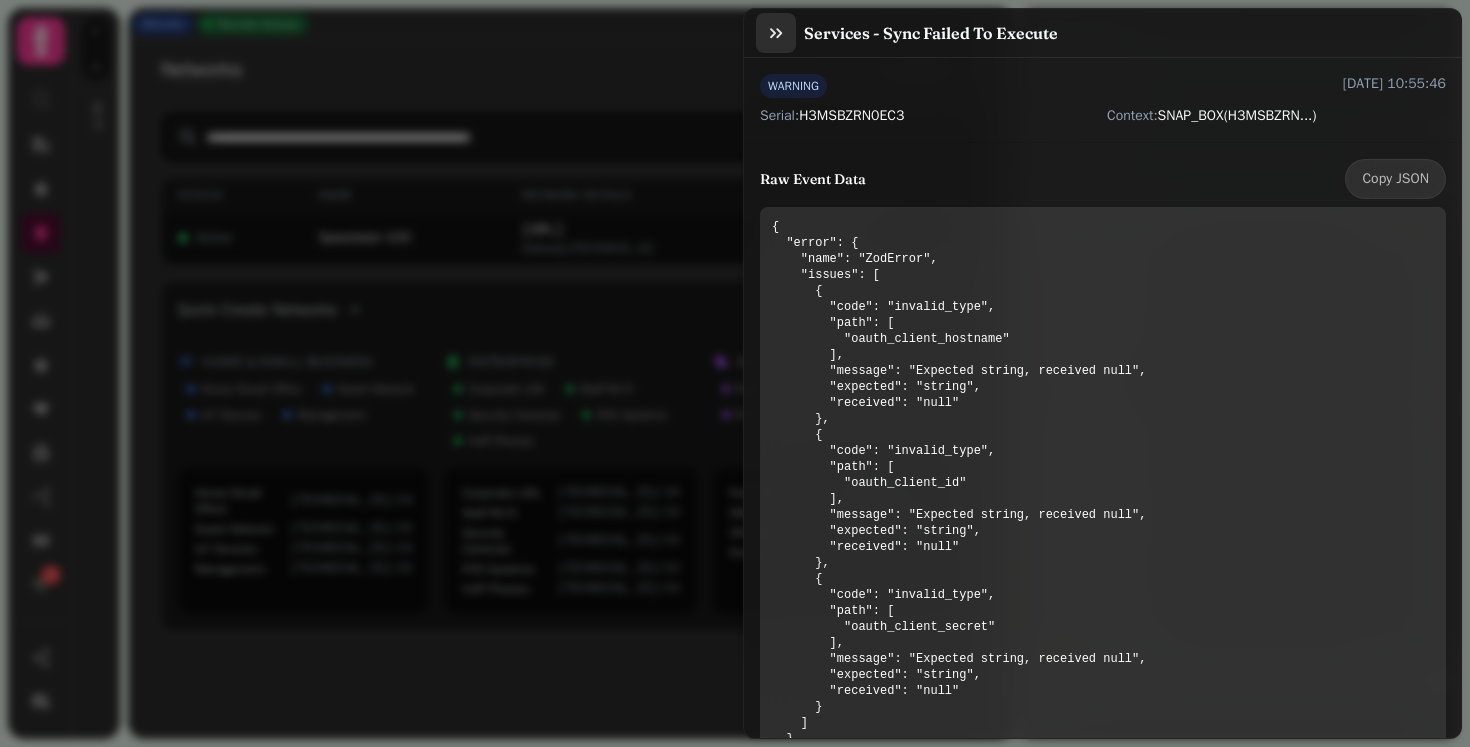 click 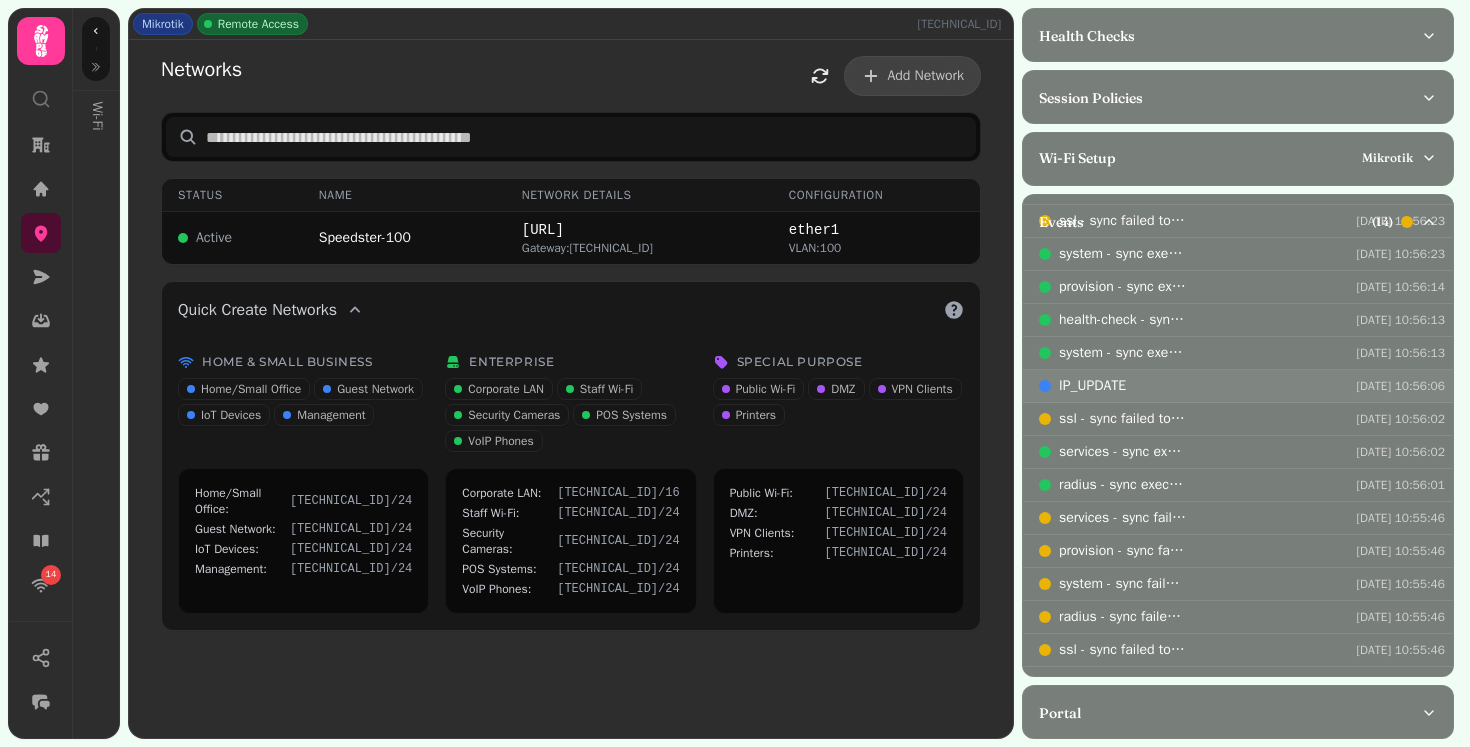 scroll, scrollTop: 0, scrollLeft: 0, axis: both 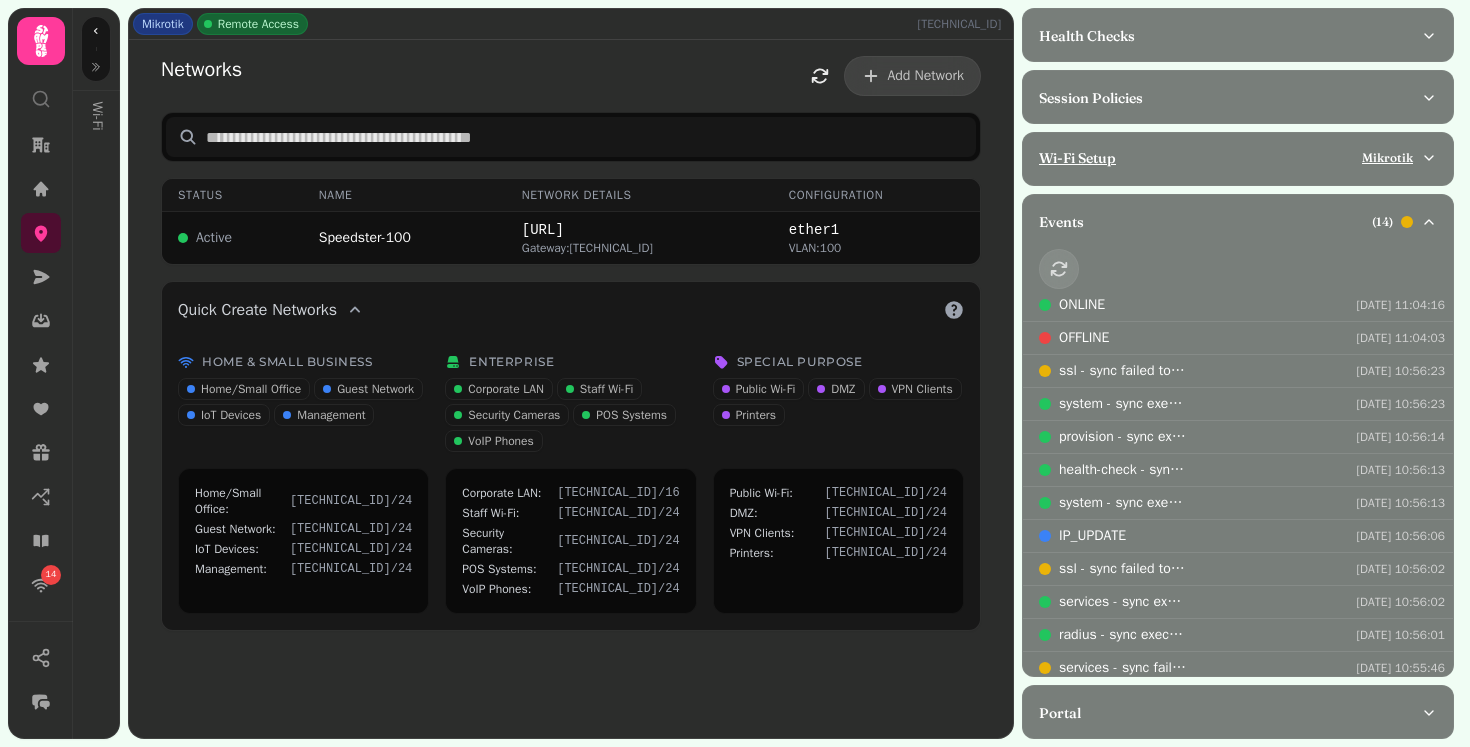 click on "Wi-Fi Setup Mikrotik" at bounding box center (1230, 158) 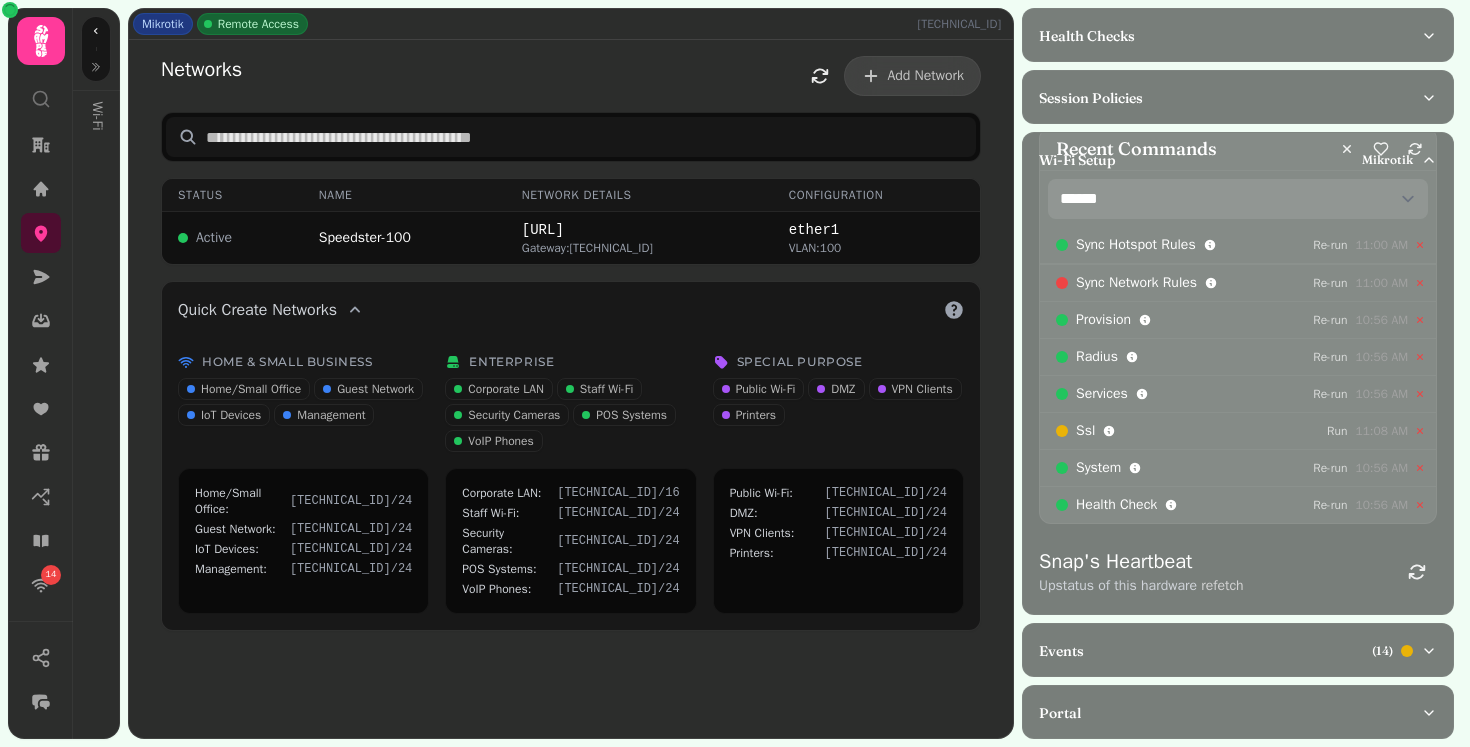 scroll, scrollTop: 294, scrollLeft: 0, axis: vertical 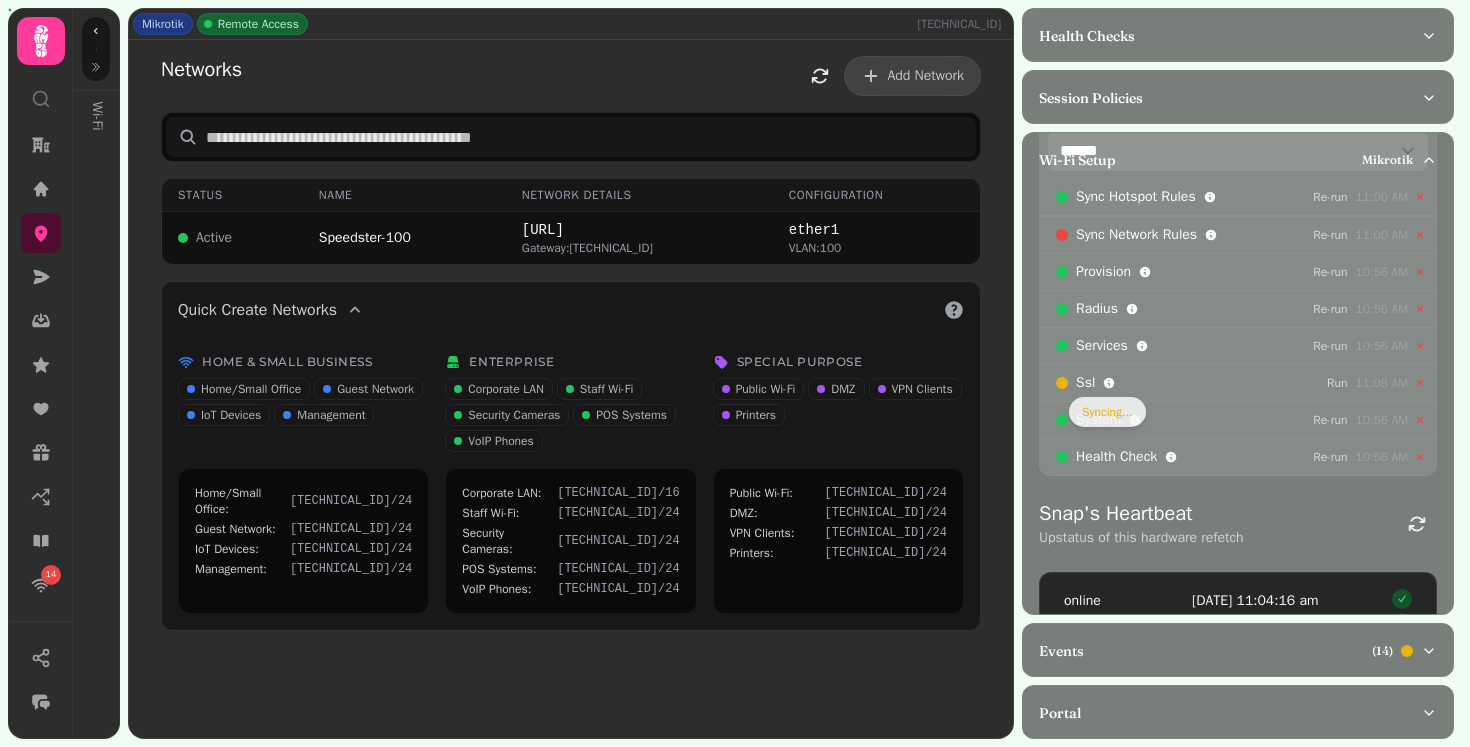 click 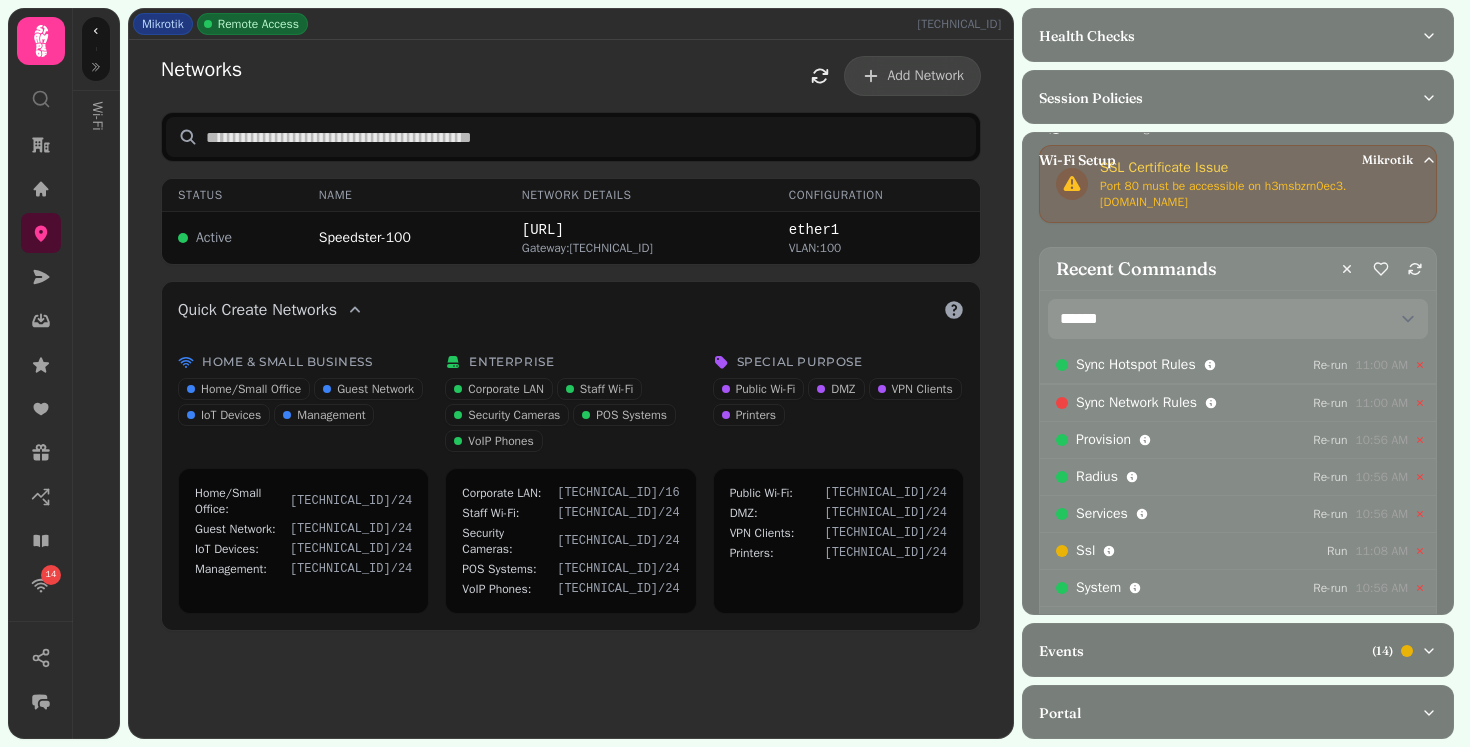 scroll, scrollTop: 0, scrollLeft: 0, axis: both 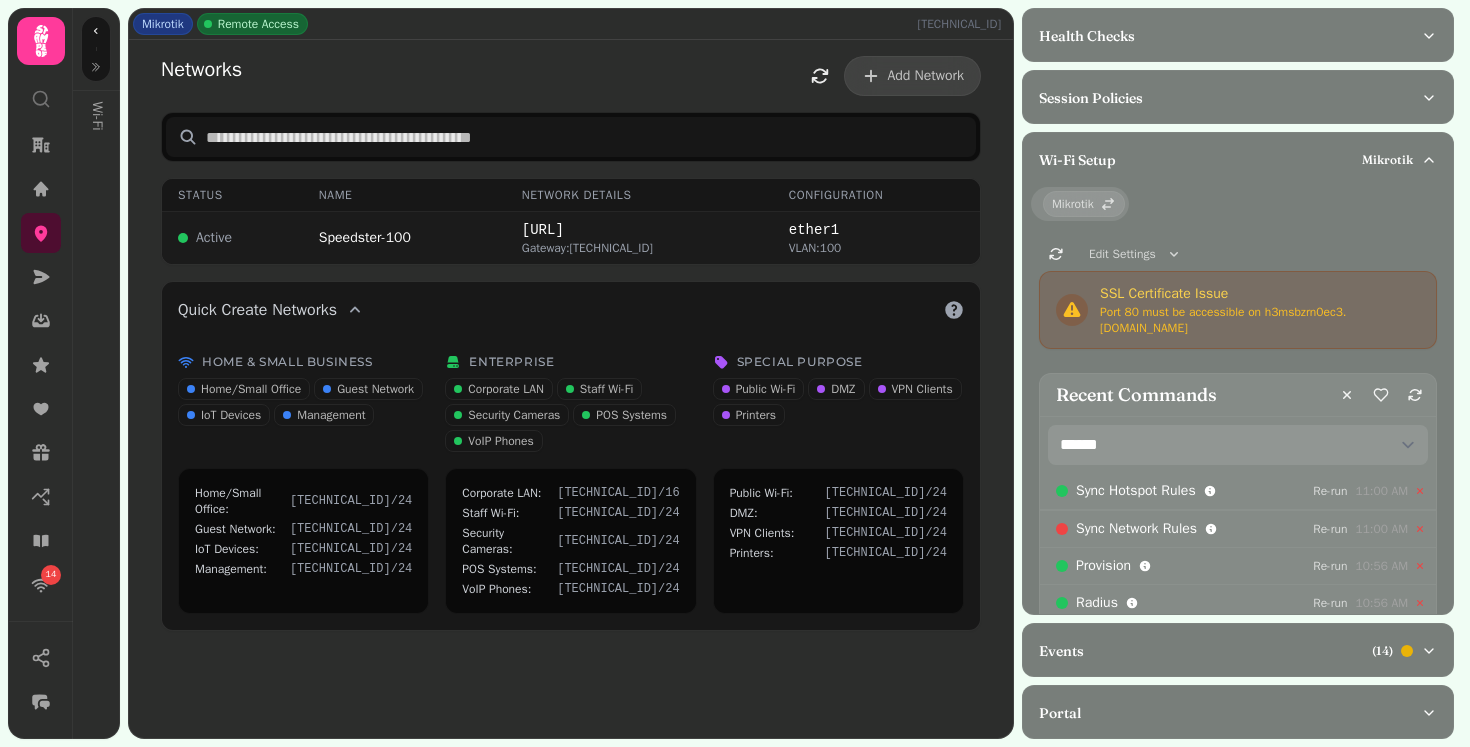 click on "Speedster-100" at bounding box center (365, 238) 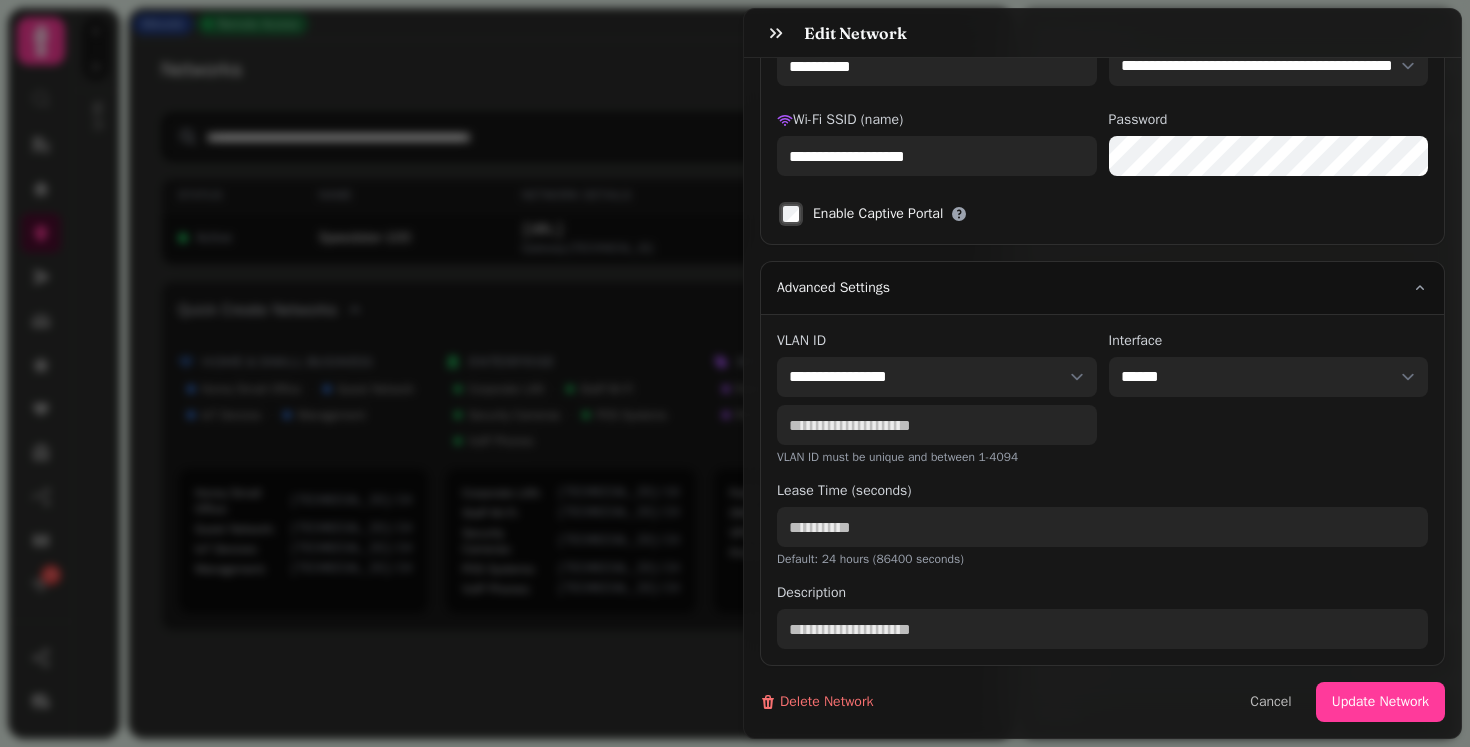 scroll, scrollTop: 0, scrollLeft: 0, axis: both 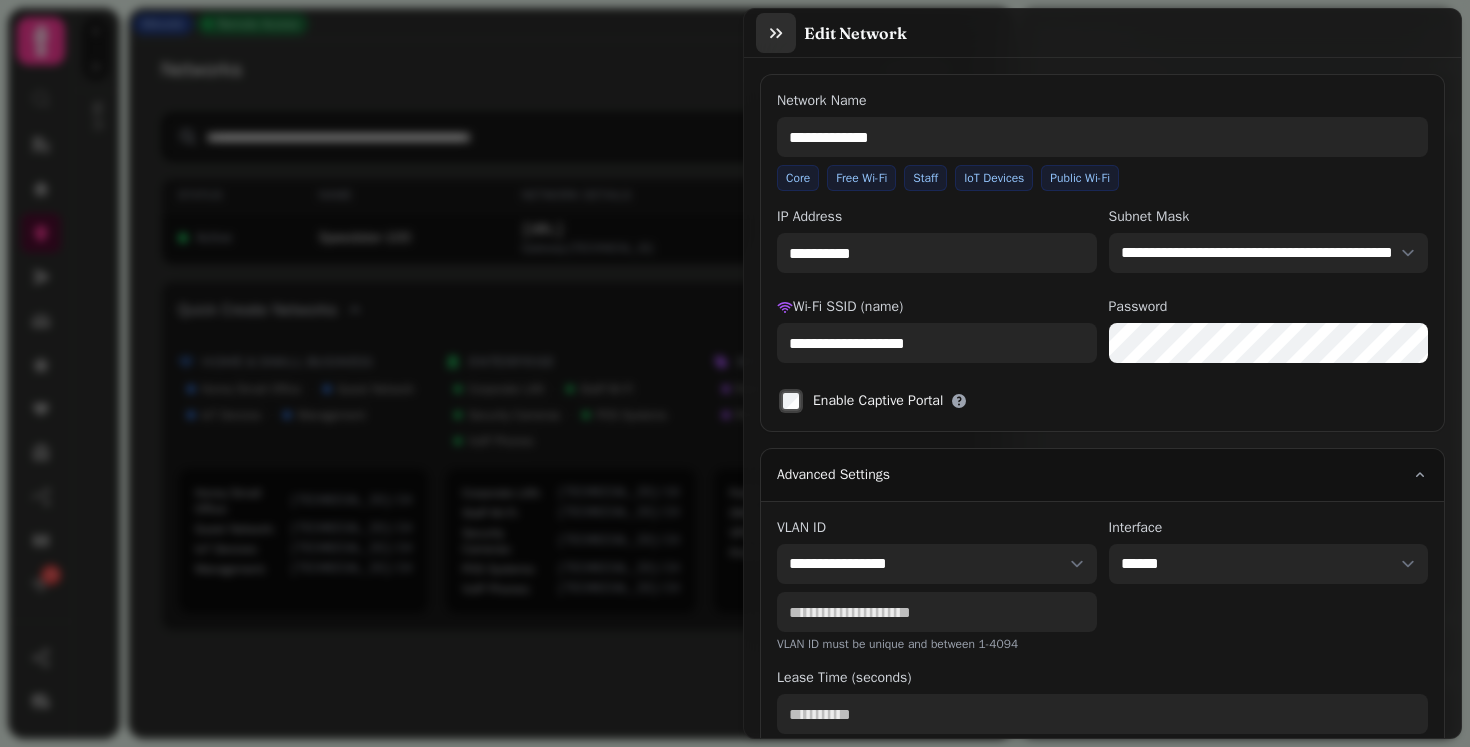 click 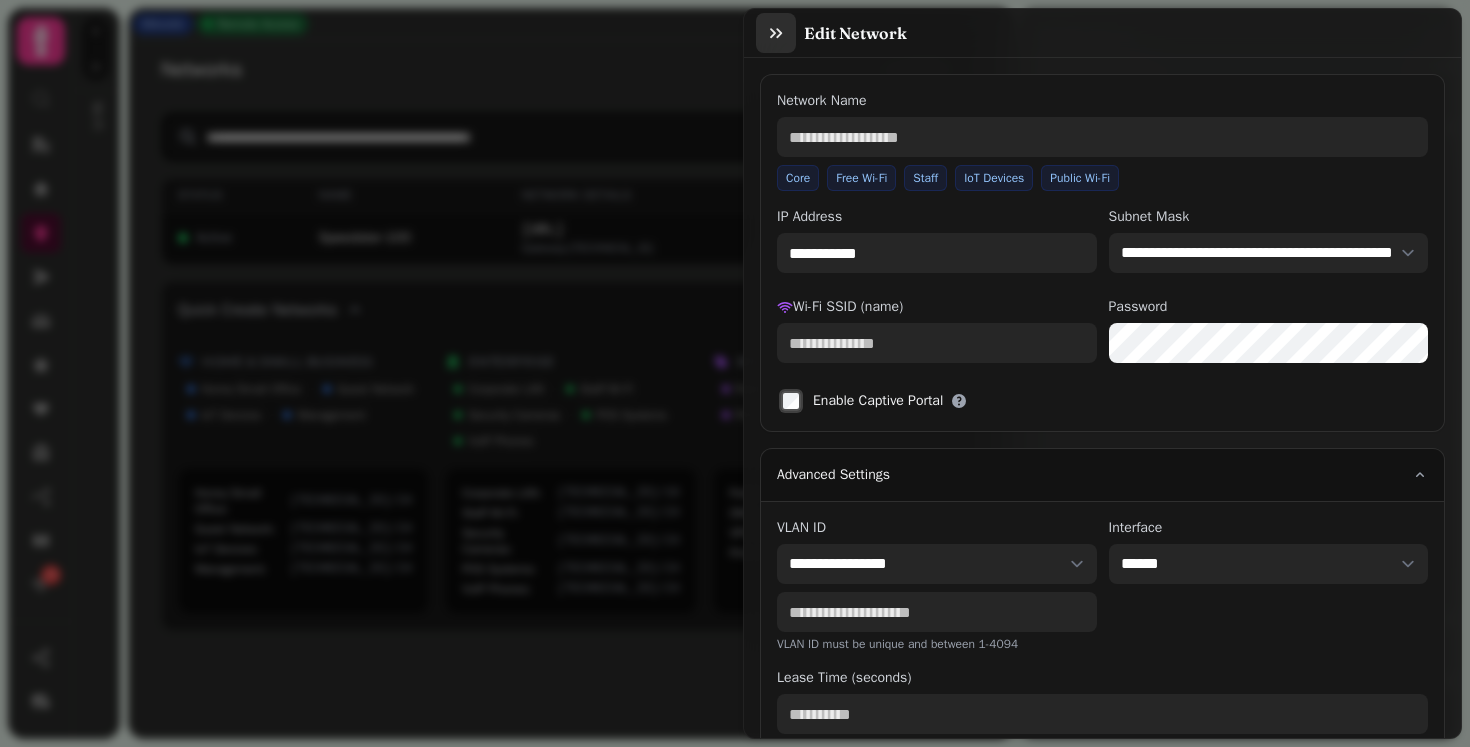 type 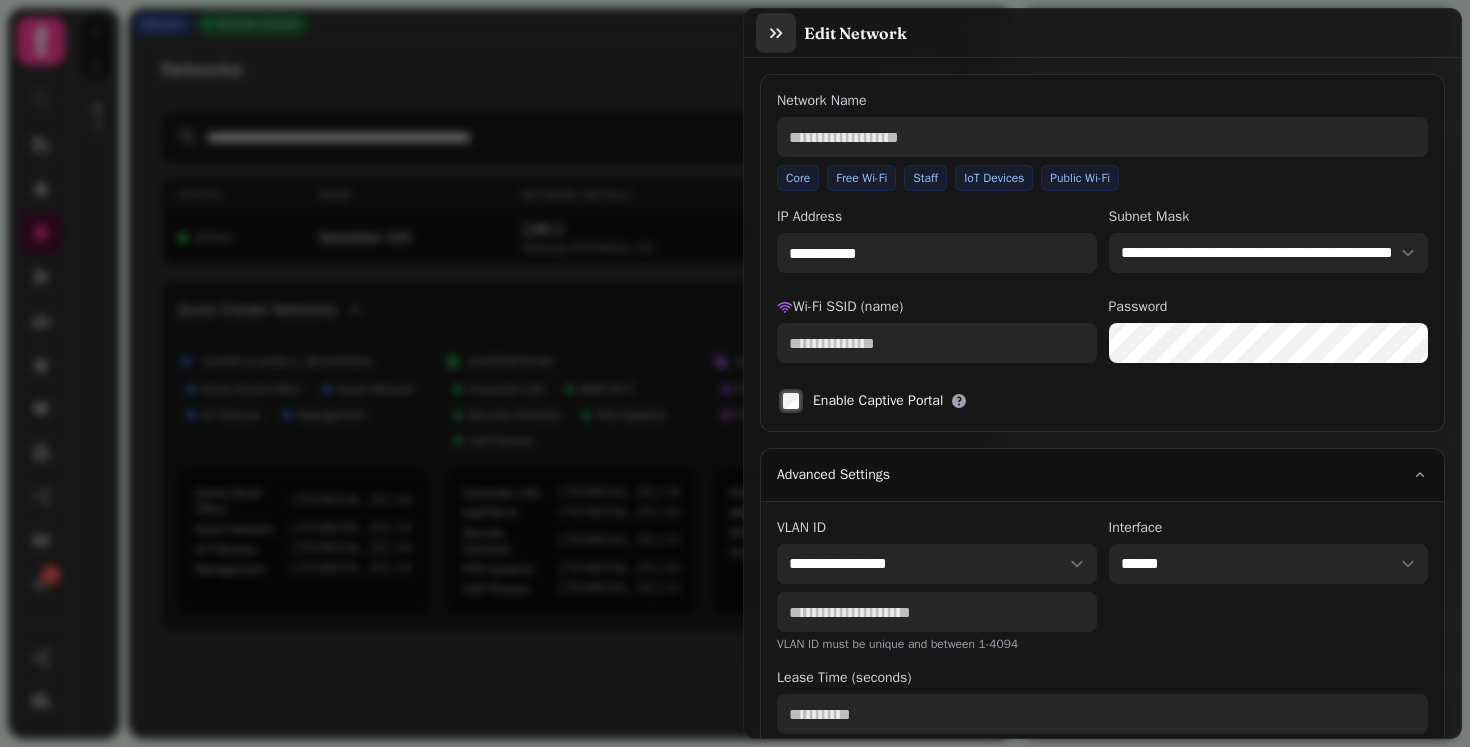 type on "*******" 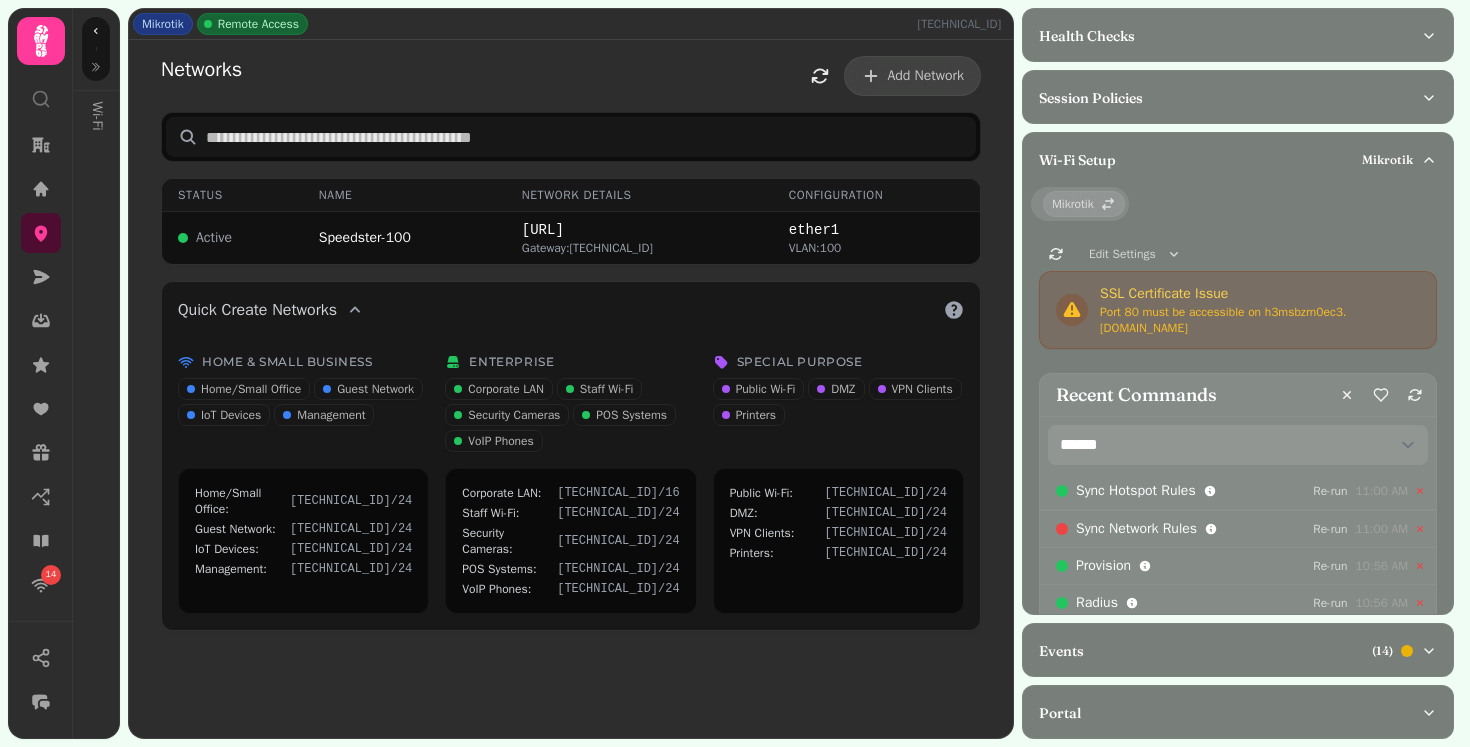 click on "Mikrotik Remote Access 80.235.230.123" at bounding box center (571, 24) 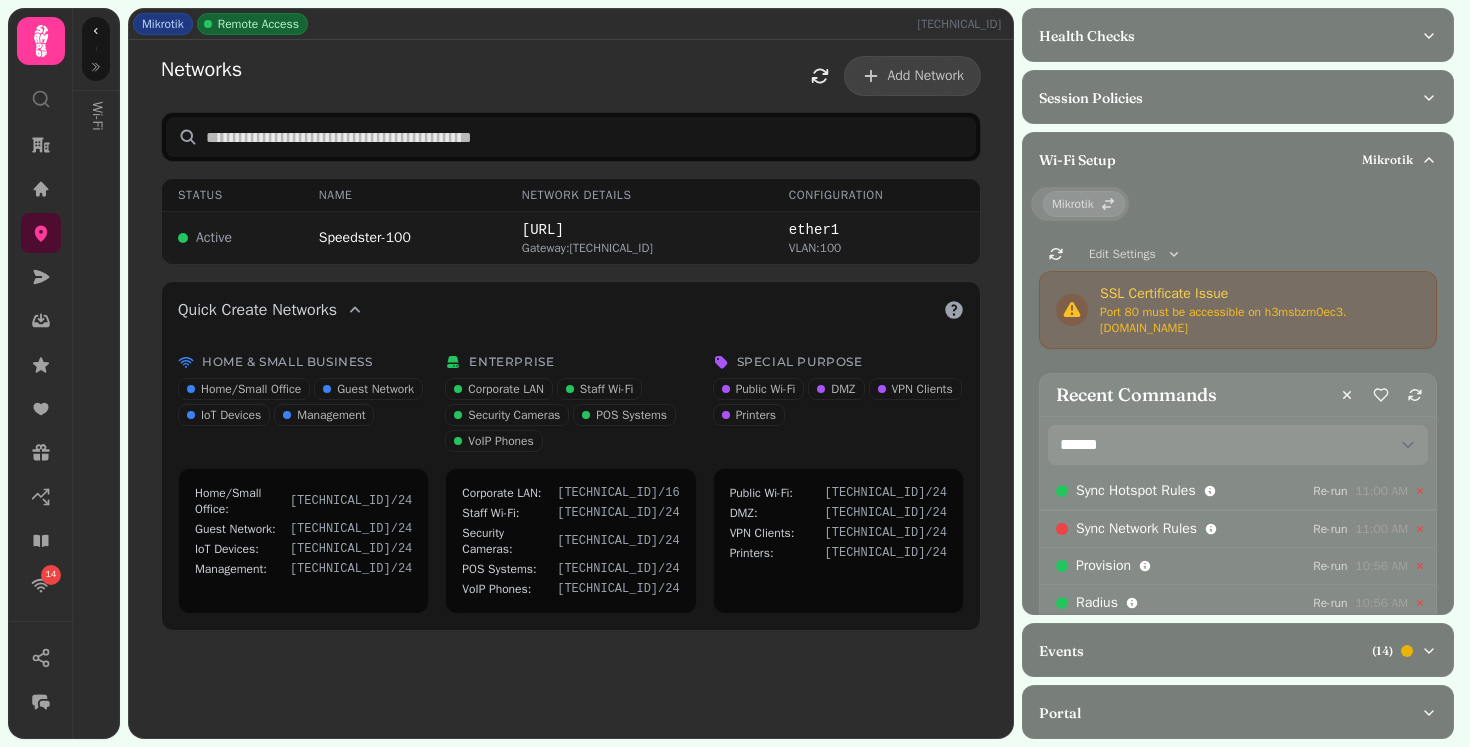 click on "Gateway:  172.15.0.1" at bounding box center (639, 248) 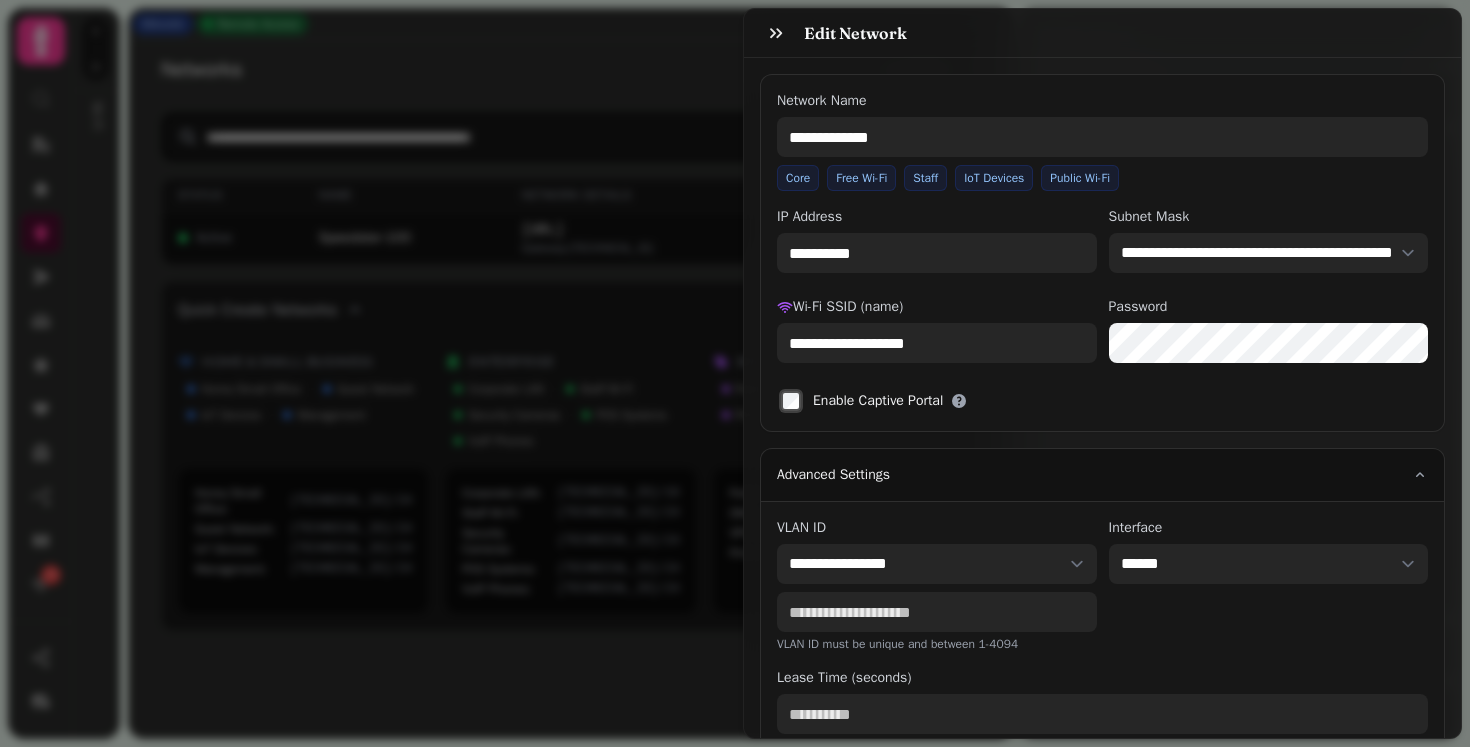 scroll, scrollTop: 187, scrollLeft: 0, axis: vertical 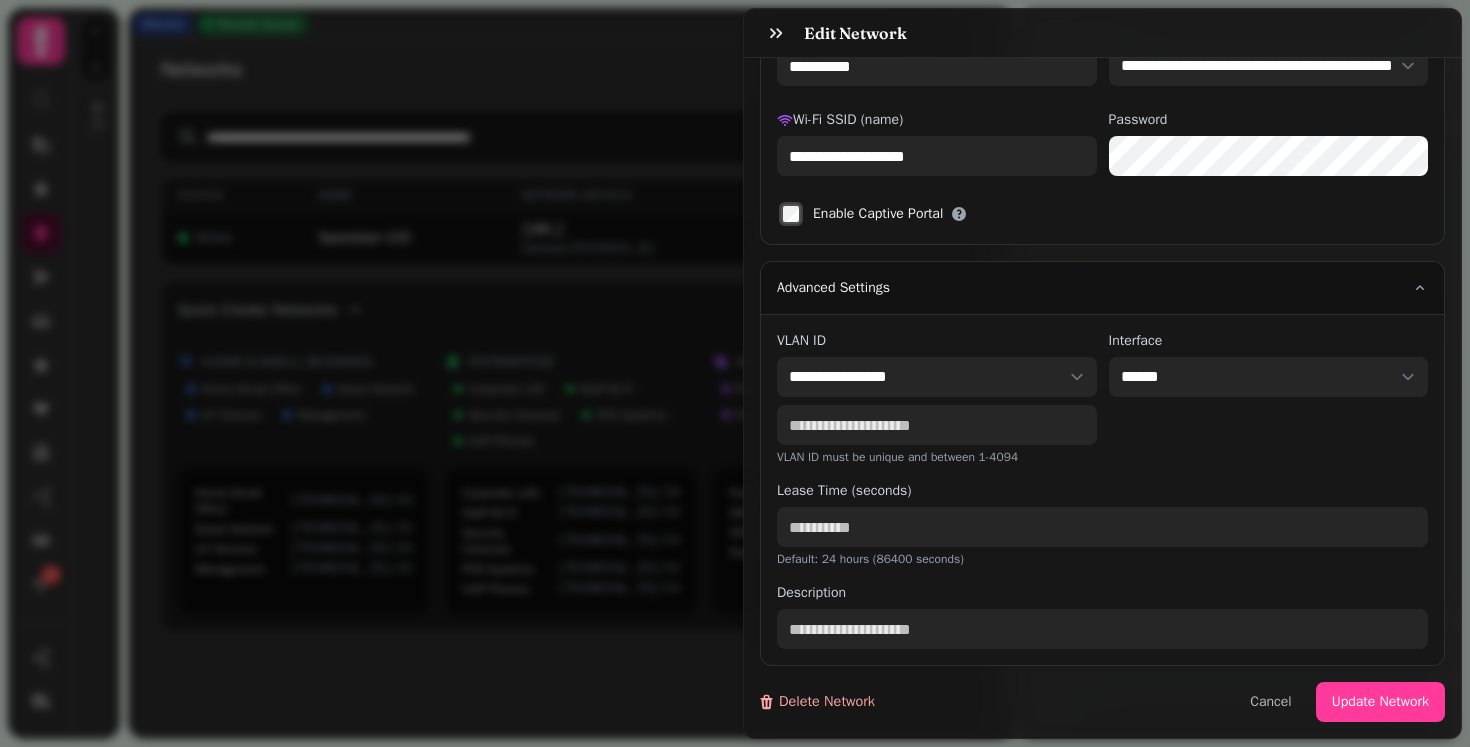 click on "Delete Network" at bounding box center (816, 702) 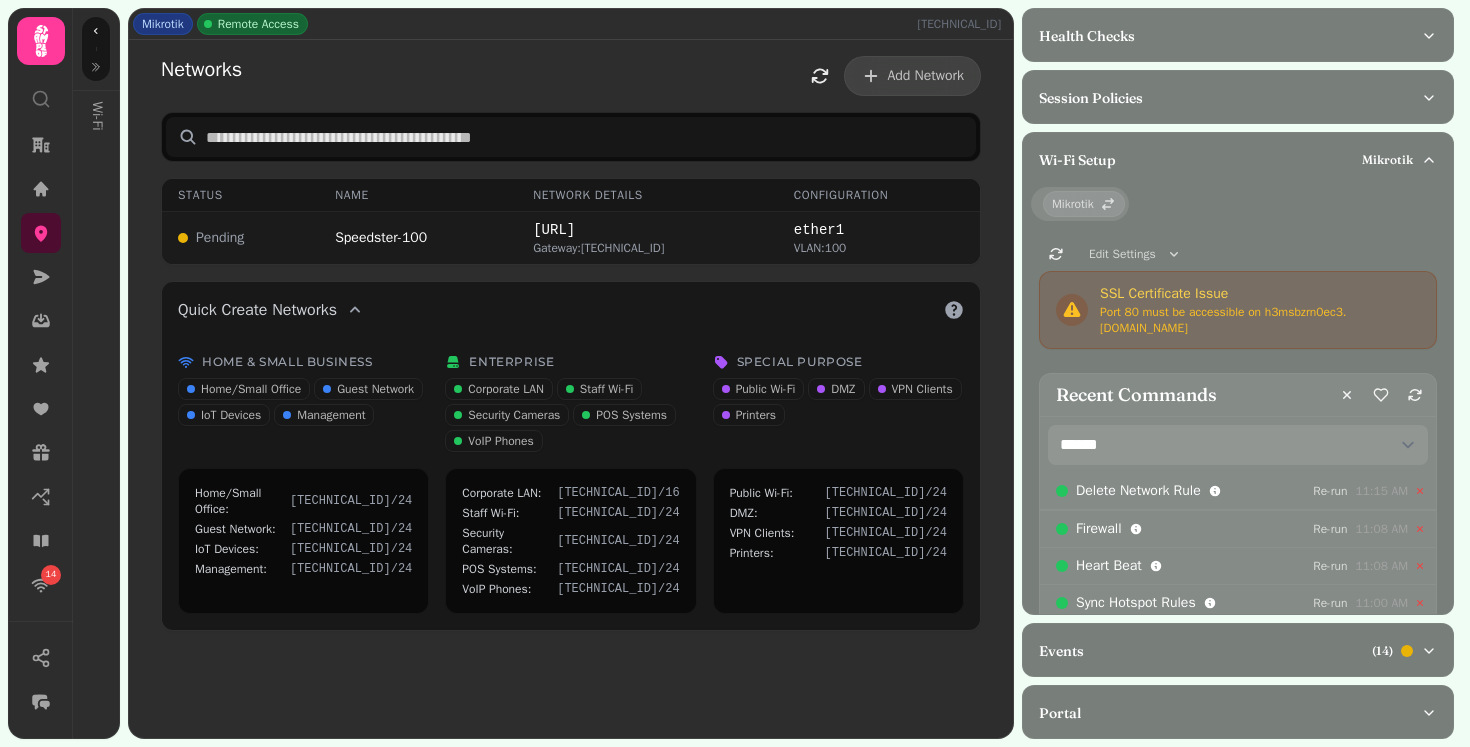 click on "Speedster-100" at bounding box center (418, 238) 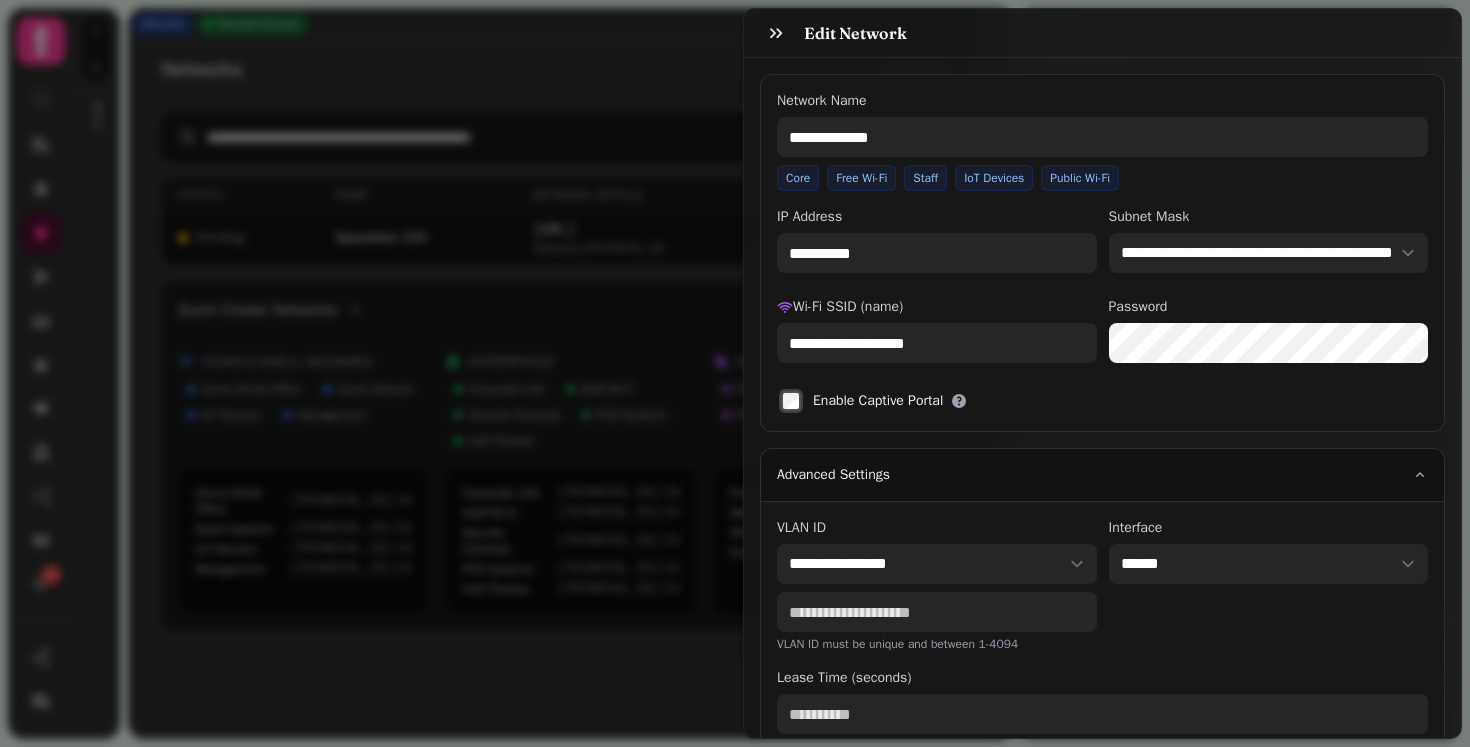 scroll, scrollTop: 187, scrollLeft: 0, axis: vertical 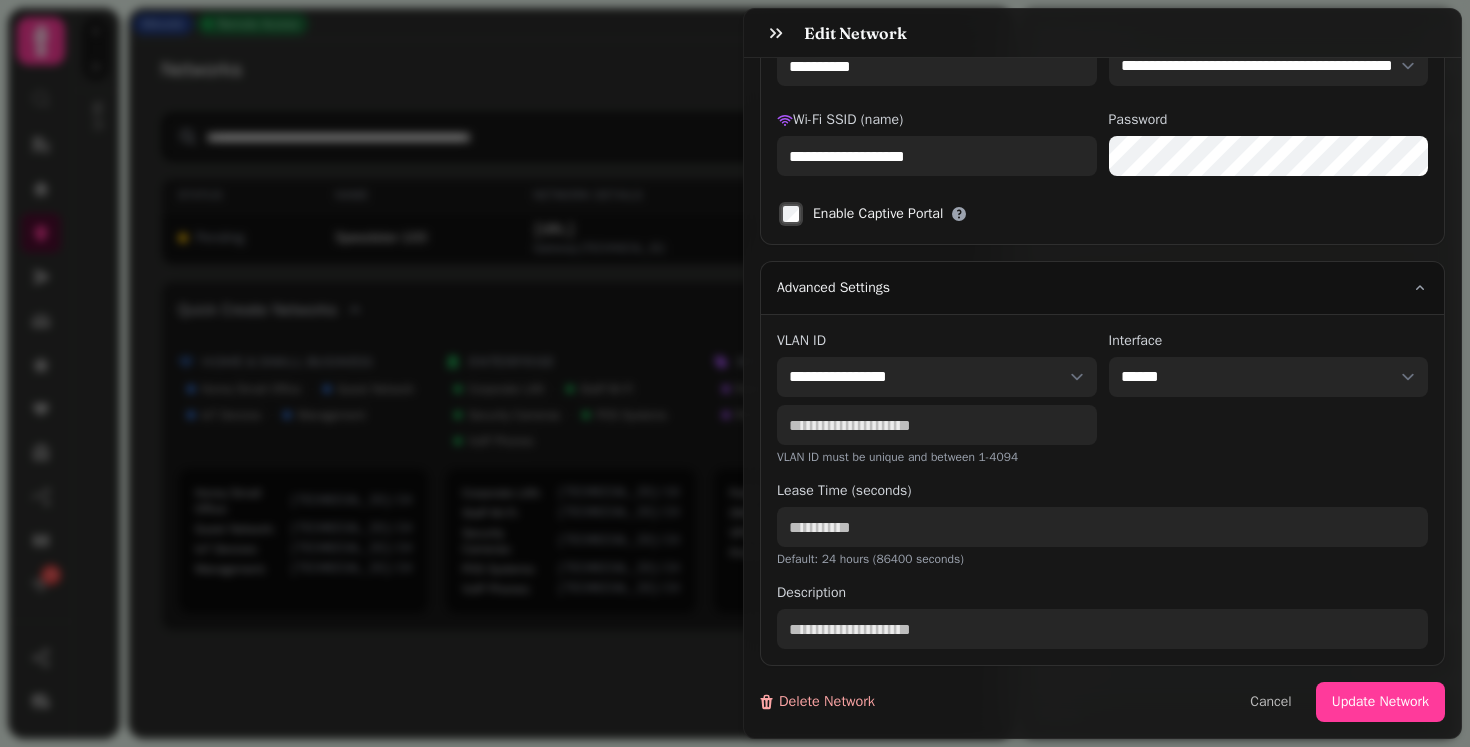 click on "Delete Network" at bounding box center [816, 702] 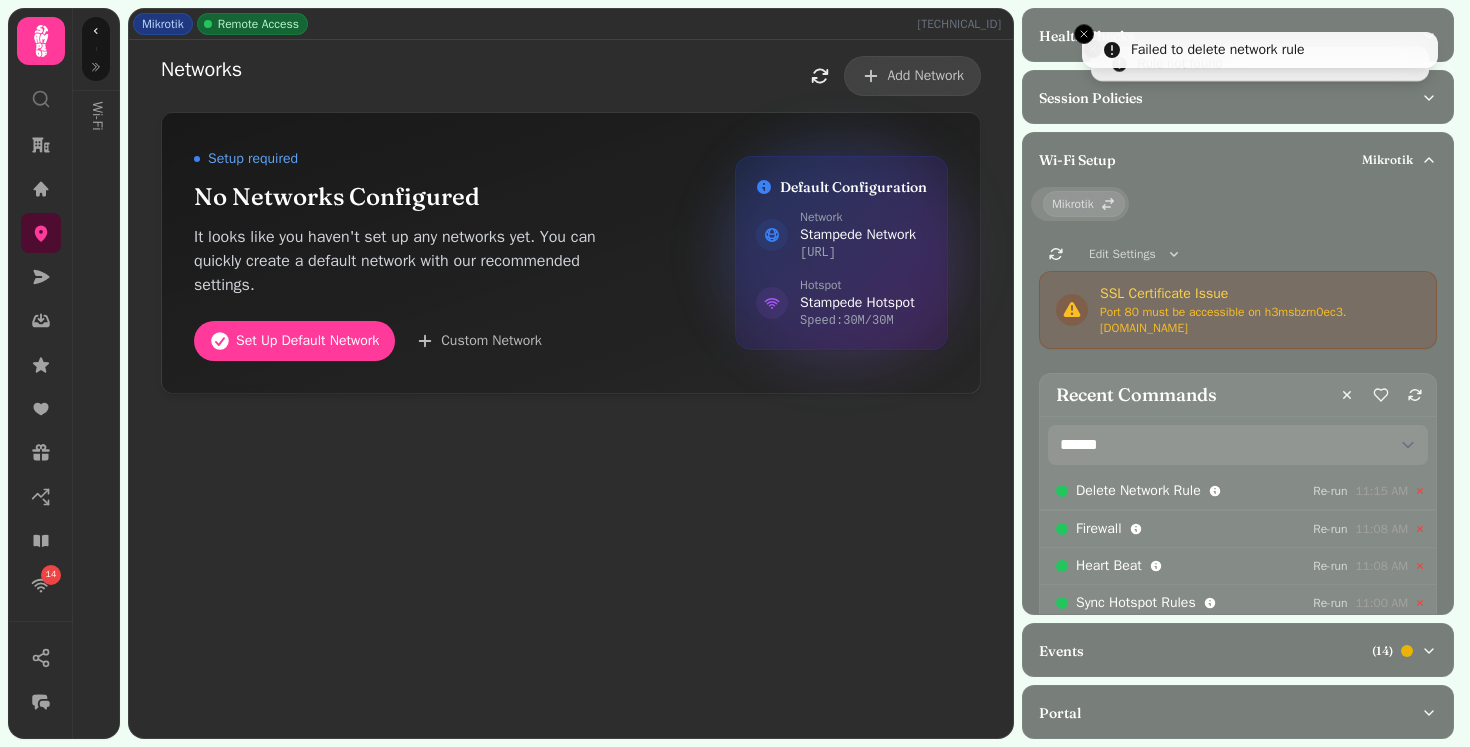 click on "Networks Add Network" at bounding box center [571, 76] 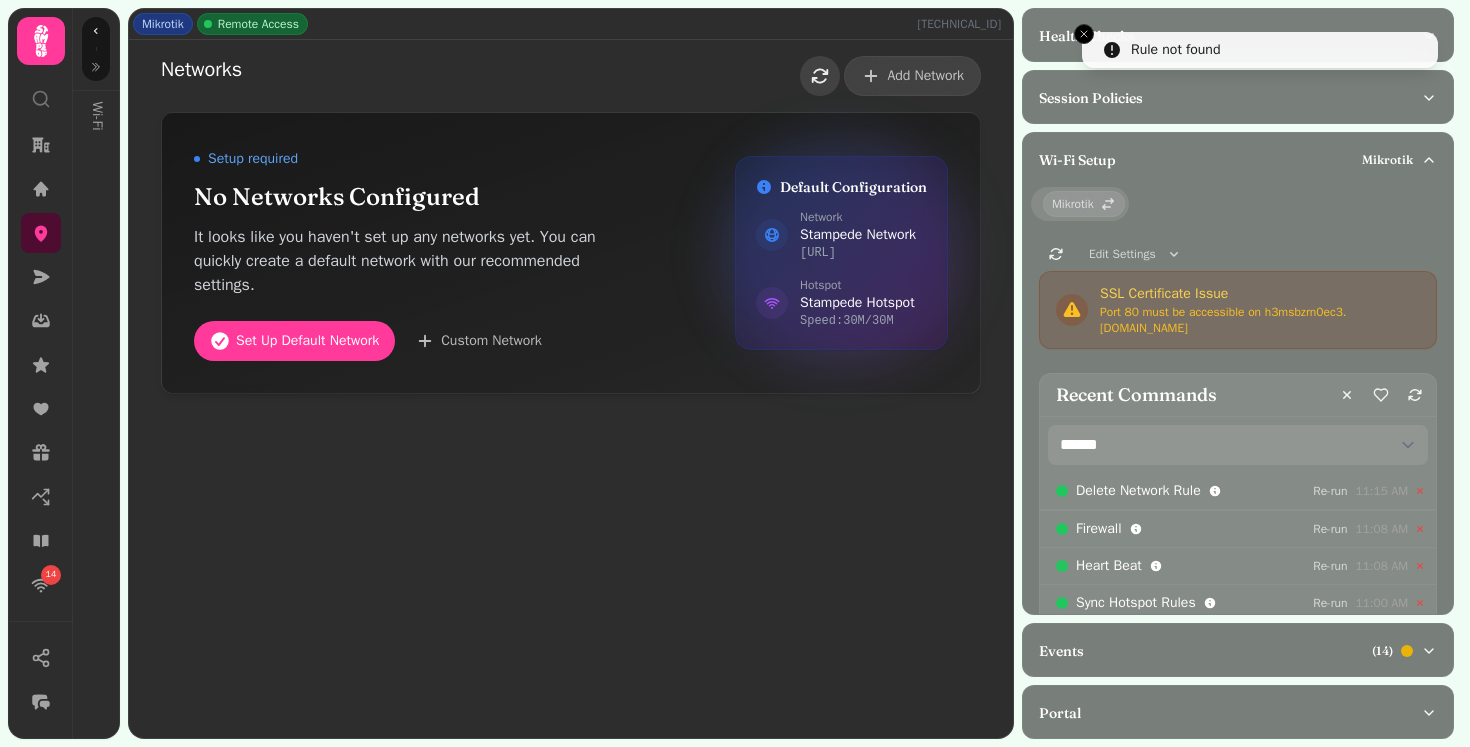 click at bounding box center (820, 76) 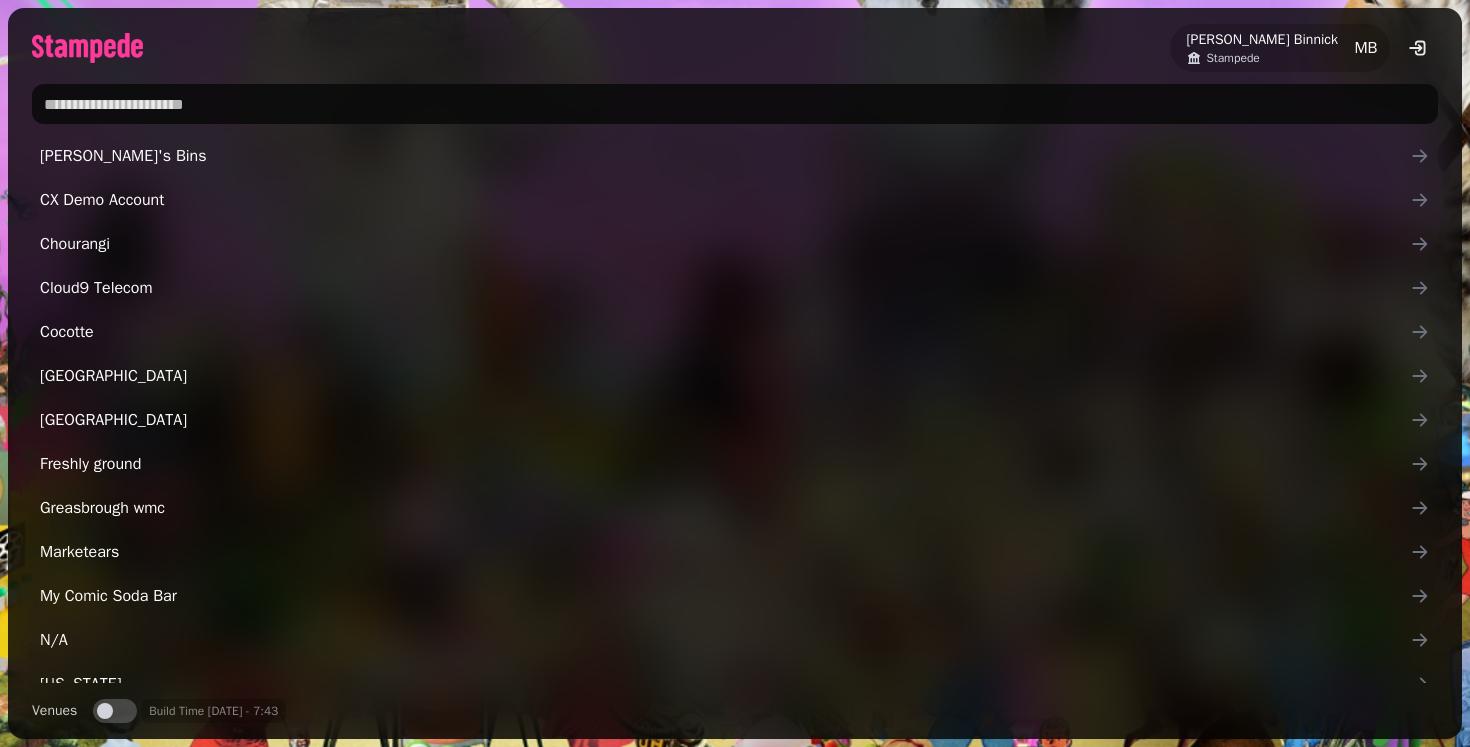 scroll, scrollTop: 0, scrollLeft: 0, axis: both 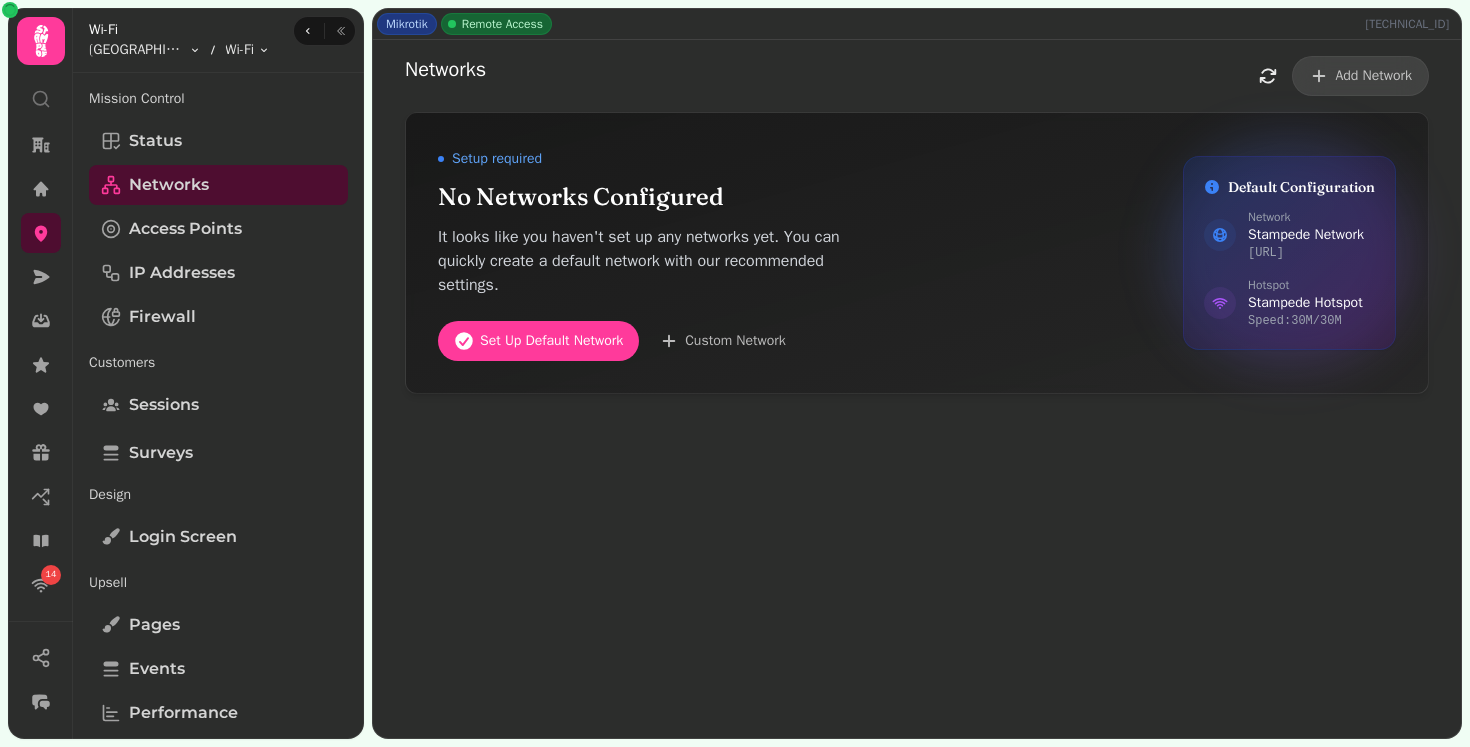 click on "Networks Add Network" at bounding box center (917, 76) 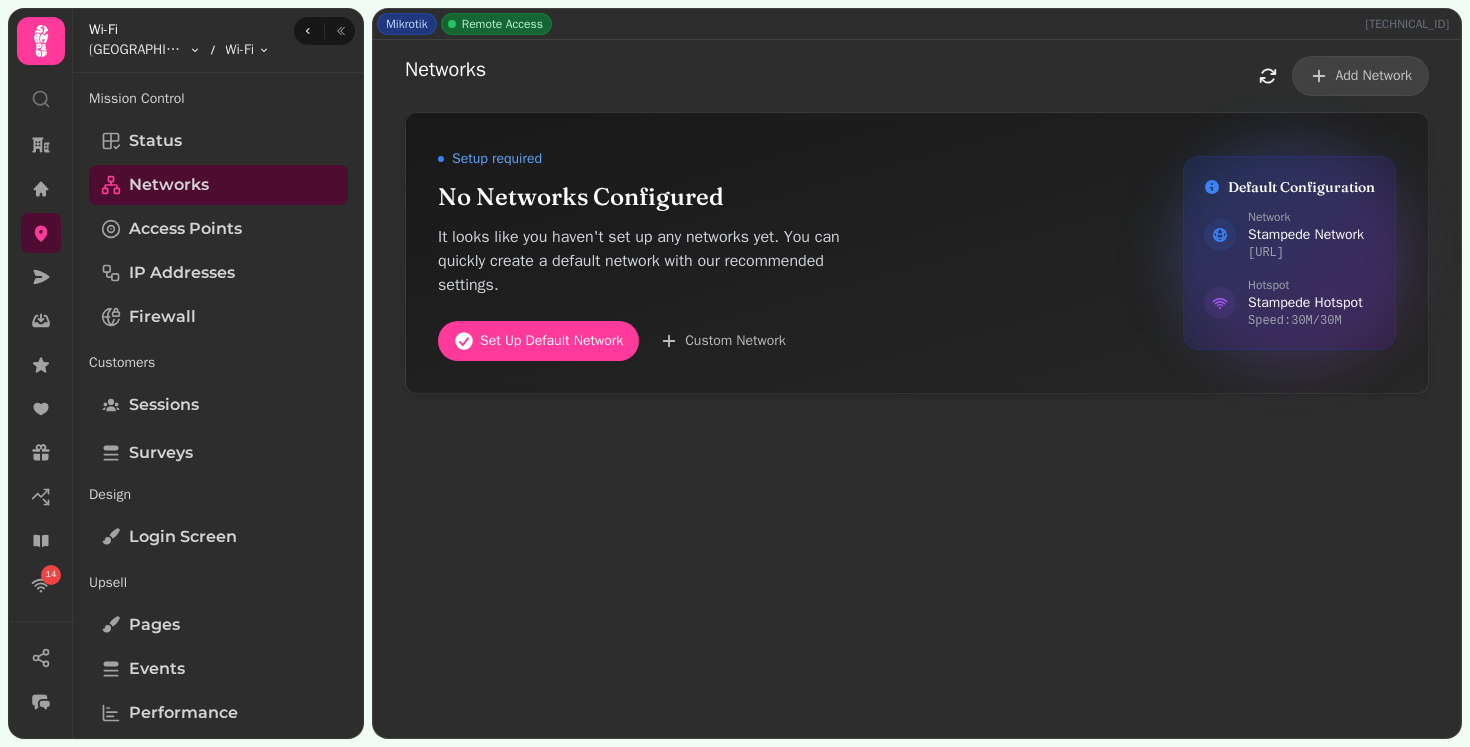 click on "Networks Add Network Setup required No Networks Configured It looks like you haven't set up any networks yet. You can quickly create a default network with our recommended settings. Set Up Default Network Custom Network Default Configuration Network Stampede Network 172.16.0.0/16 Hotspot Stampede Hotspot Speed:  30M/30M" at bounding box center [917, 389] 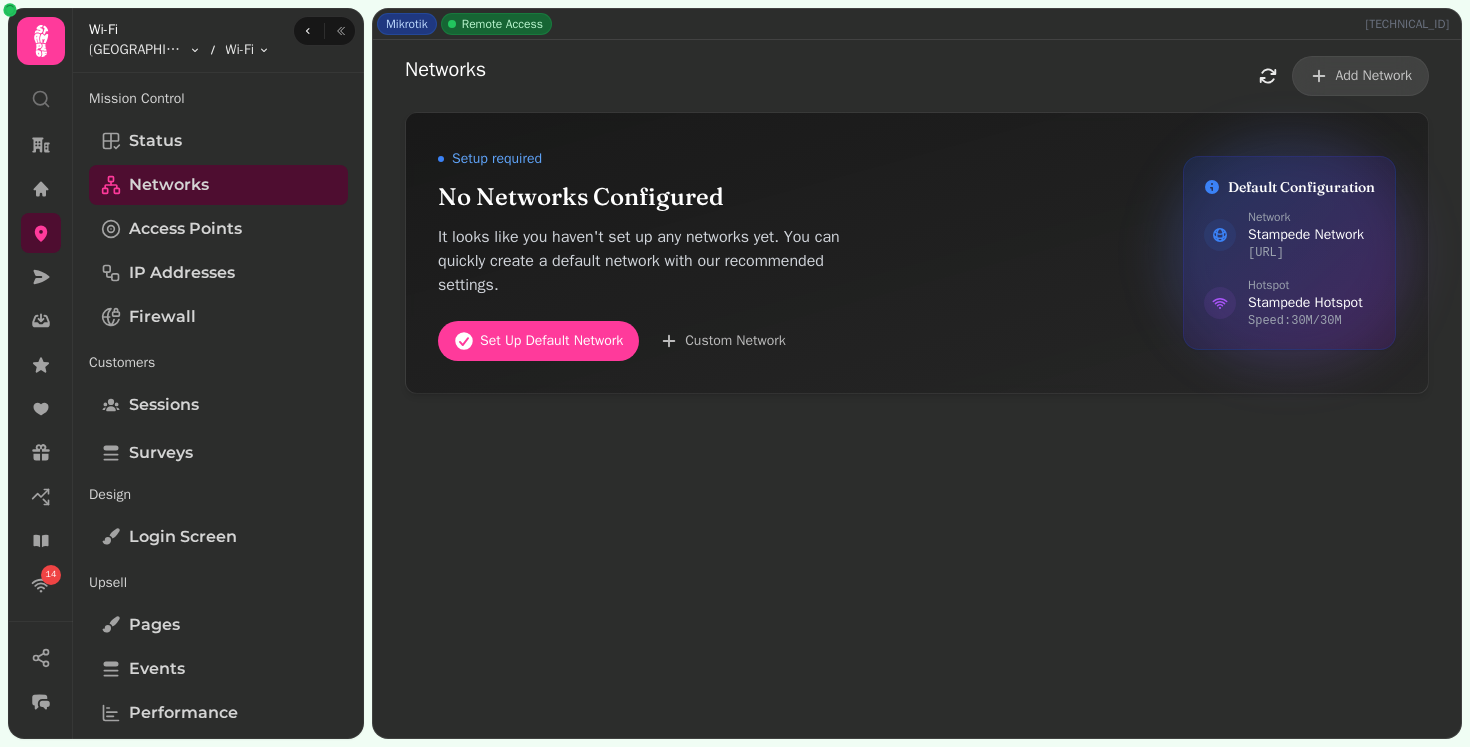 click on "Networks Add Network" at bounding box center (917, 76) 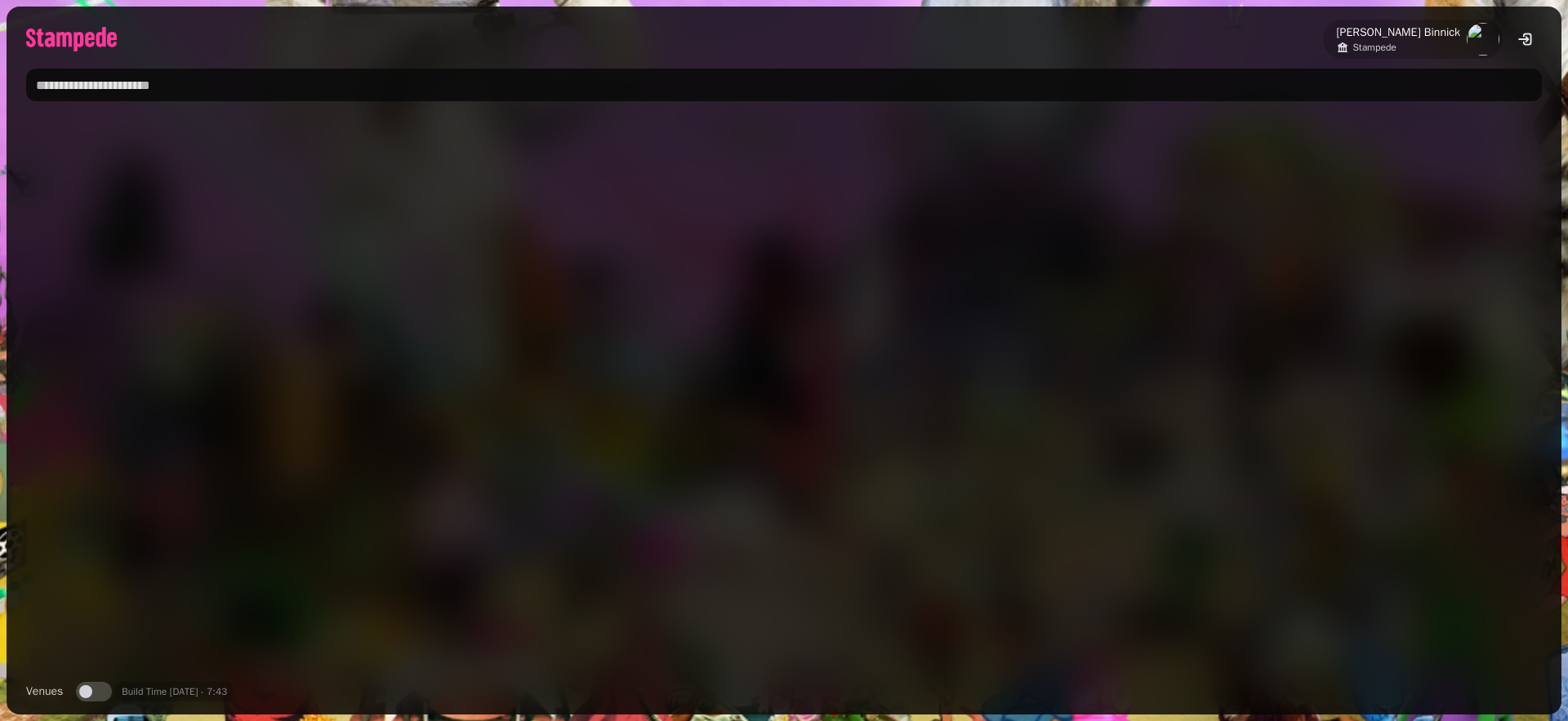 scroll, scrollTop: 0, scrollLeft: 0, axis: both 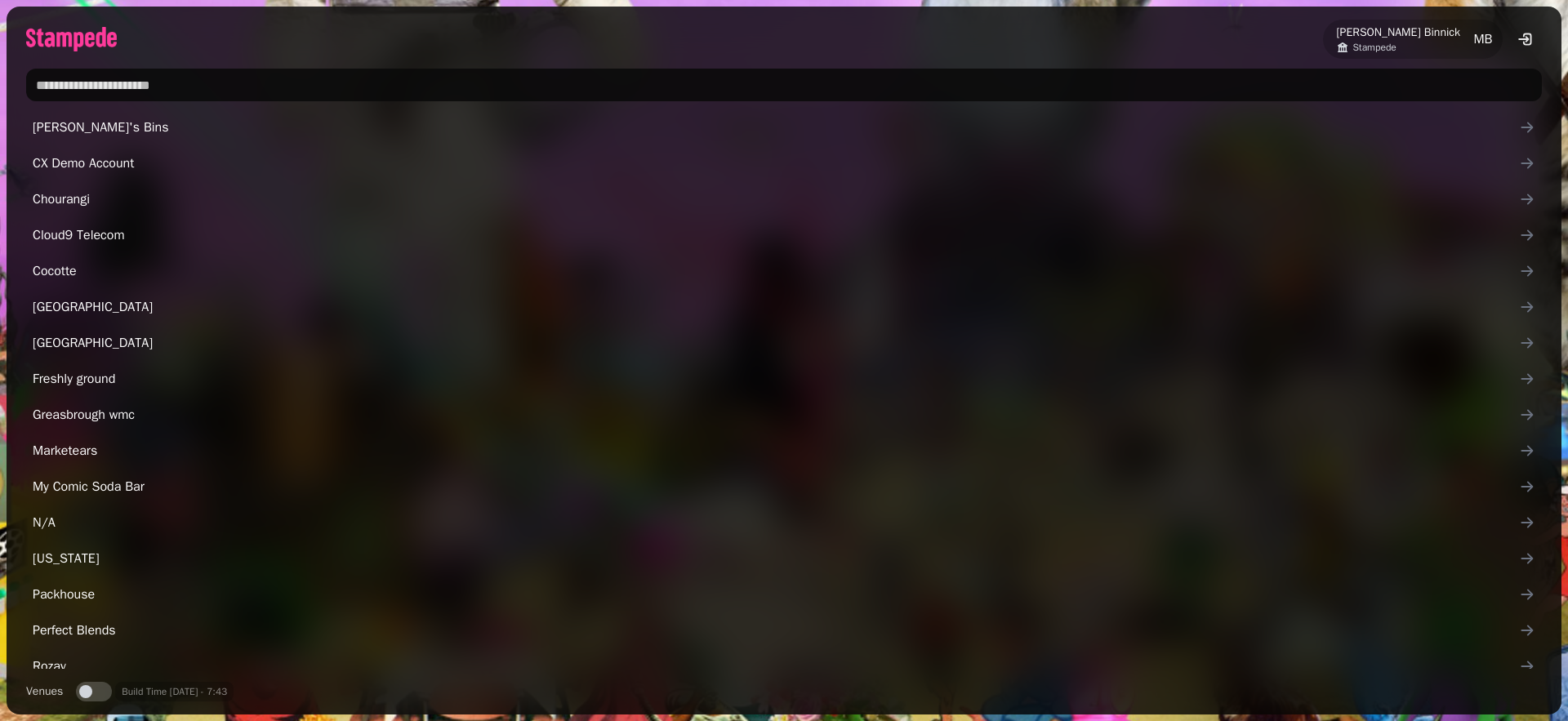 click at bounding box center (784, 85) 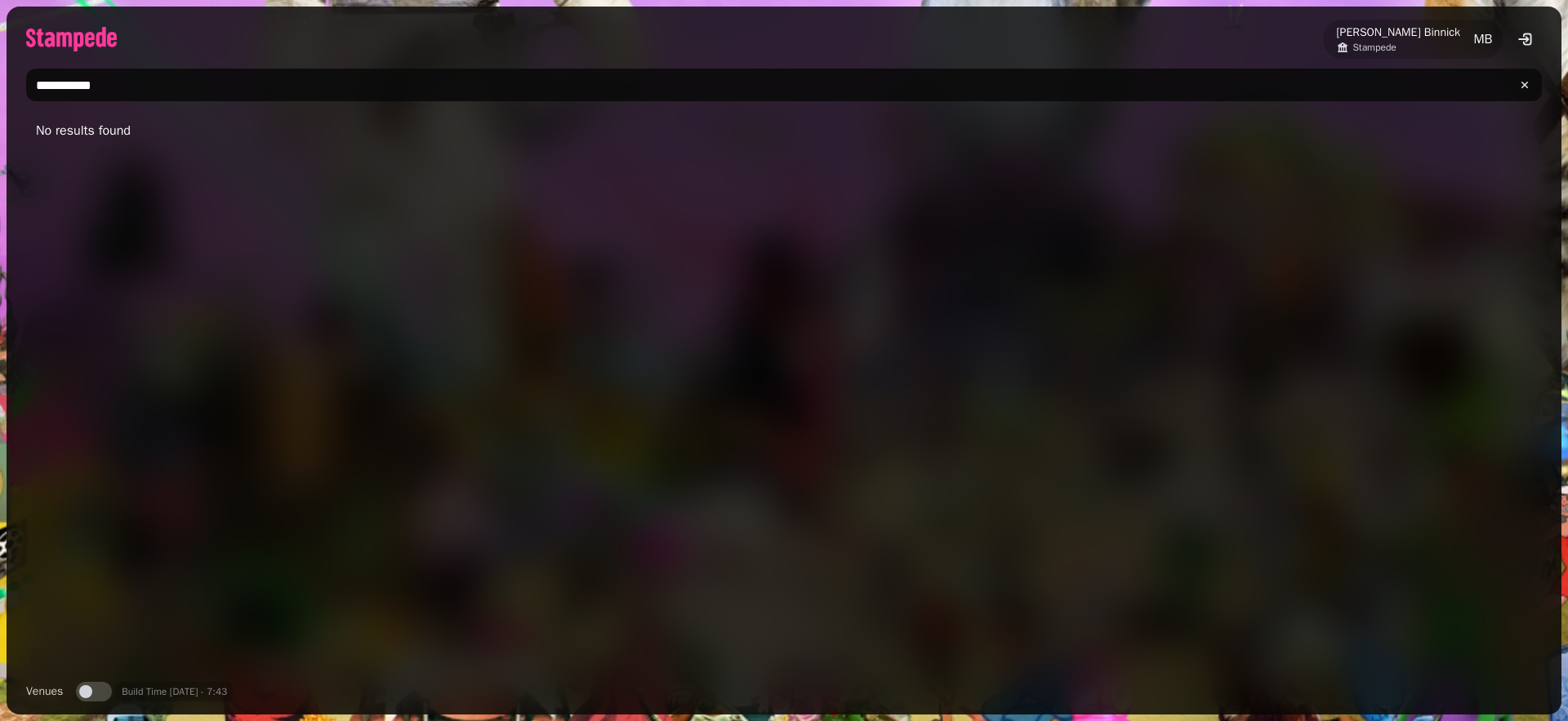 type on "**********" 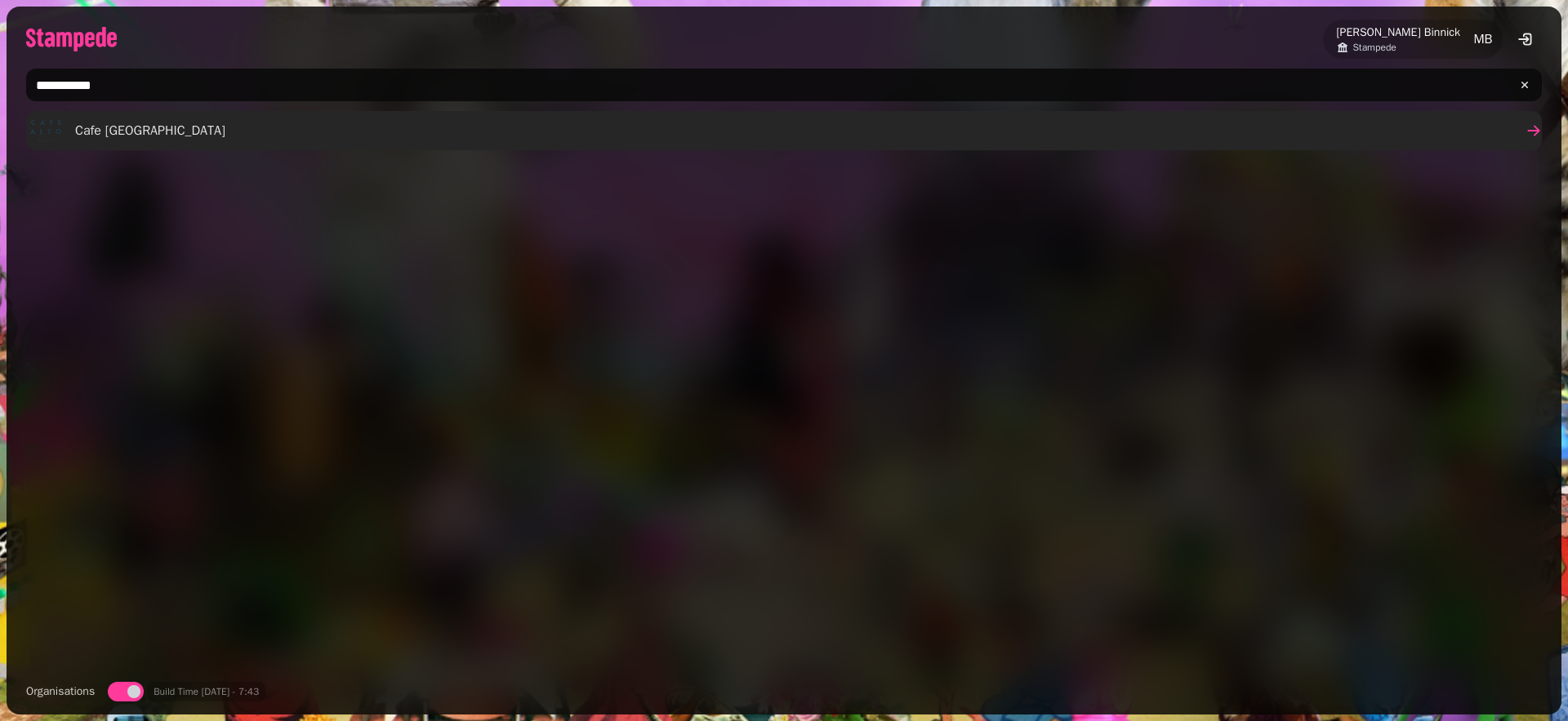 click on "Cafe [GEOGRAPHIC_DATA]" at bounding box center [784, 131] 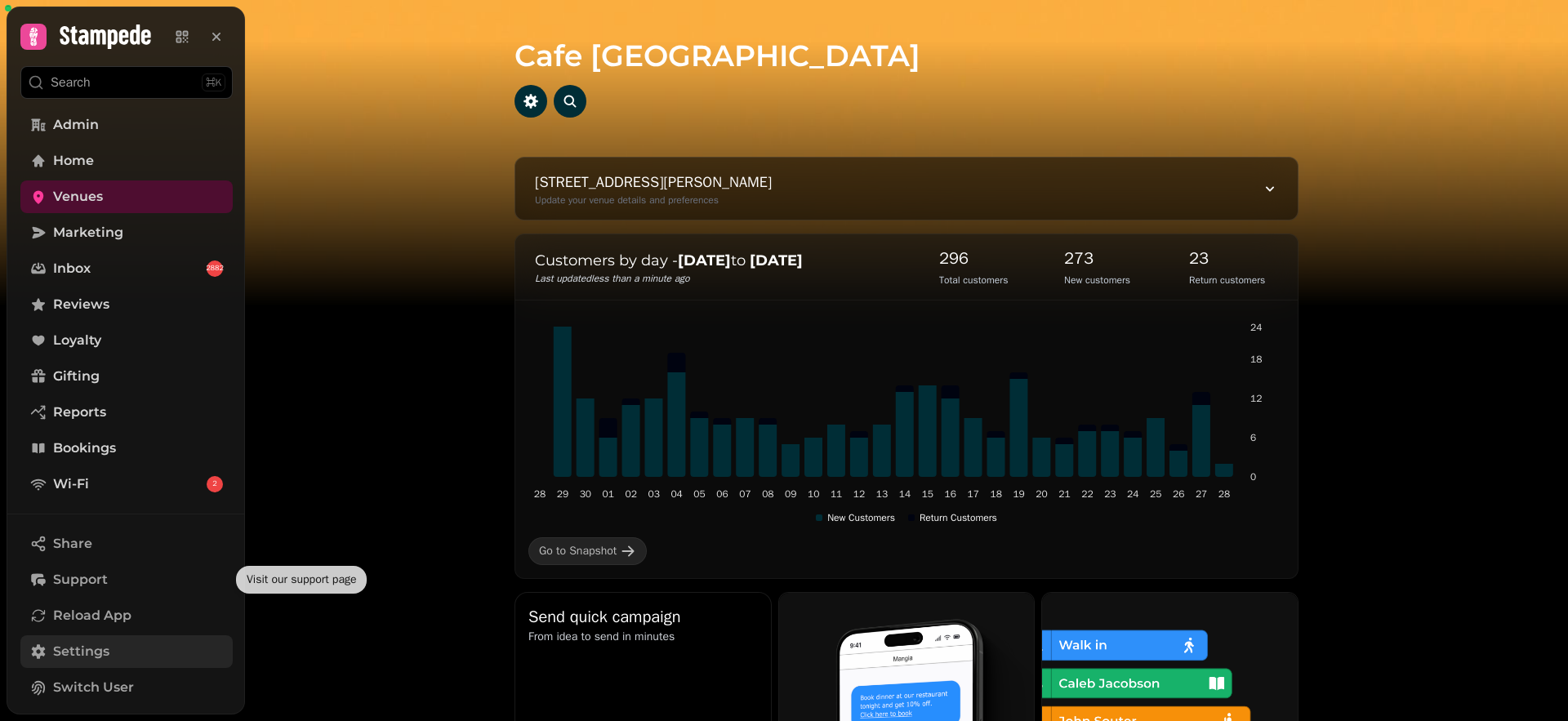 click on "Settings" at bounding box center [81, 652] 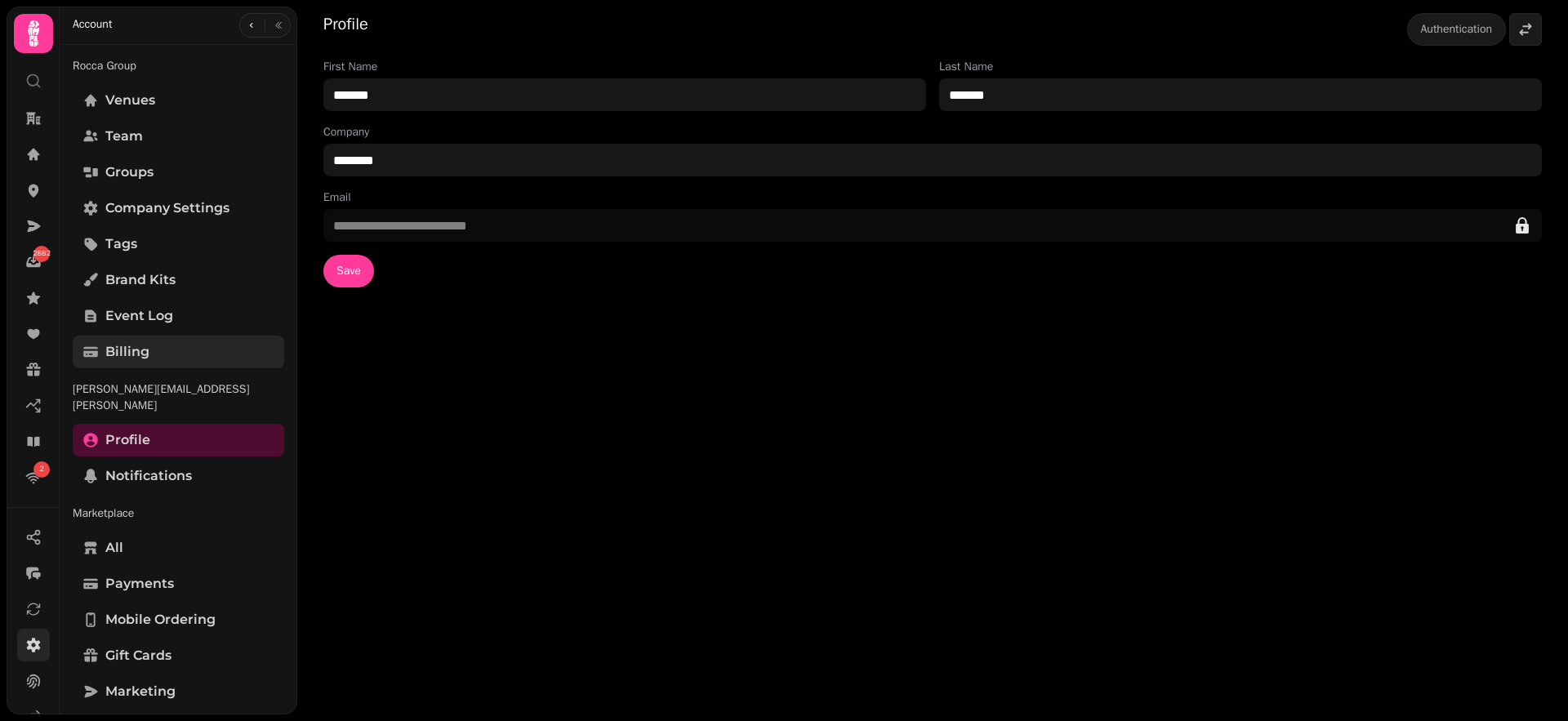 click on "Billing" at bounding box center (127, 352) 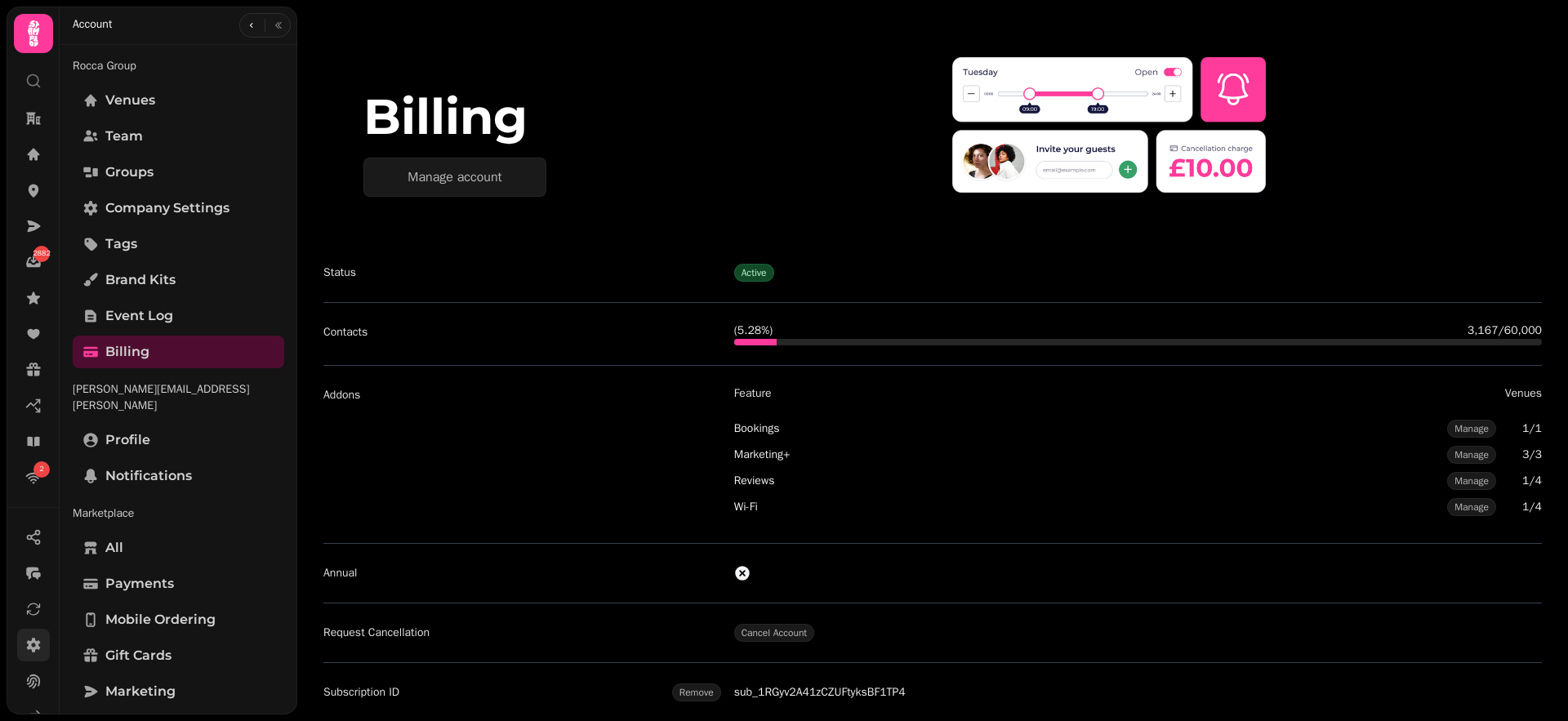 scroll, scrollTop: 1, scrollLeft: 0, axis: vertical 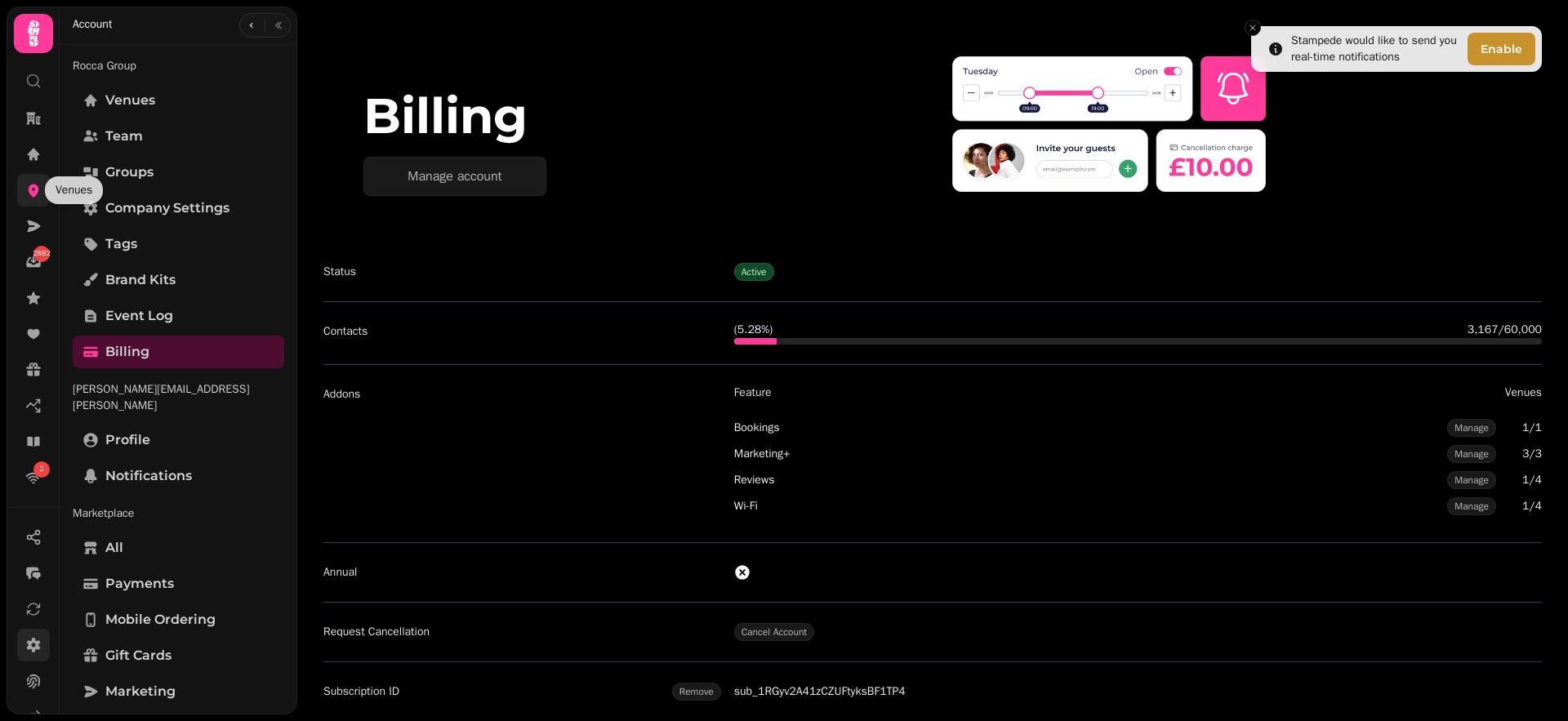 click 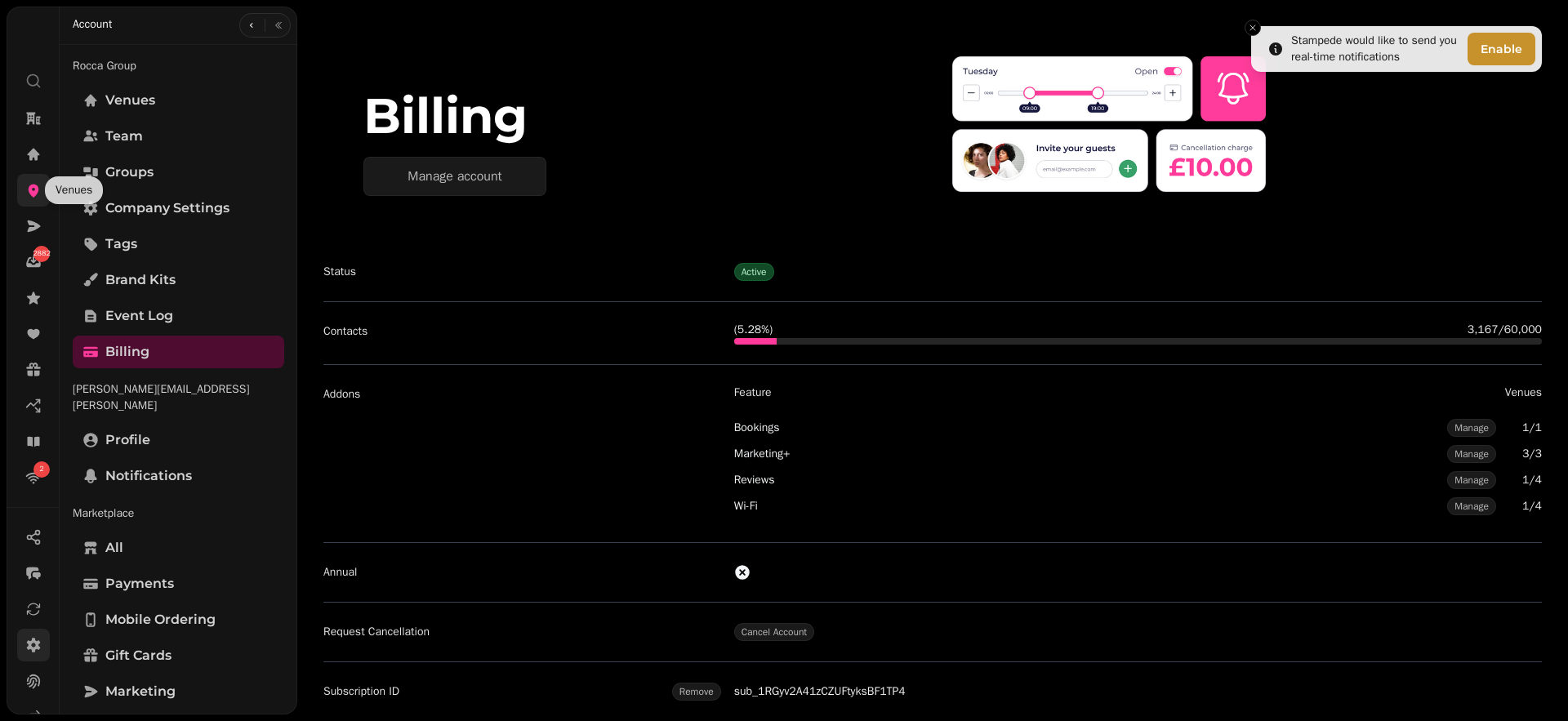 scroll, scrollTop: 0, scrollLeft: 0, axis: both 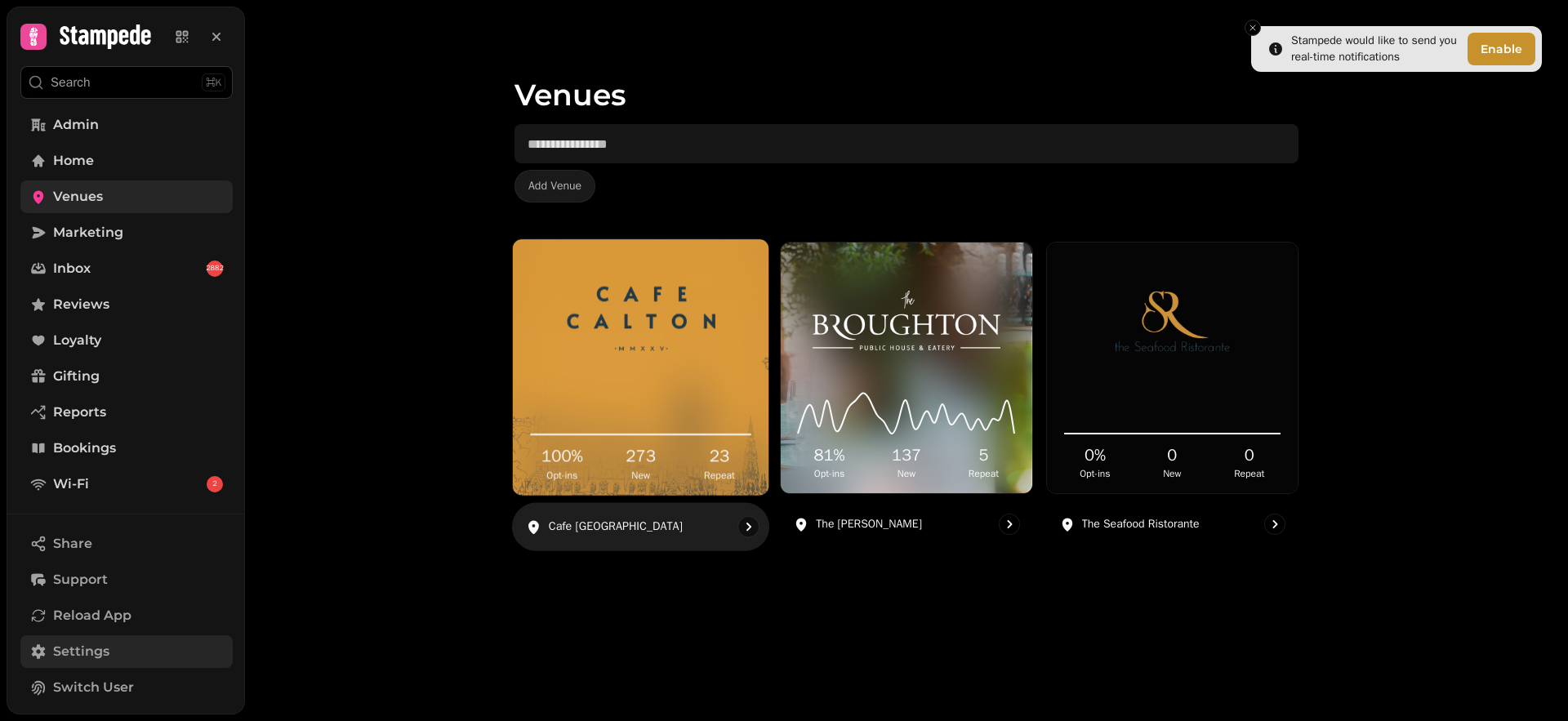 click at bounding box center (640, 318) 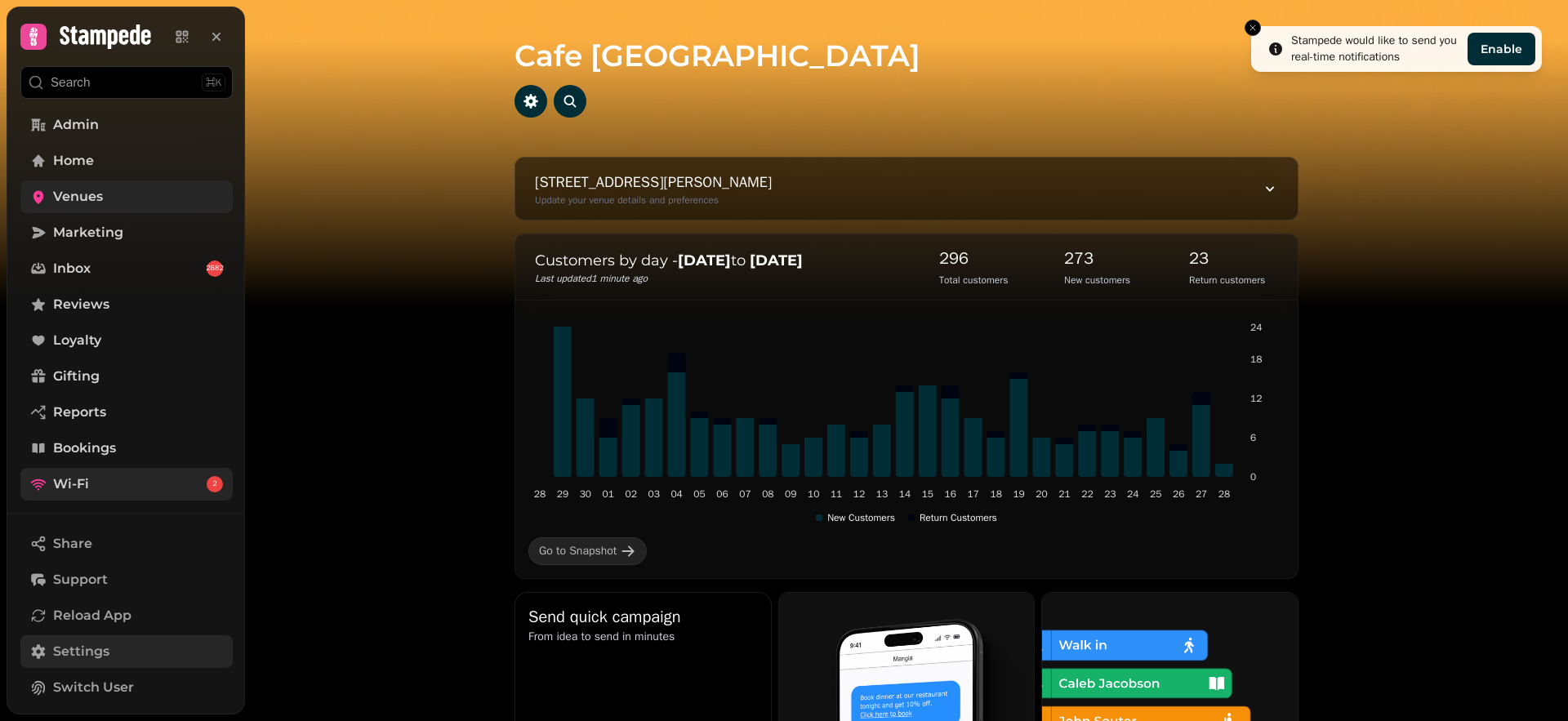 click on "Wi-Fi 2" at bounding box center (127, 484) 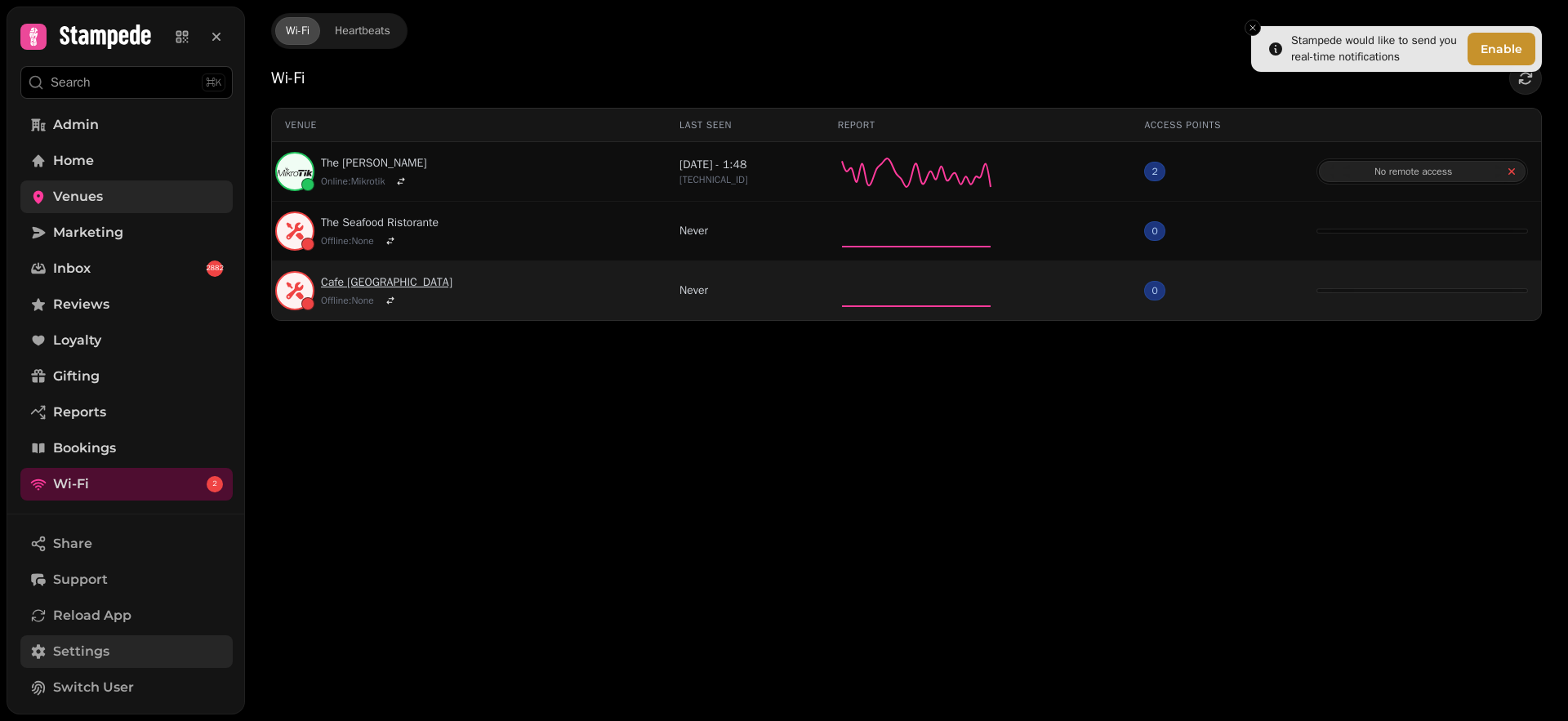 click on "Cafe [GEOGRAPHIC_DATA]" at bounding box center (386, 283) 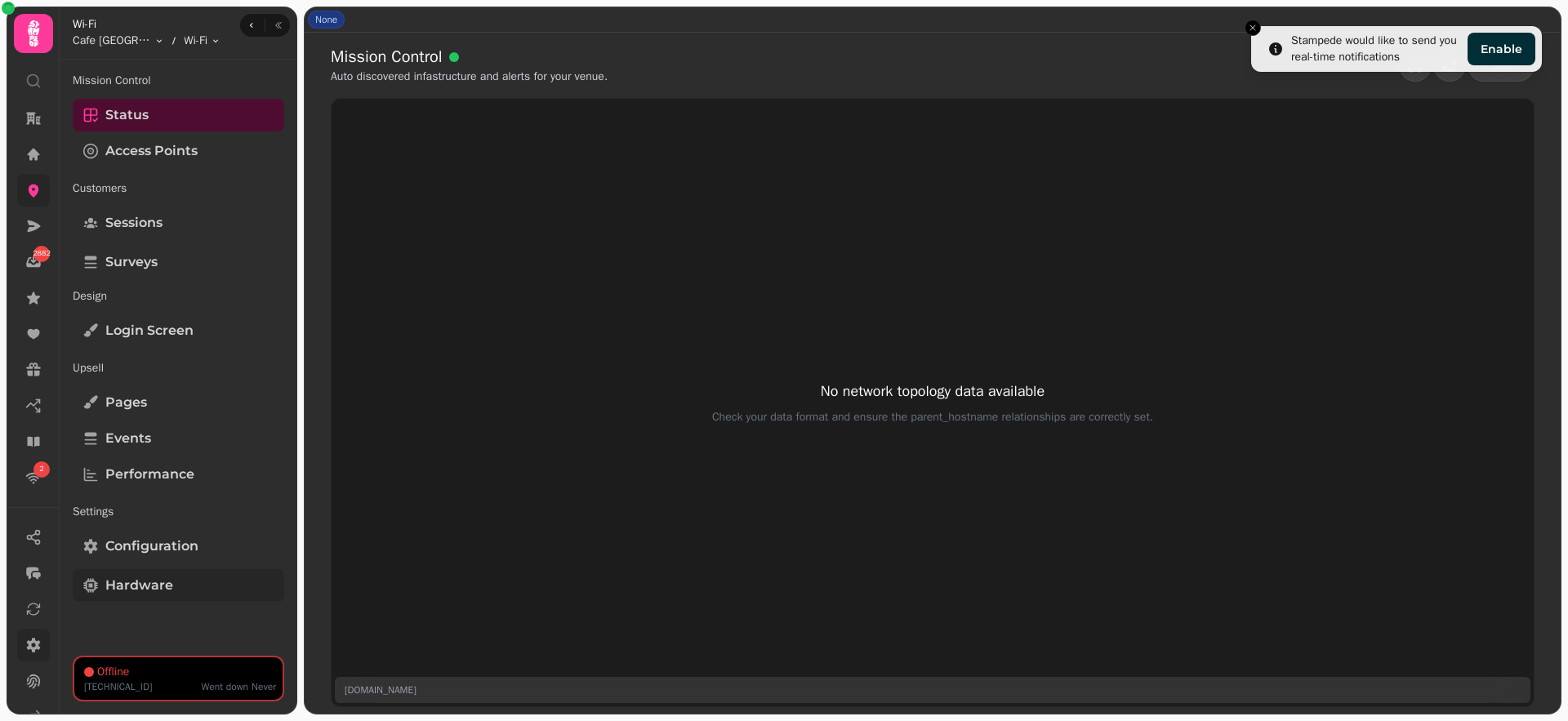 click on "Hardware" at bounding box center (178, 585) 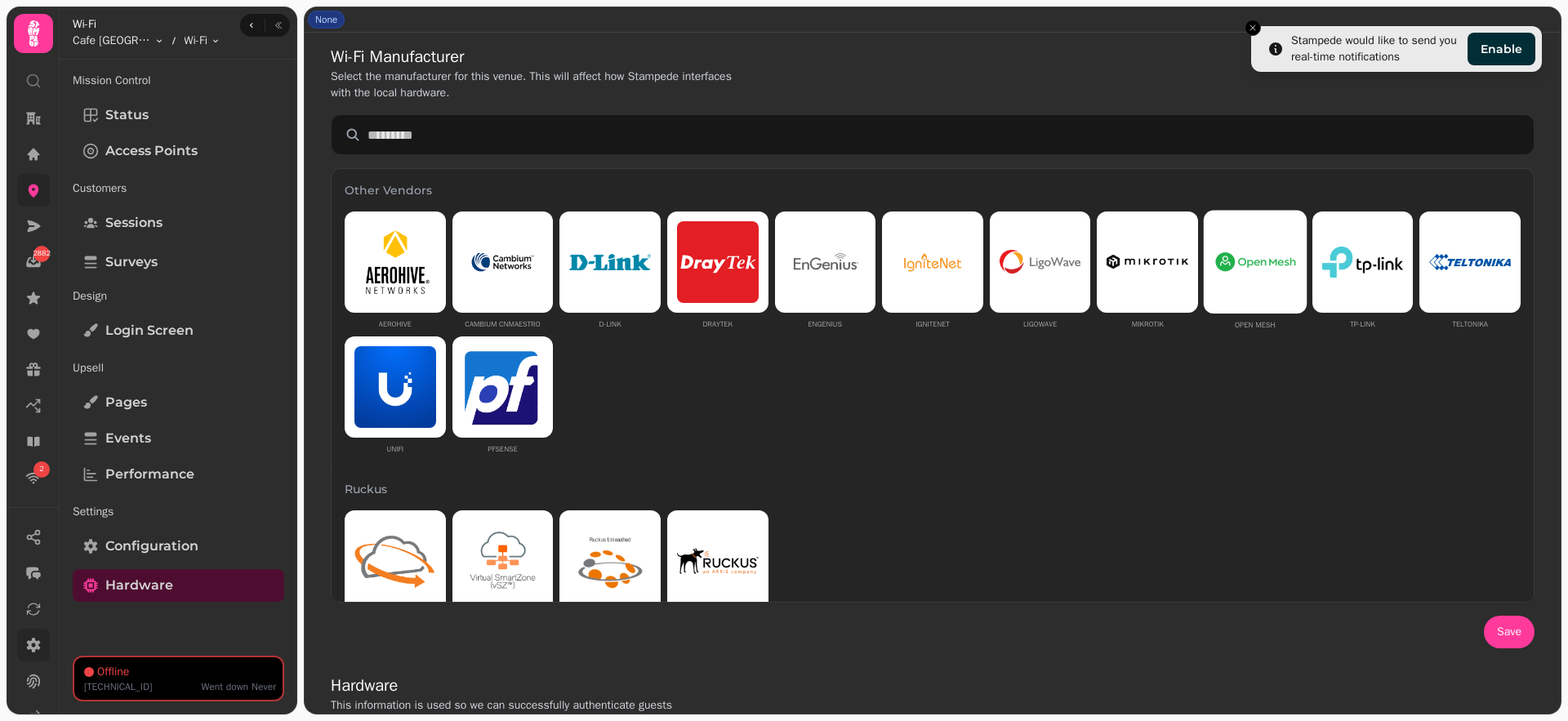 click at bounding box center (1363, 262) 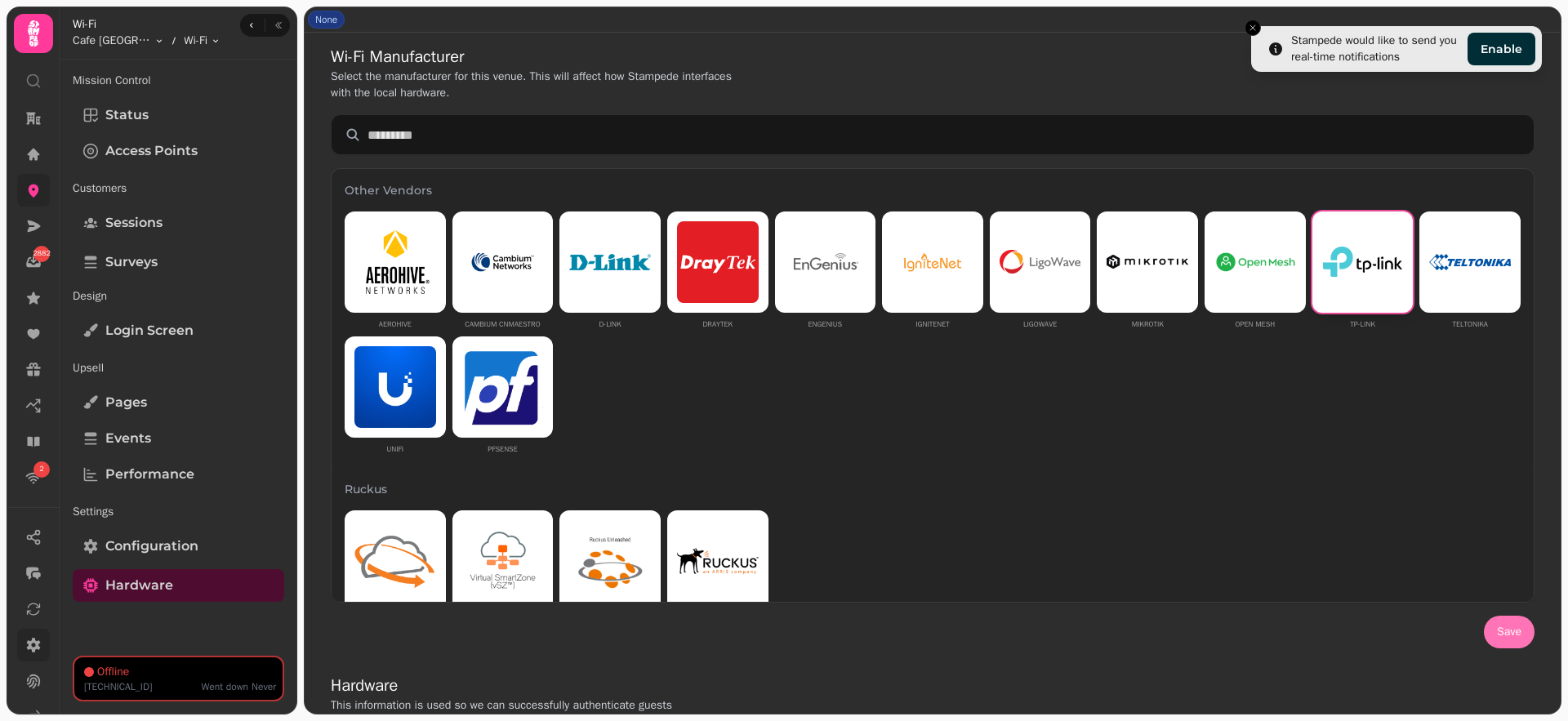 click on "Save" at bounding box center (1509, 632) 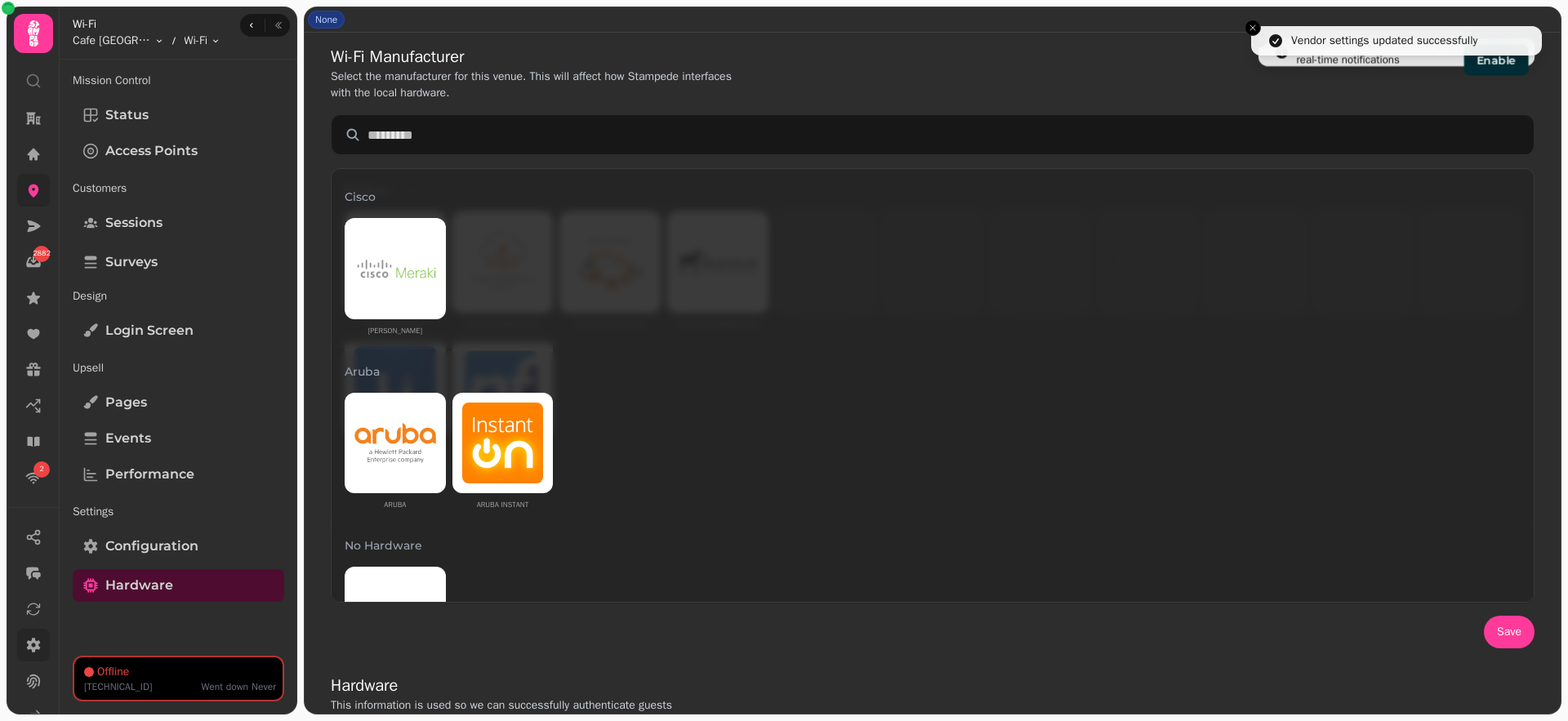 scroll, scrollTop: 549, scrollLeft: 0, axis: vertical 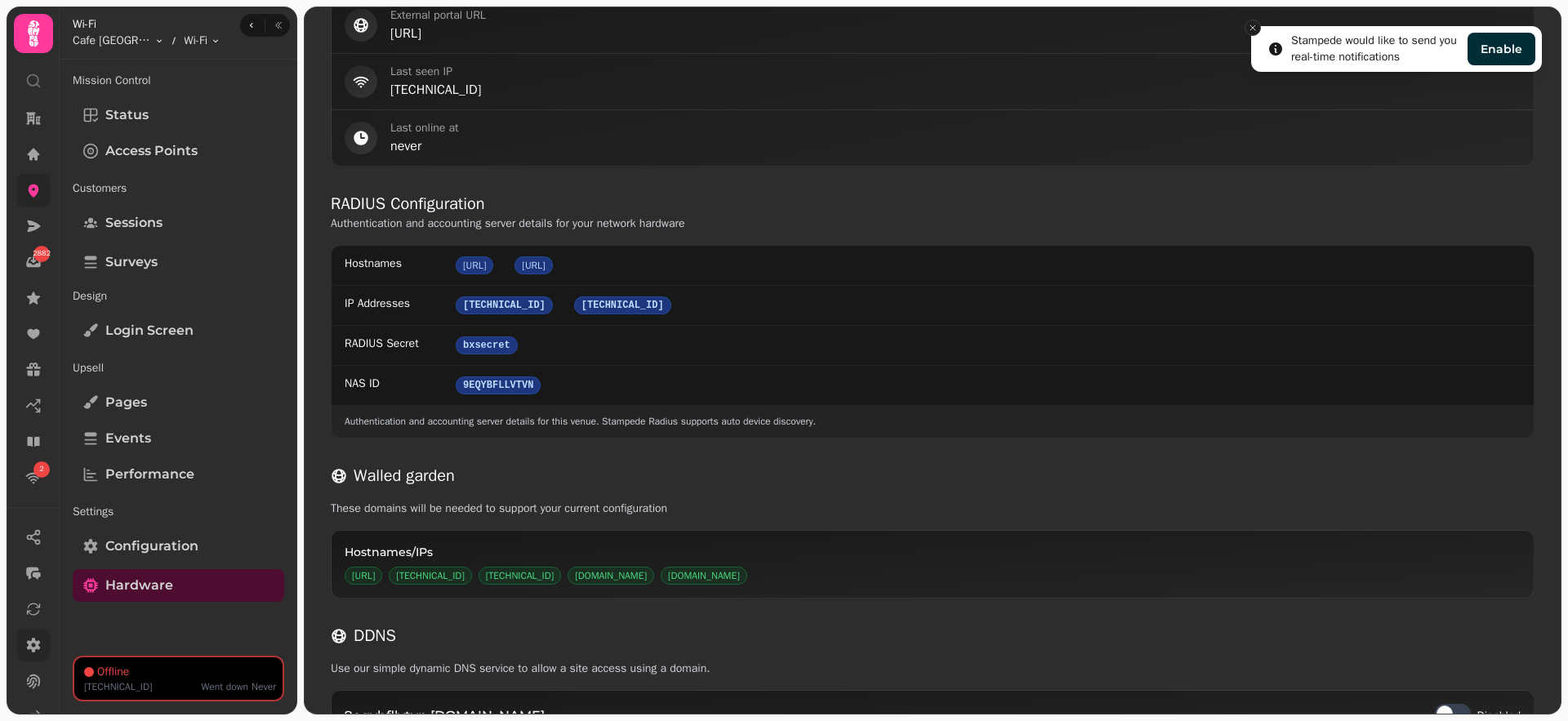 click 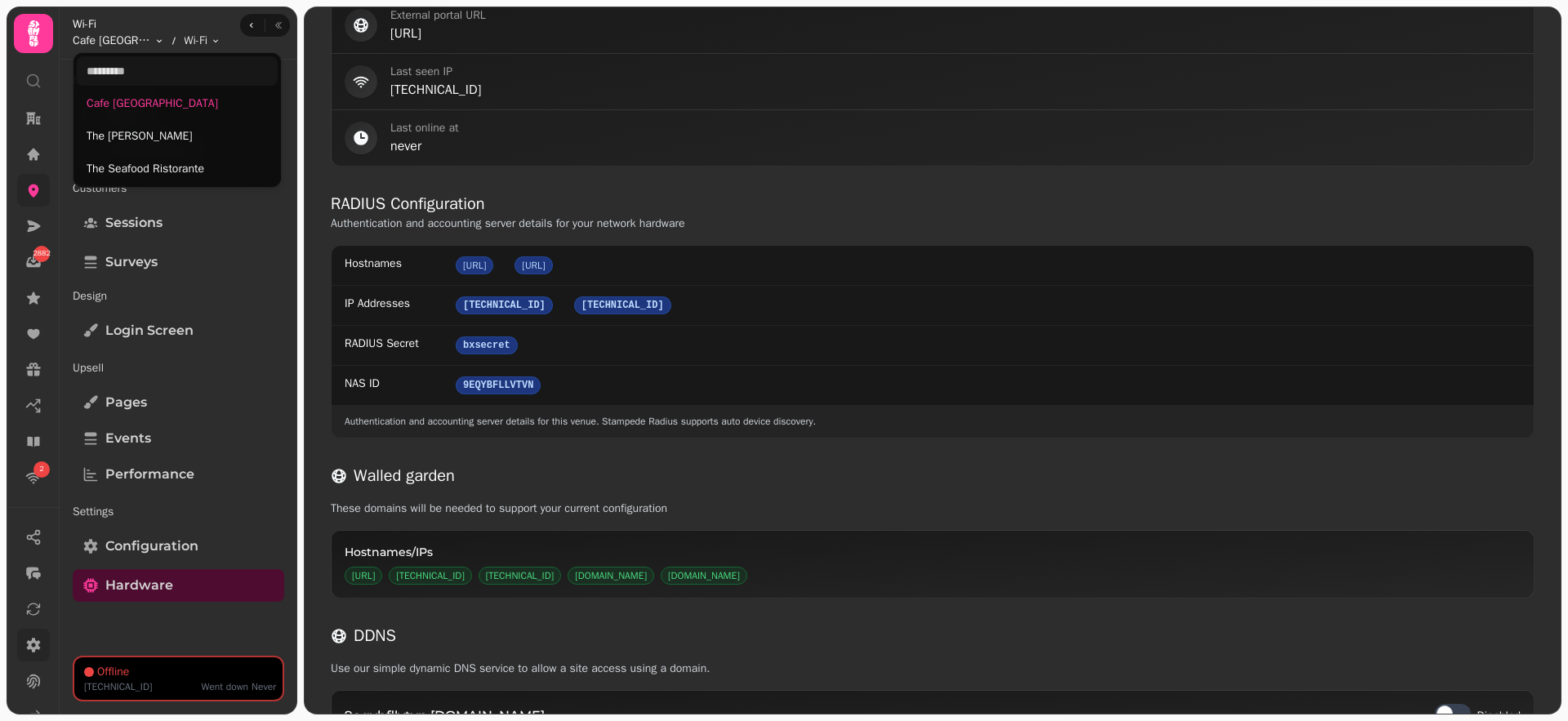 click on "2882 2 TP-Link Wi-Fi Manufacturer Select the manufacturer for this venue. This will affect how Stampede interfaces with the local hardware. Other Vendors Aerohive Cambium cnMaestro D-Link DrayTek EnGenius IgniteNet Ligowave Mikrotik Open Mesh TP-Link Teltonika UniFi pfSense Ruckus Ruckus Cloud Ruckus Smartzone Ruckus Unleashed Ruckus Zonedirector Cisco Cisco Meraki Aruba Aruba Aruba Instant No Hardware None Save Hardware This information is used so we can successfully authenticate guests Vendor TP-Link Update External portal URL [URL] Last seen IP [TECHNICAL_ID] Last online at never RADIUS Configuration Authentication and accounting server details for your network hardware Hostnames [URL] [URL] IP Addresses [TECHNICAL_ID] [TECHNICAL_ID] RADIUS Secret bxsecret NAS ID 9EQYBFLLVTVN Authentication and accounting server details for this venue. Stampede Radius supports auto device discovery. Walled garden Hostnames/IPs [URL] DDNS" at bounding box center (784, 360) 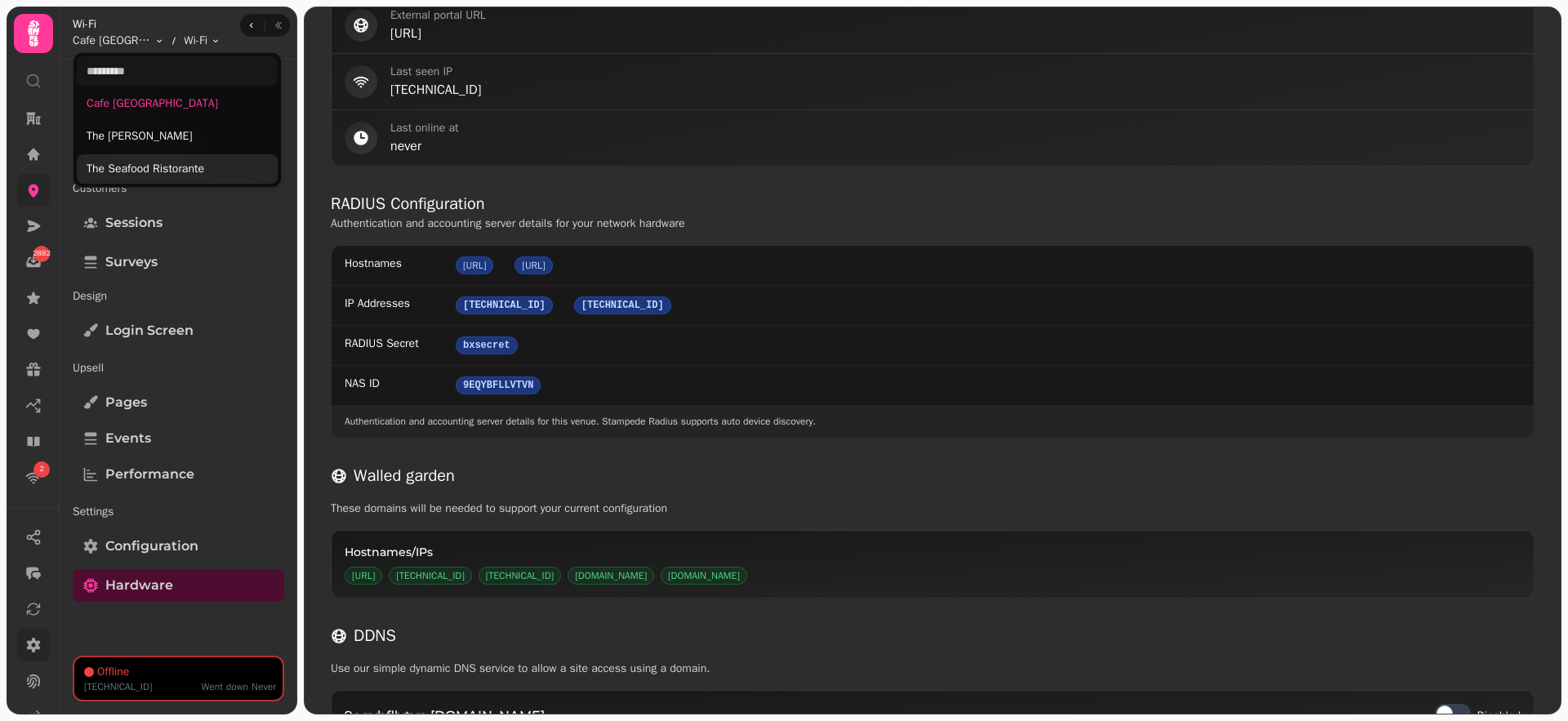 click on "The Seafood Ristorante" at bounding box center [177, 169] 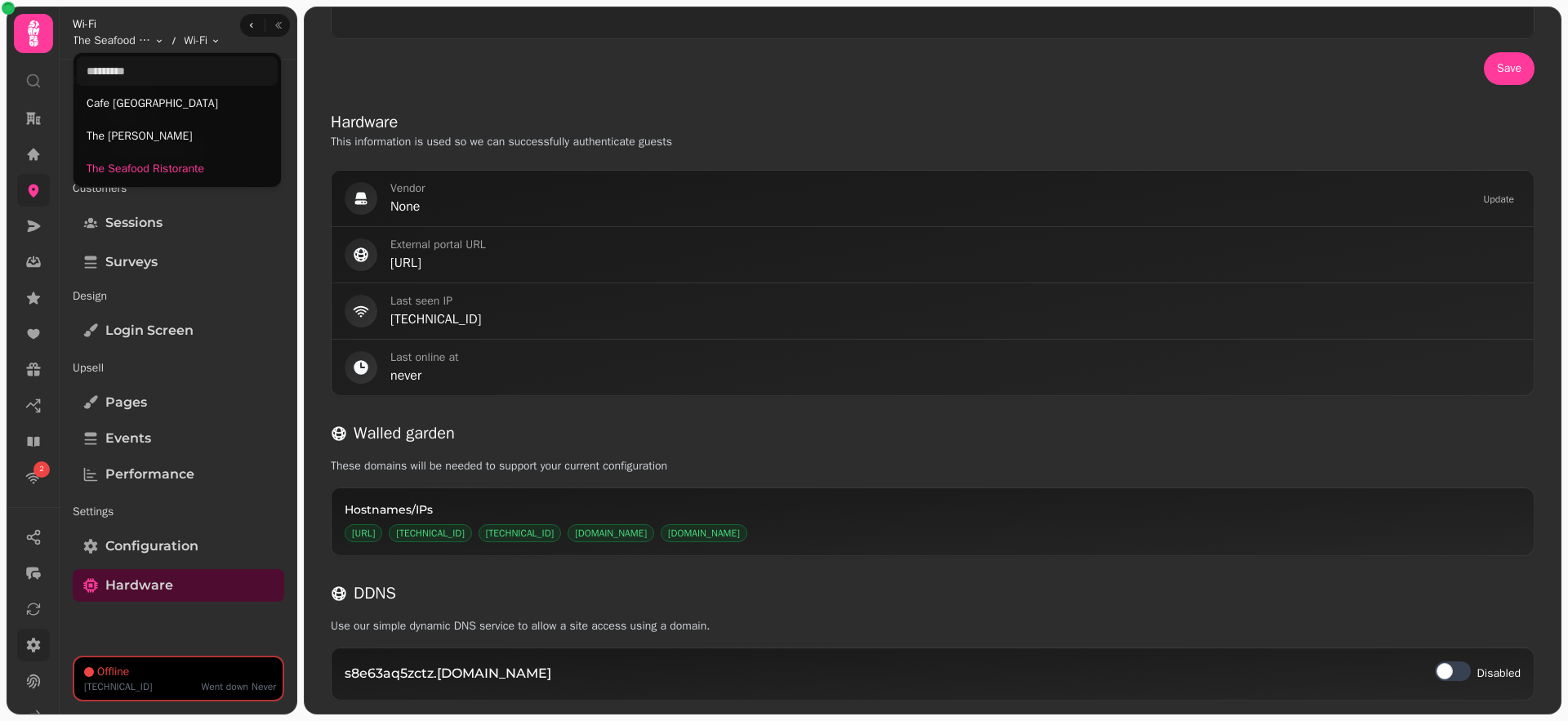 scroll, scrollTop: 563, scrollLeft: 0, axis: vertical 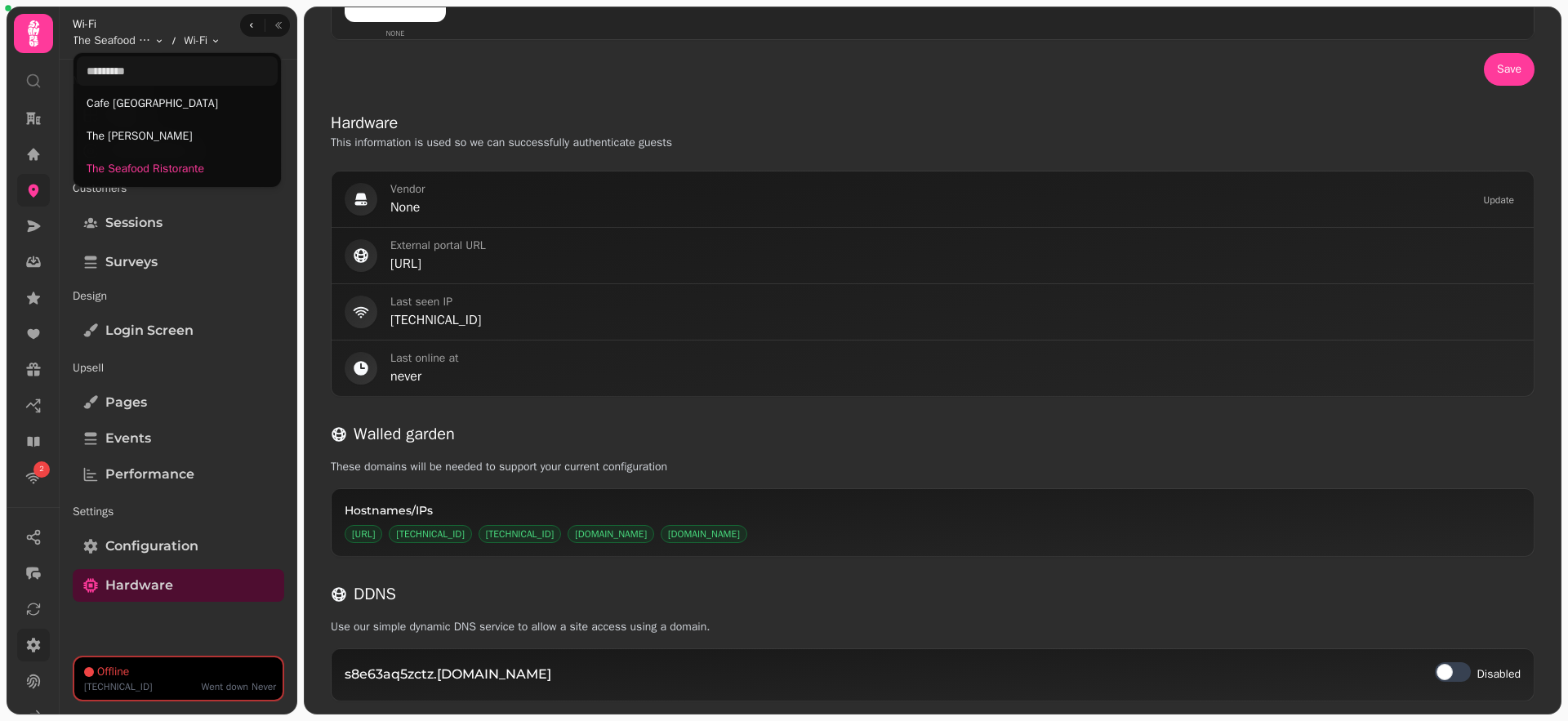 click on "2 None Wi-Fi Manufacturer Select the manufacturer for this venue. This will affect how Stampede interfaces with the local hardware. Other Vendors Aerohive Cambium cnMaestro D-Link DrayTek EnGenius IgniteNet Ligowave Mikrotik Open Mesh TP-Link Teltonika UniFi pfSense Ruckus Ruckus Cloud Ruckus Smartzone Ruckus Unleashed Ruckus Zonedirector Cisco Cisco Meraki Aruba Aruba Aruba Instant No Hardware None Save Hardware This information is used so we can successfully authenticate guests Vendor None Update External portal URL https://wifi.stampede.ai/S8E63AQ5ZCTZ Last seen IP 0.0.0.0 Last online at never Walled garden These domains will be needed to support your current configuration Hostnames/IPs wifi.stampede.ai 34.249.196.234 52.208.193.150 appleid.cdn-apple.com appleid.apple.com DDNS Use our simple dynamic DNS service to allow a site access using a domain. s8e63aq5zctz .simpleddns.io Disabled
29  Wi-Fi The Seafood Ristorante Toggle menu Wi-Fi Toggle menu Mission Control Status Surveys" at bounding box center [784, 360] 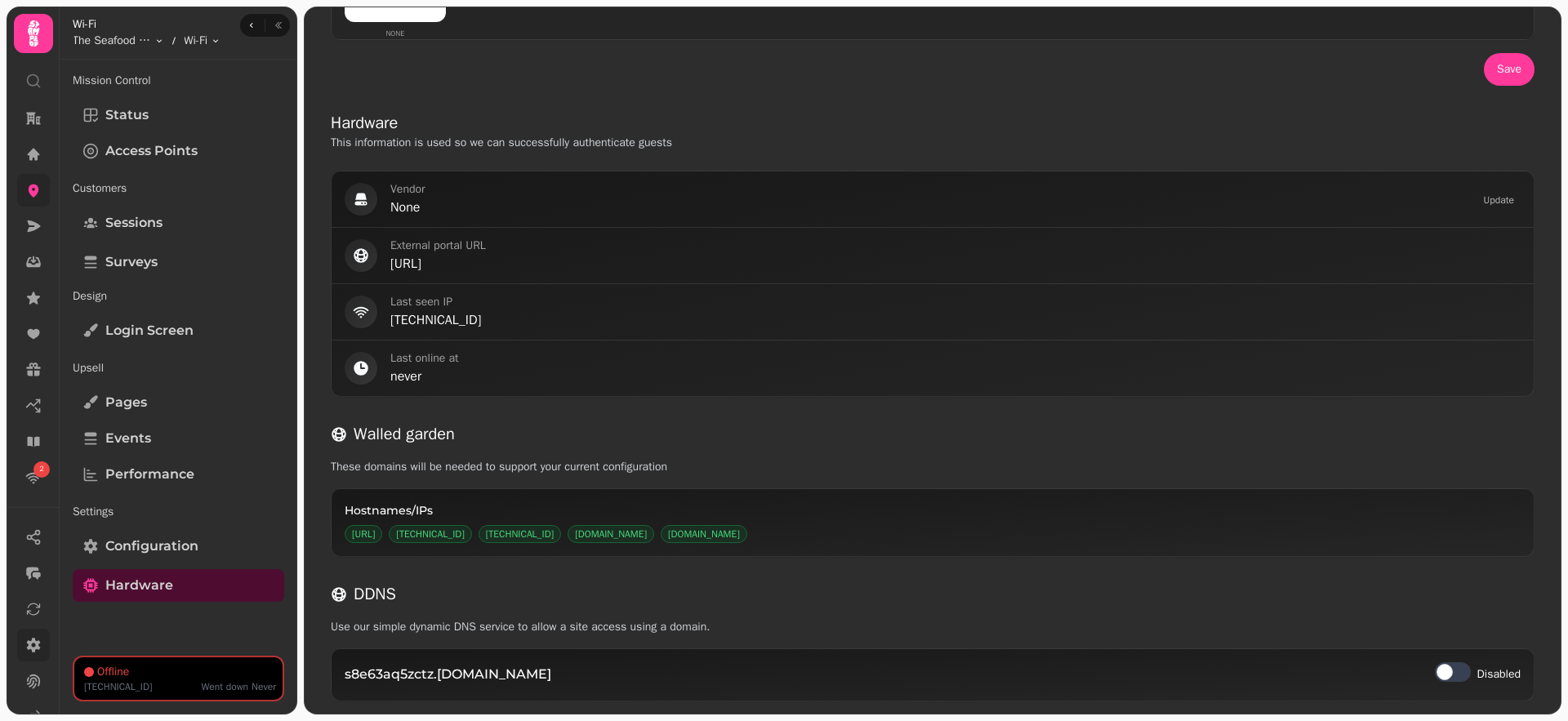 scroll, scrollTop: 0, scrollLeft: 0, axis: both 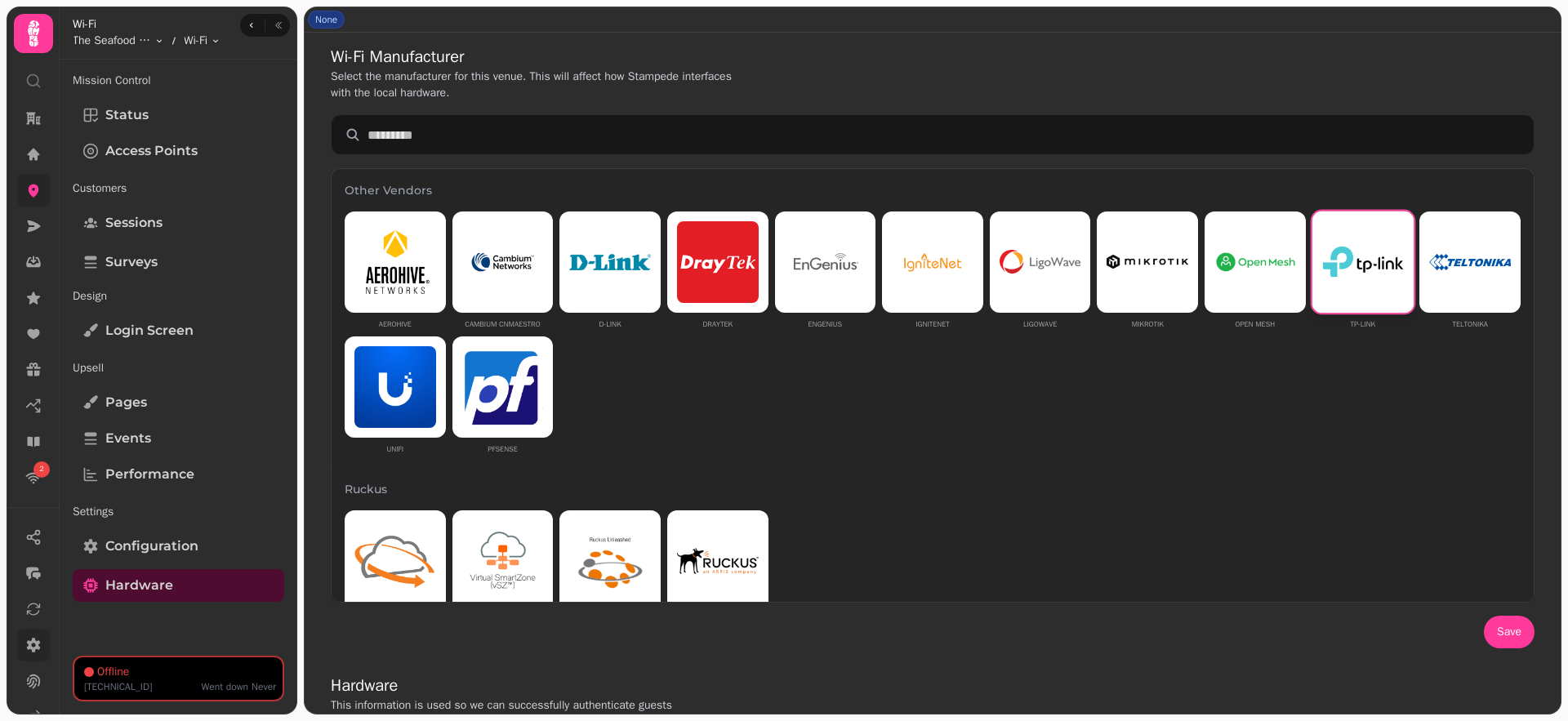 click at bounding box center [1362, 262] 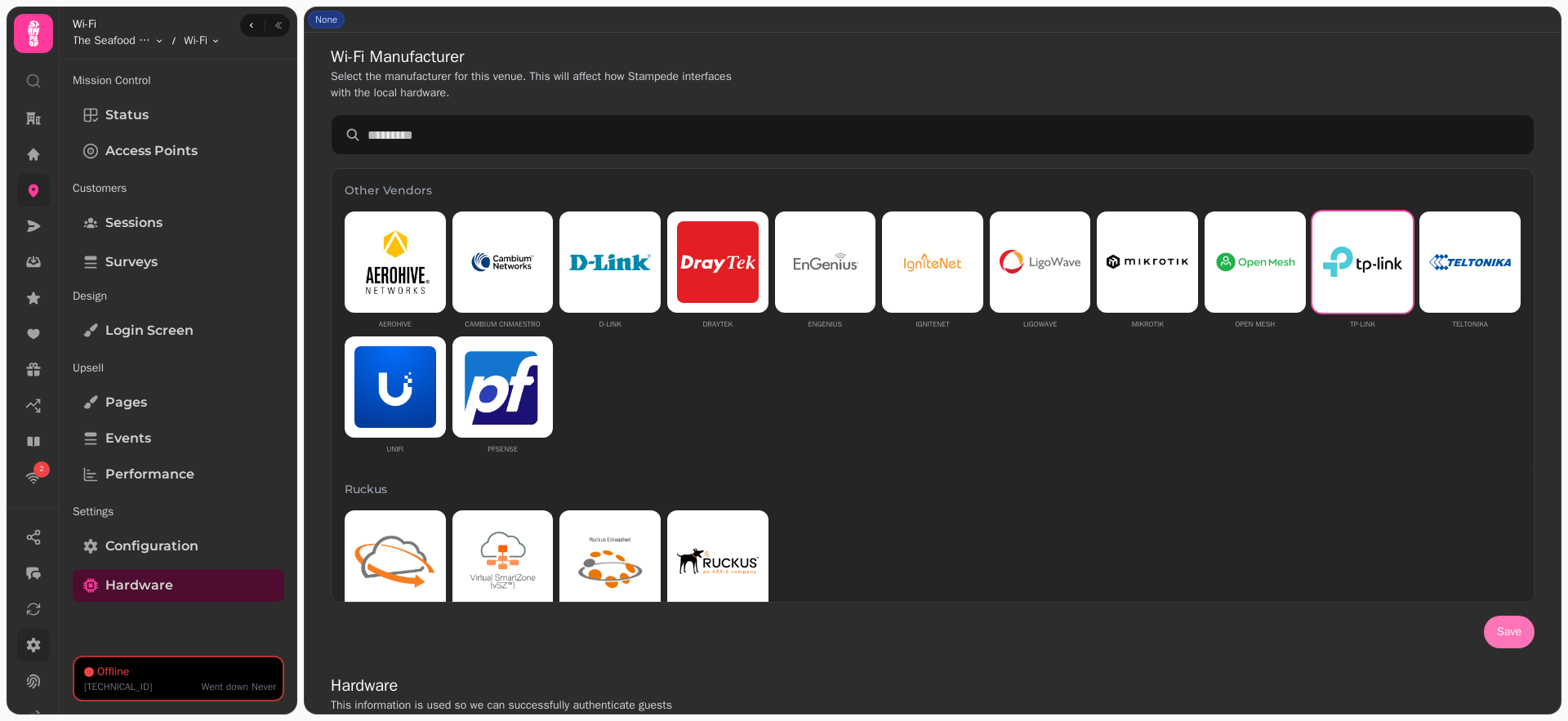 click on "Save" at bounding box center [1509, 632] 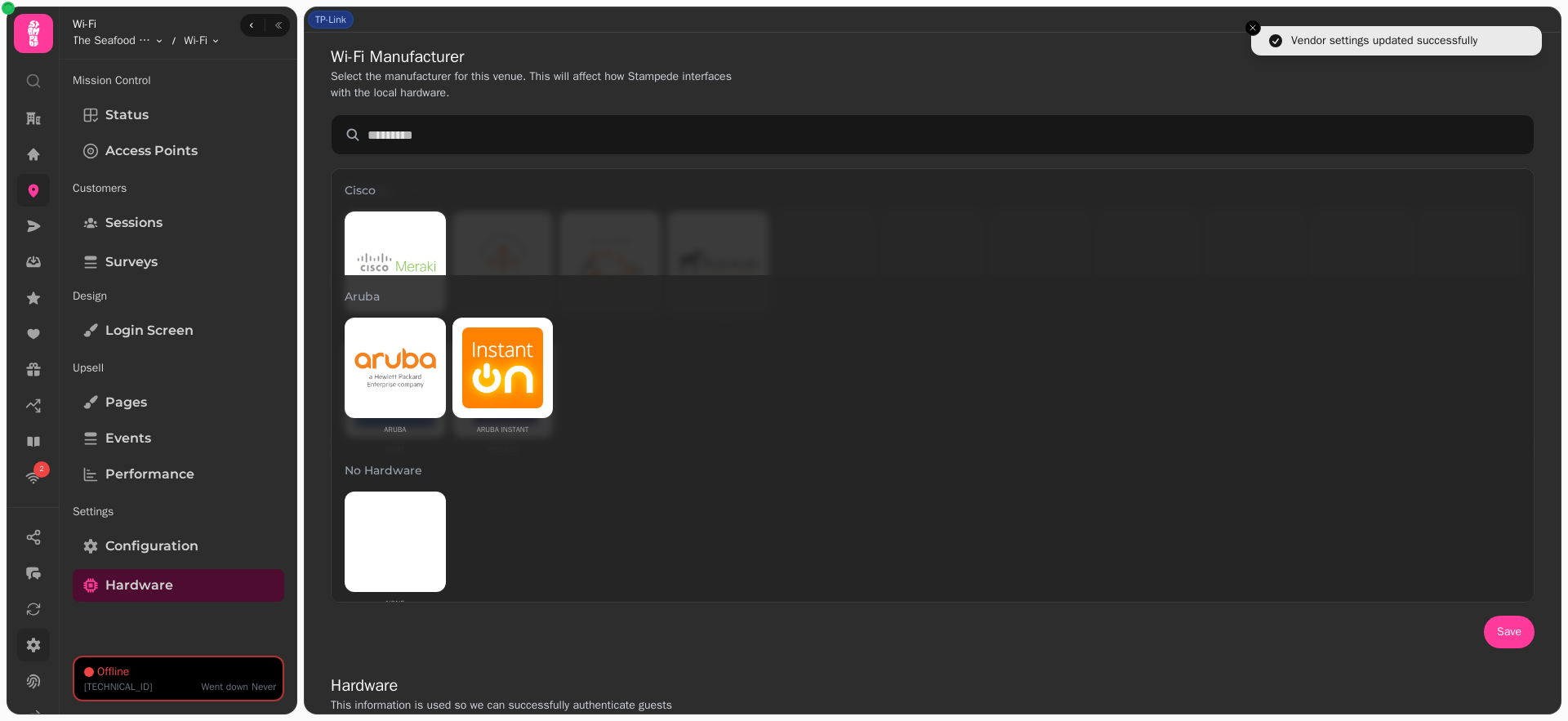 scroll, scrollTop: 549, scrollLeft: 0, axis: vertical 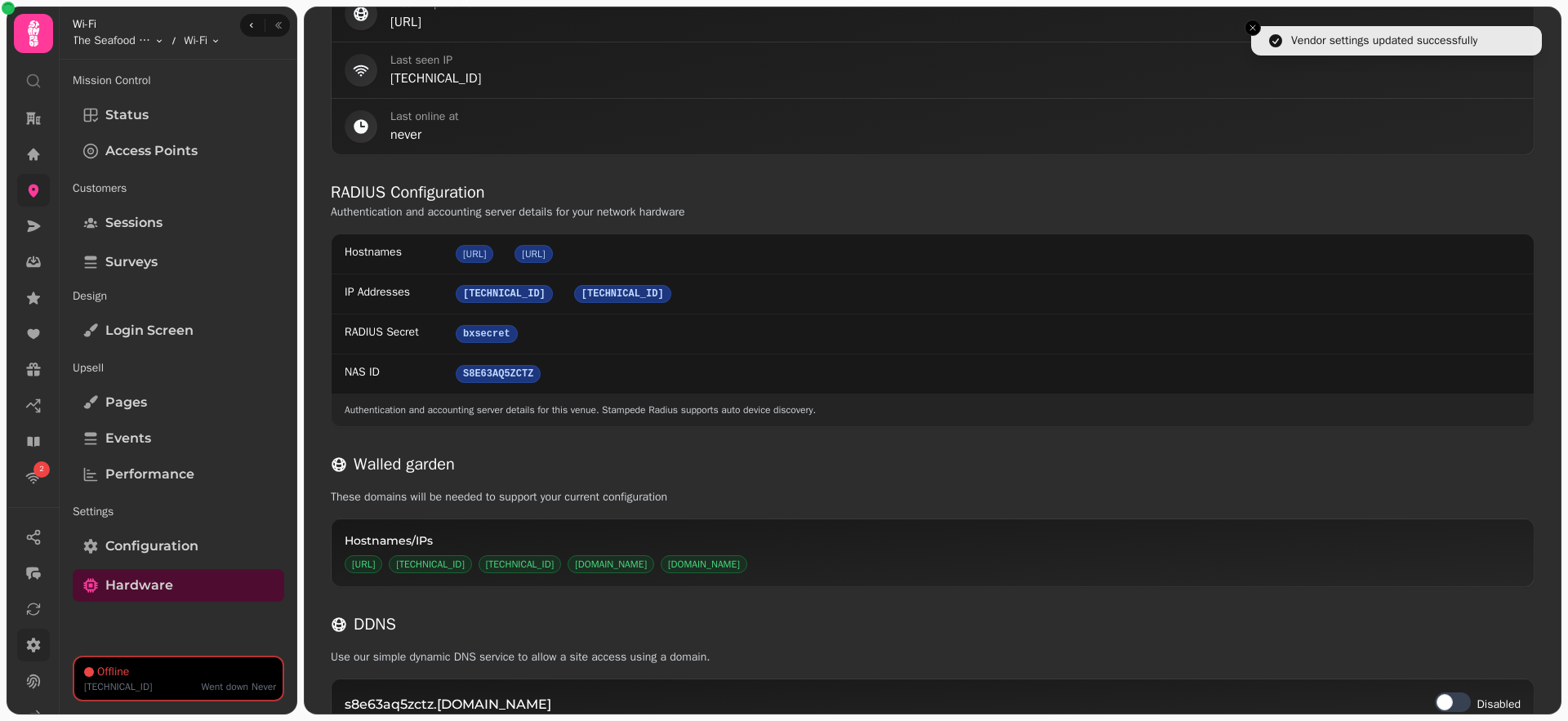 click on "Wi-Fi The Seafood Ristorante Toggle menu Wi-Fi Toggle menu" at bounding box center [140, 34] 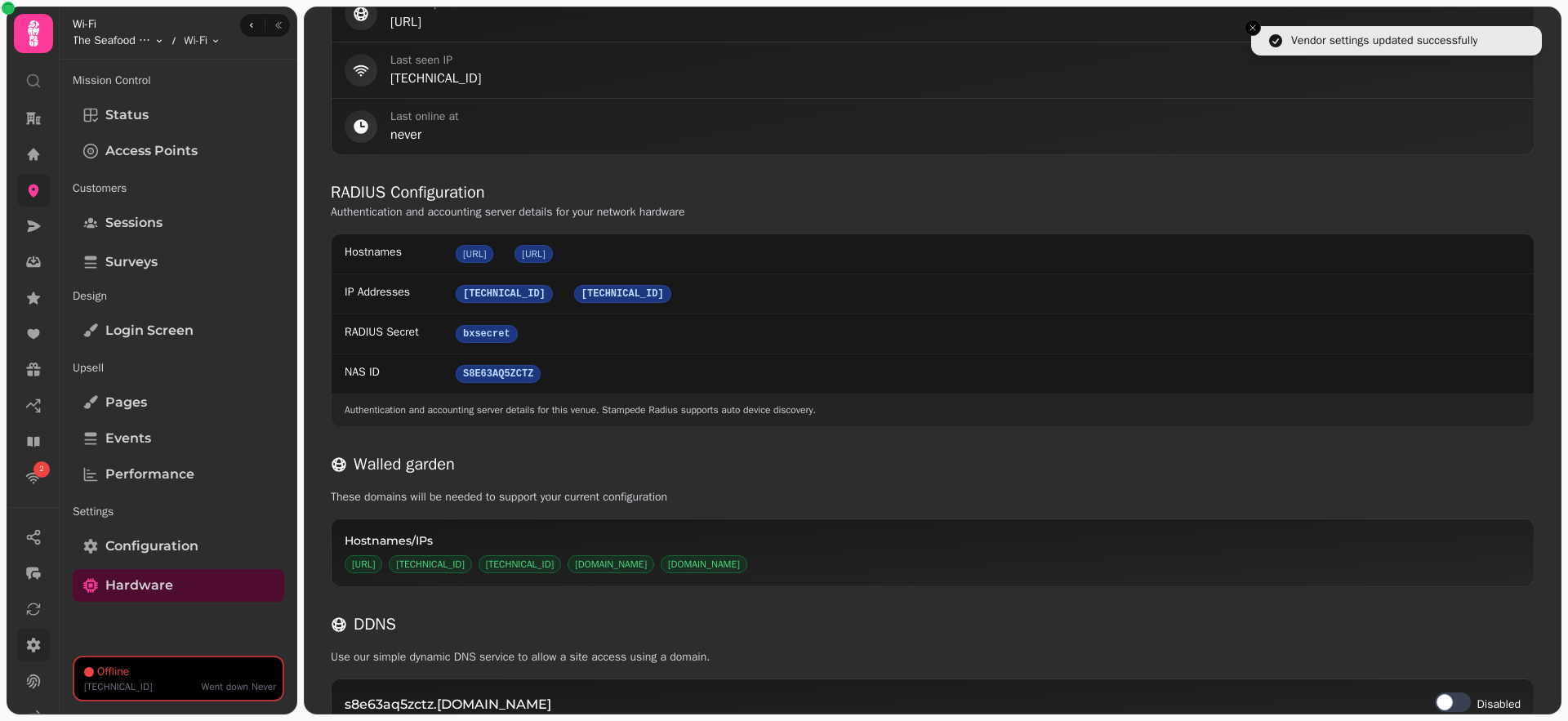 click on "Vendor settings updated successfully 2 TP-Link Wi-Fi Manufacturer Select the manufacturer for this venue. This will affect how Stampede interfaces with the local hardware. Other Vendors Aerohive Cambium cnMaestro D-Link DrayTek EnGenius IgniteNet Ligowave Mikrotik Open Mesh TP-Link Teltonika UniFi pfSense Ruckus Ruckus Cloud Ruckus Smartzone Ruckus Unleashed Ruckus Zonedirector Cisco Cisco Meraki Aruba Aruba Aruba Instant No Hardware None Save Hardware This information is used so we can successfully authenticate guests Vendor TP-Link Update External portal URL https://wifi.stampede.ai/S8E63AQ5ZCTZ Last seen IP 0.0.0.0 Last online at never RADIUS Configuration Authentication and accounting server details for your network hardware Hostnames radius.stampede.ai radius-two.stampede.ai IP Addresses 52.211.166.55 52.16.191.119 RADIUS Secret bxsecret NAS ID S8E63AQ5ZCTZ Authentication and accounting server details for this venue. Stampede Radius supports auto device discovery. Walled garden DDNS 29" at bounding box center [784, 360] 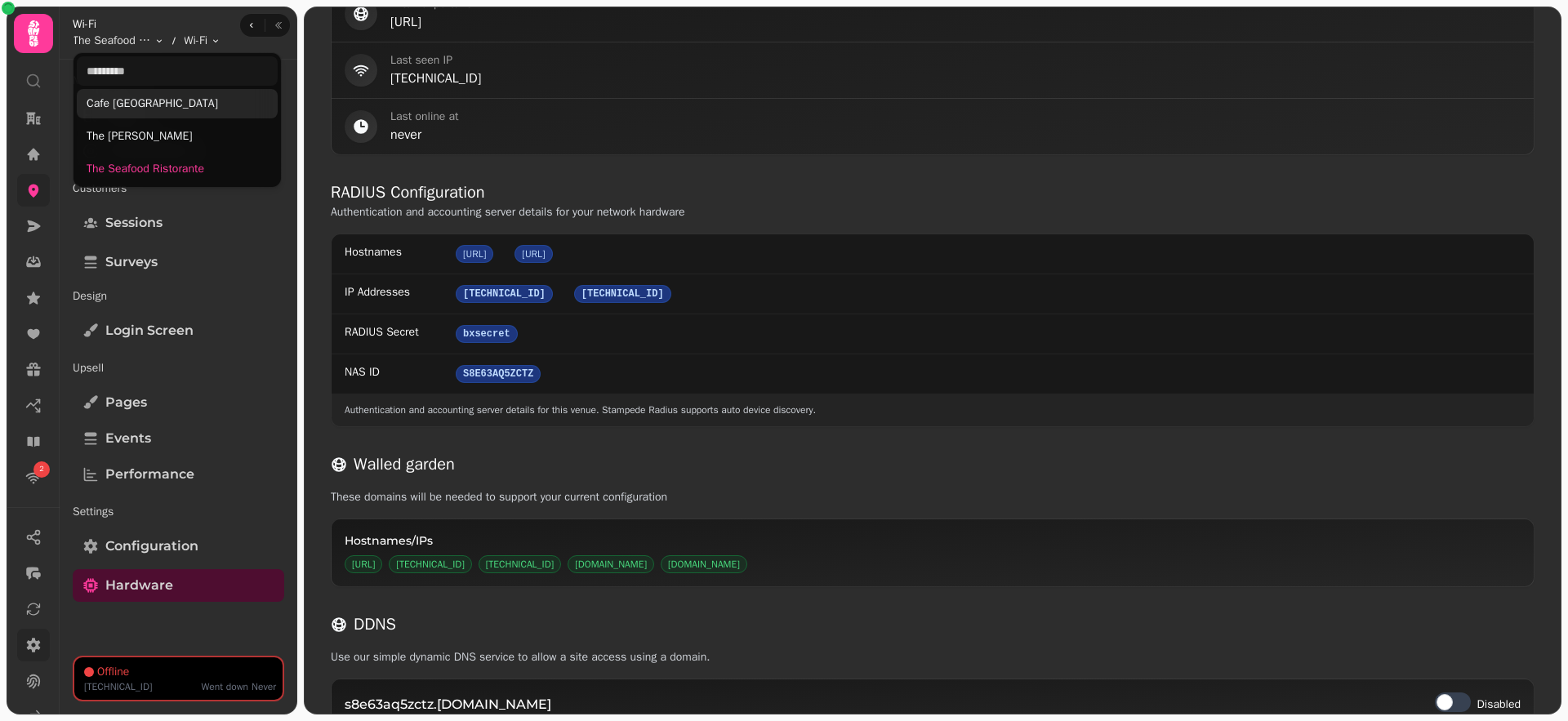 click on "Cafe [GEOGRAPHIC_DATA]" at bounding box center (177, 104) 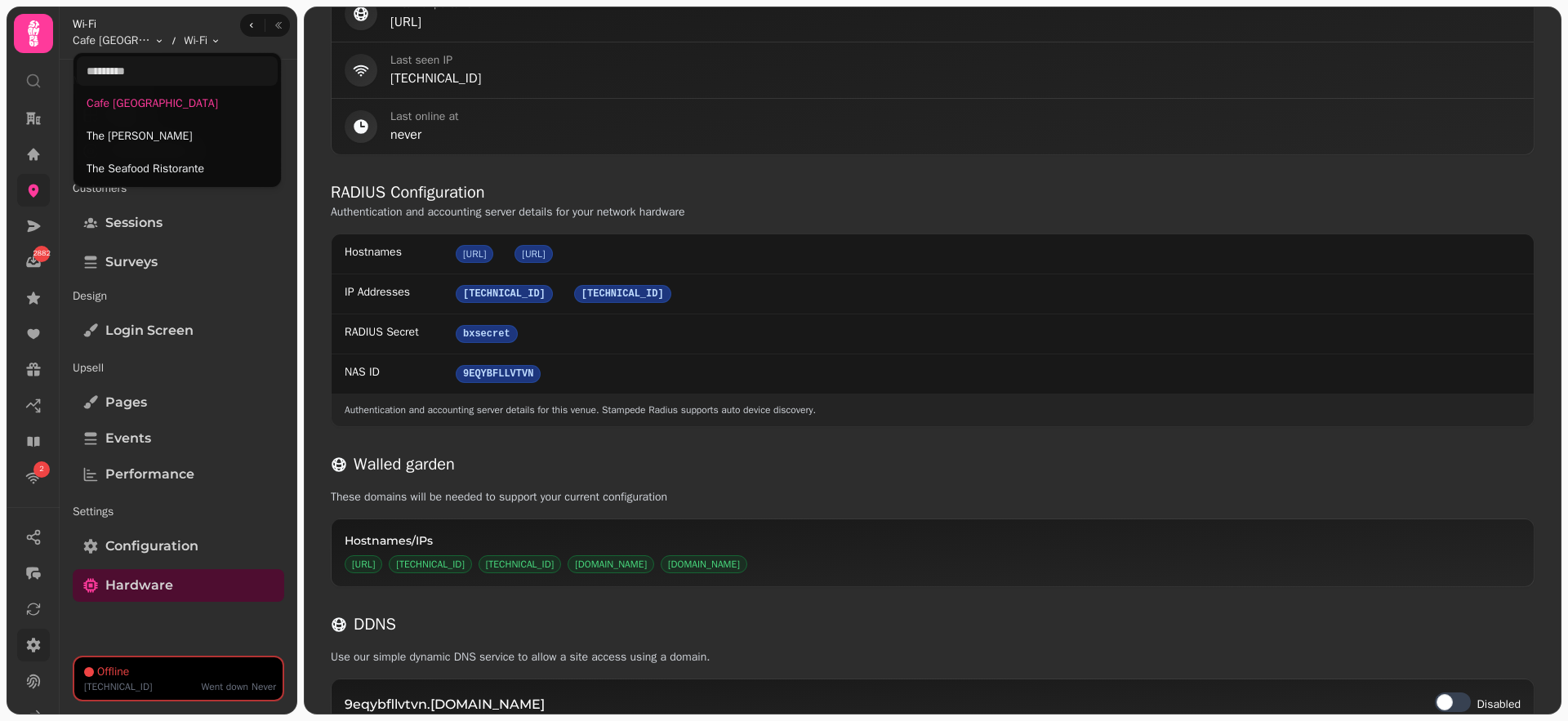 click on "2882 2 TP-Link Wi-Fi Manufacturer Select the manufacturer for this venue. This will affect how Stampede interfaces with the local hardware. Other Vendors Aerohive Cambium cnMaestro D-Link DrayTek EnGenius IgniteNet Ligowave Mikrotik Open Mesh TP-Link Teltonika UniFi pfSense Ruckus Ruckus Cloud Ruckus Smartzone Ruckus Unleashed Ruckus Zonedirector Cisco Cisco Meraki Aruba Aruba Aruba Instant No Hardware None Save Hardware This information is used so we can successfully authenticate guests Vendor TP-Link Update External portal URL [URL] Last seen IP [TECHNICAL_ID] Last online at never RADIUS Configuration Authentication and accounting server details for your network hardware Hostnames [URL] [URL] IP Addresses [TECHNICAL_ID] [TECHNICAL_ID] RADIUS Secret bxsecret NAS ID 9EQYBFLLVTVN Authentication and accounting server details for this venue. Stampede Radius supports auto device discovery. Walled garden Hostnames/IPs [URL] DDNS" at bounding box center [784, 360] 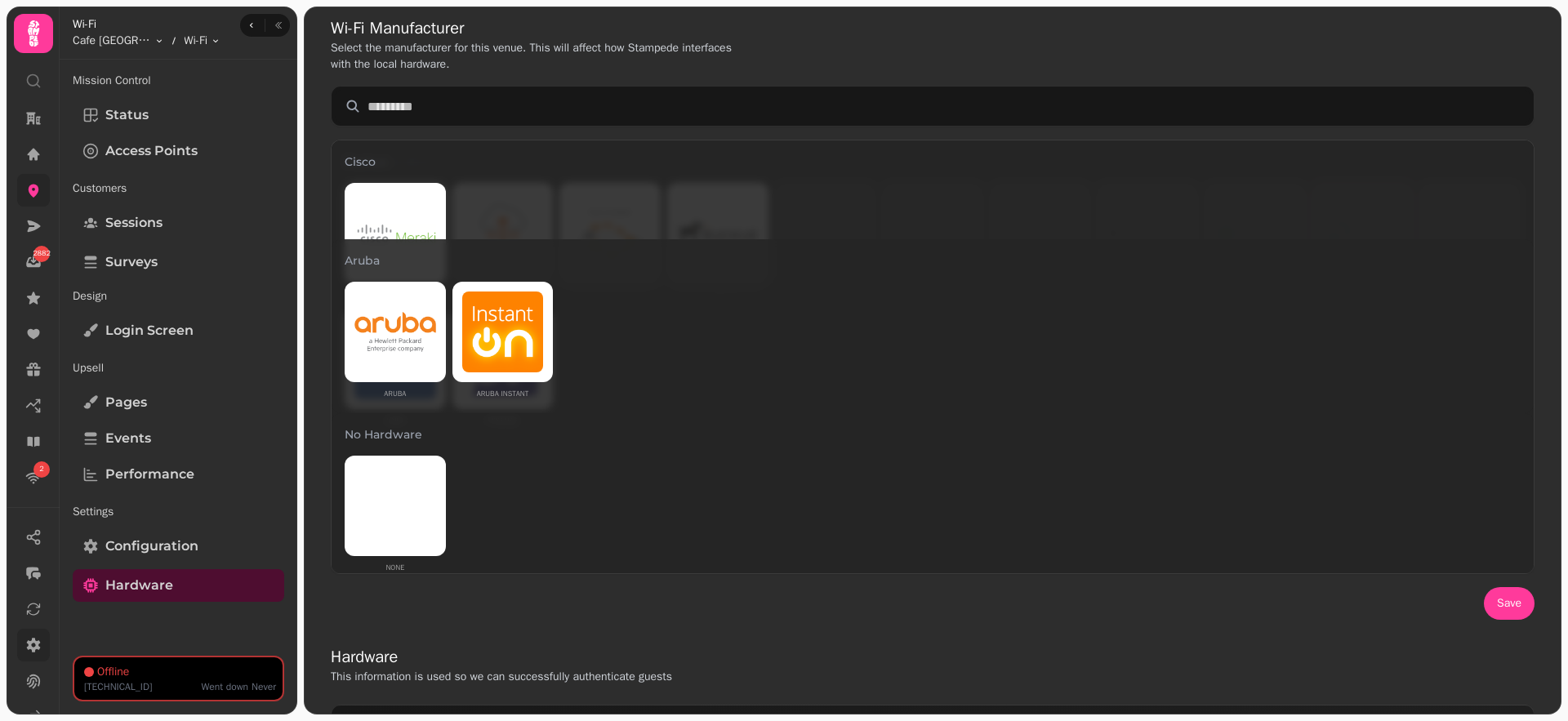 scroll, scrollTop: 0, scrollLeft: 0, axis: both 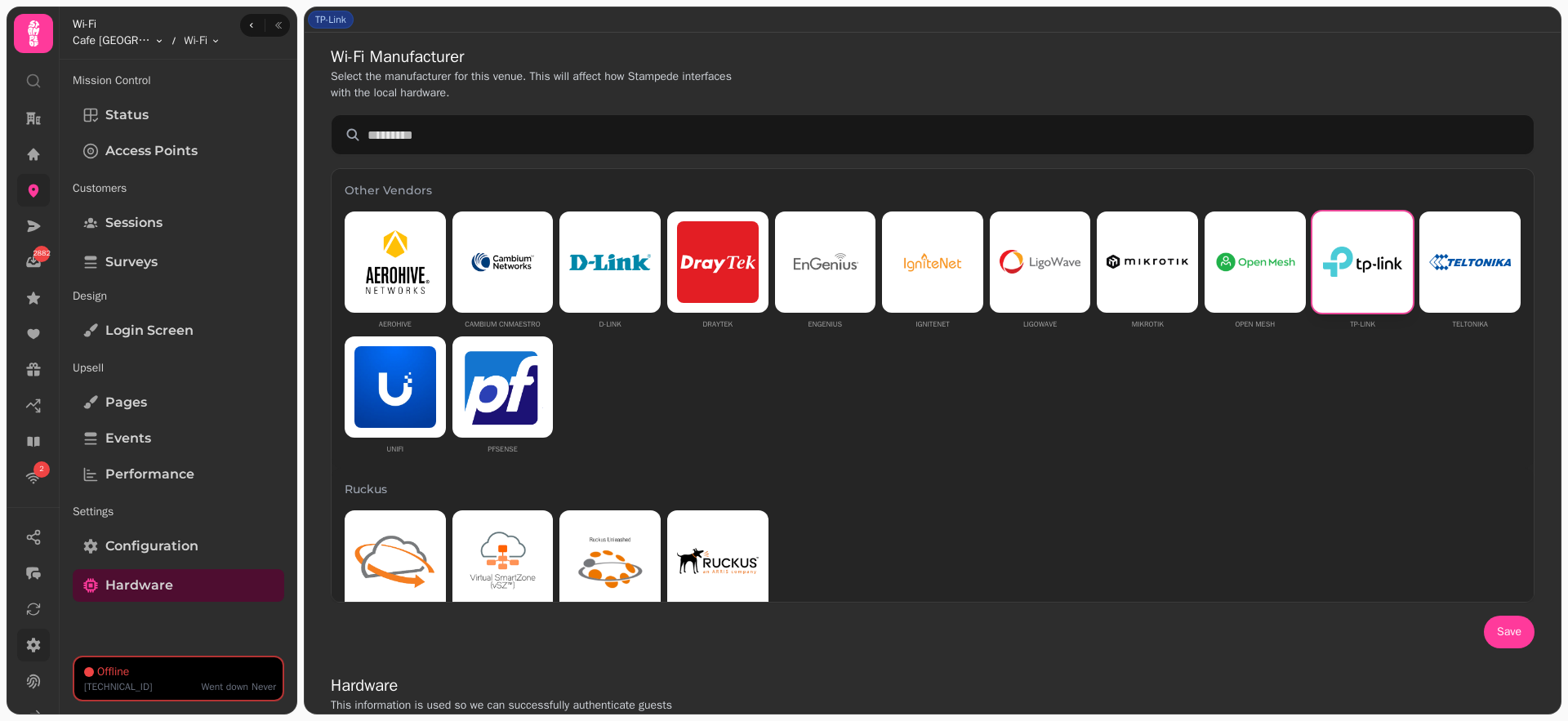 click on "2882 2 TP-Link Wi-Fi Manufacturer Select the manufacturer for this venue. This will affect how Stampede interfaces with the local hardware. Other Vendors Aerohive Cambium cnMaestro D-Link DrayTek EnGenius IgniteNet Ligowave Mikrotik Open Mesh TP-Link Teltonika UniFi pfSense Ruckus Ruckus Cloud Ruckus Smartzone Ruckus Unleashed Ruckus Zonedirector Cisco Cisco Meraki Aruba Aruba Aruba Instant No Hardware None Save Hardware This information is used so we can successfully authenticate guests Vendor TP-Link Update External portal URL [URL] Last seen IP [TECHNICAL_ID] Last online at never RADIUS Configuration Authentication and accounting server details for your network hardware Hostnames [URL] [URL] IP Addresses [TECHNICAL_ID] [TECHNICAL_ID] RADIUS Secret bxsecret NAS ID 9EQYBFLLVTVN Authentication and accounting server details for this venue. Stampede Radius supports auto device discovery. Walled garden Hostnames/IPs [URL] DDNS" at bounding box center [784, 360] 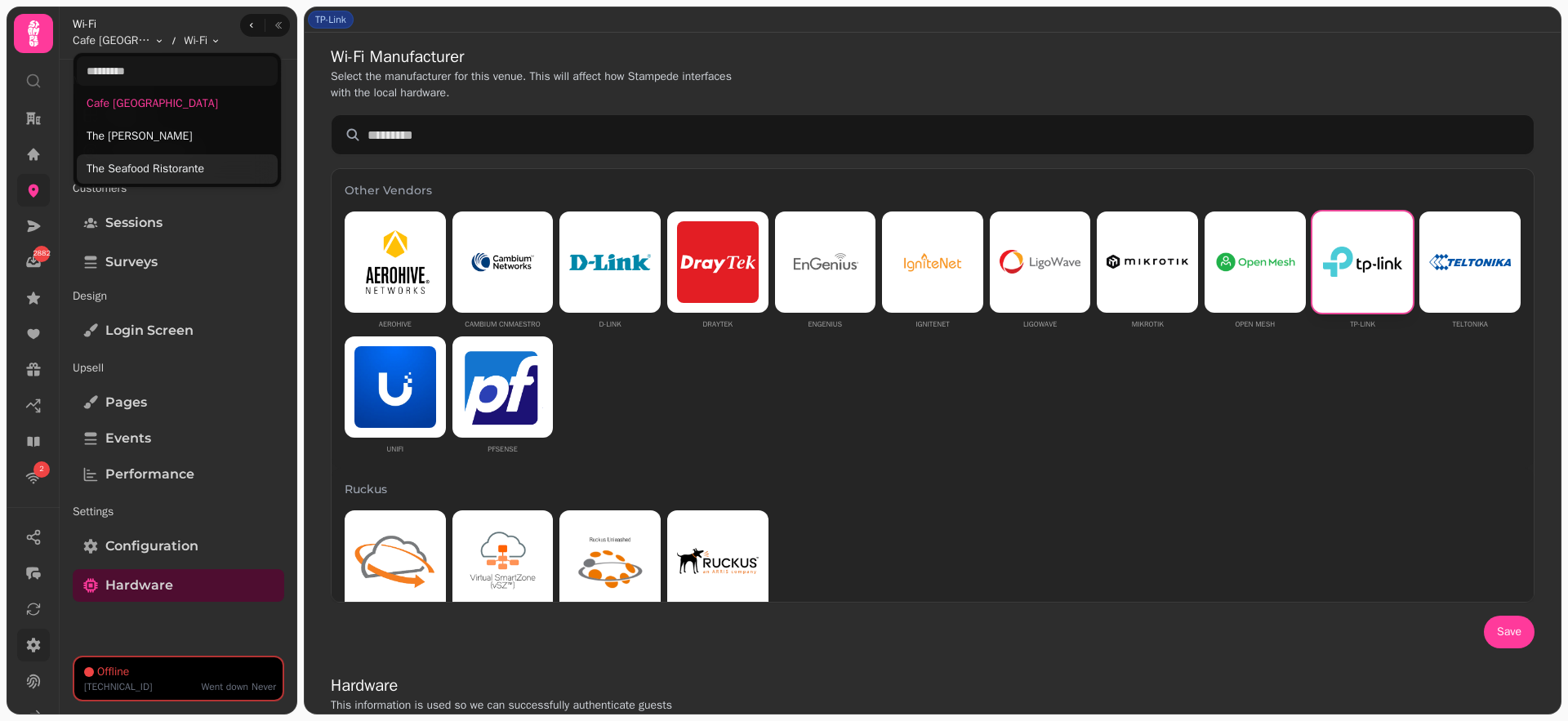 click on "The Seafood Ristorante" at bounding box center (177, 169) 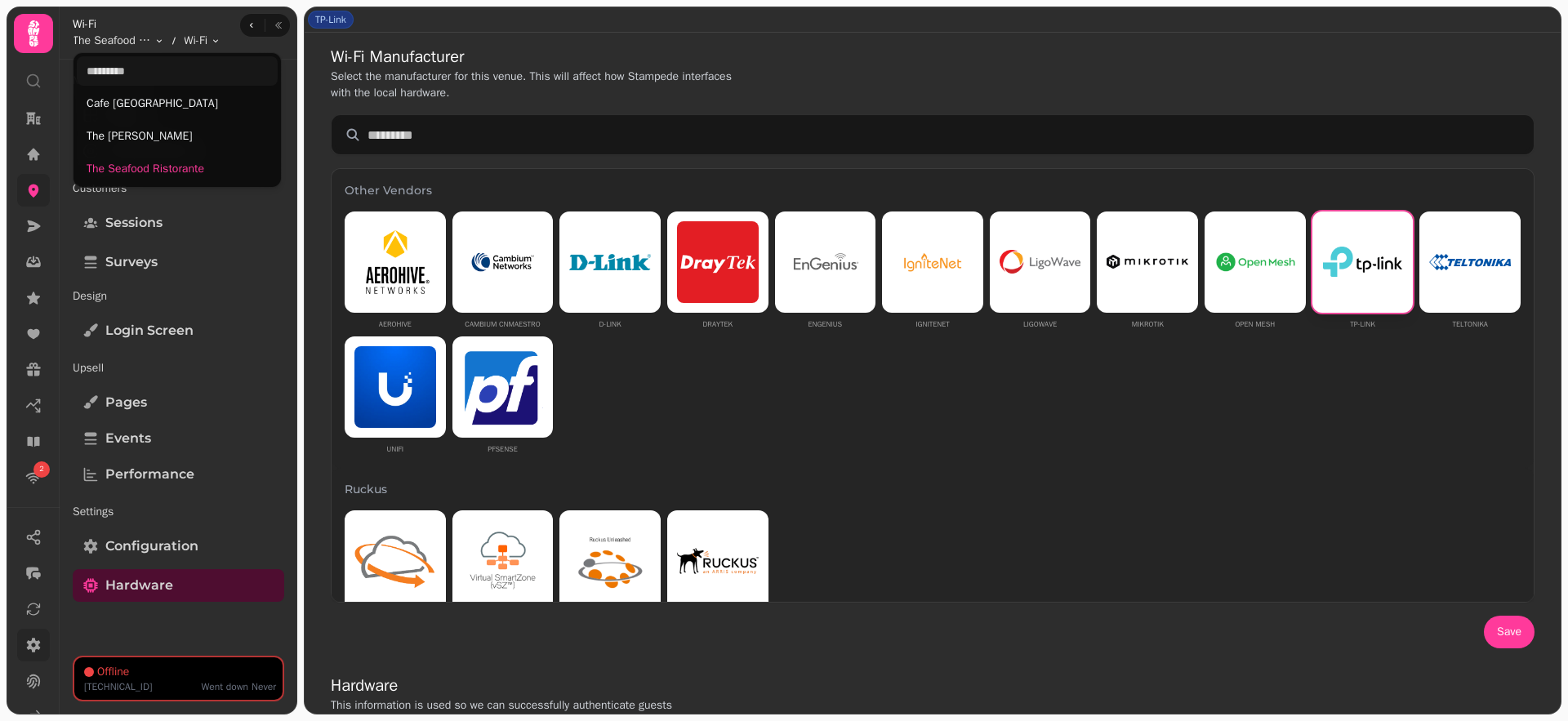 click on "2 TP-Link Wi-Fi Manufacturer Select the manufacturer for this venue. This will affect how Stampede interfaces with the local hardware. Other Vendors Aerohive Cambium cnMaestro D-Link DrayTek EnGenius IgniteNet Ligowave Mikrotik Open Mesh TP-Link Teltonika UniFi pfSense Ruckus Ruckus Cloud Ruckus Smartzone Ruckus Unleashed Ruckus Zonedirector Cisco Cisco Meraki Aruba Aruba Aruba Instant No Hardware None Save Hardware This information is used so we can successfully authenticate guests Vendor TP-Link Update External portal URL [URL] Last seen IP [TECHNICAL_ID] Last online at never RADIUS Configuration Authentication and accounting server details for your network hardware Hostnames [URL] [URL] IP Addresses [TECHNICAL_ID] [TECHNICAL_ID] RADIUS Secret bxsecret NAS ID S8E63AQ5ZCTZ Authentication and accounting server details for this venue. Stampede Radius supports auto device discovery. Walled garden Hostnames/IPs [URL] [TECHNICAL_ID]" at bounding box center [784, 360] 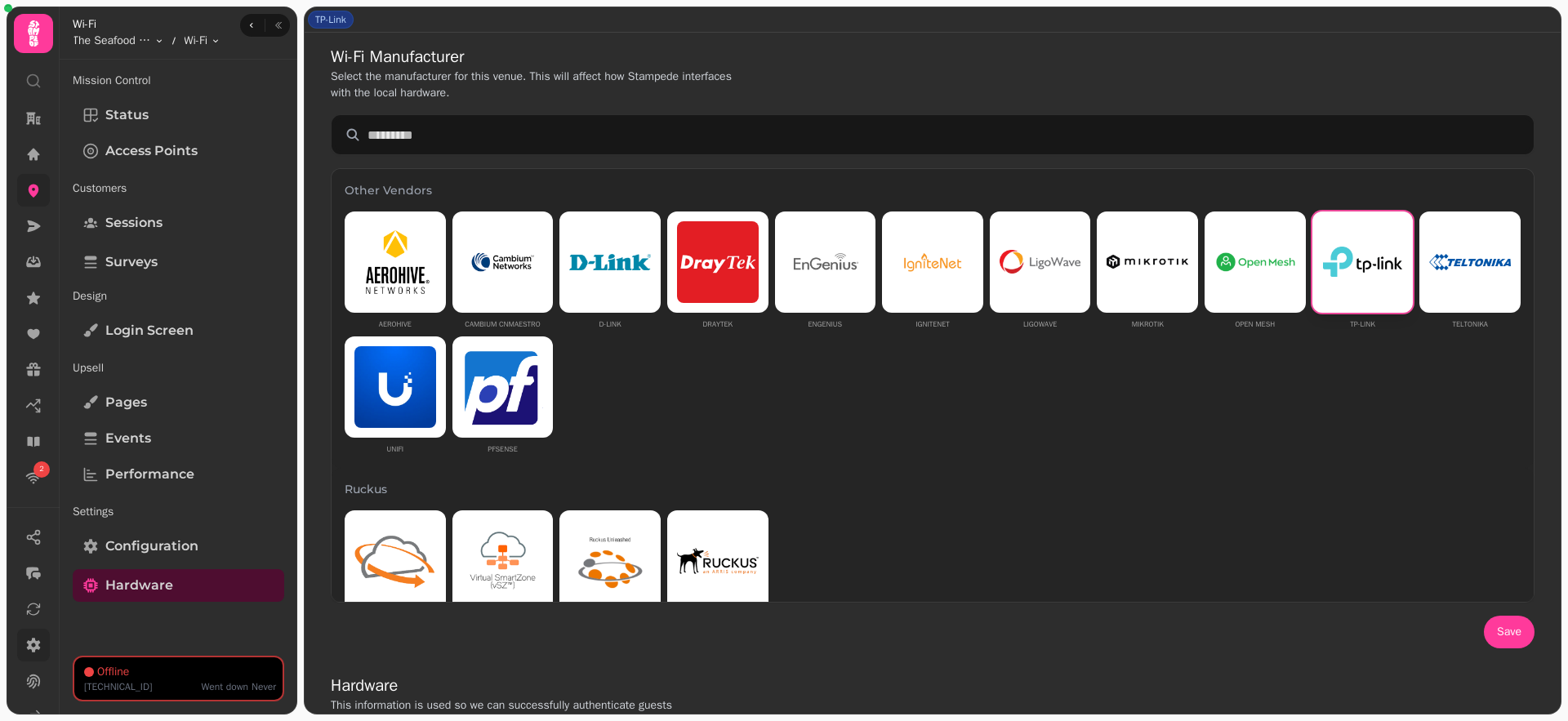 type 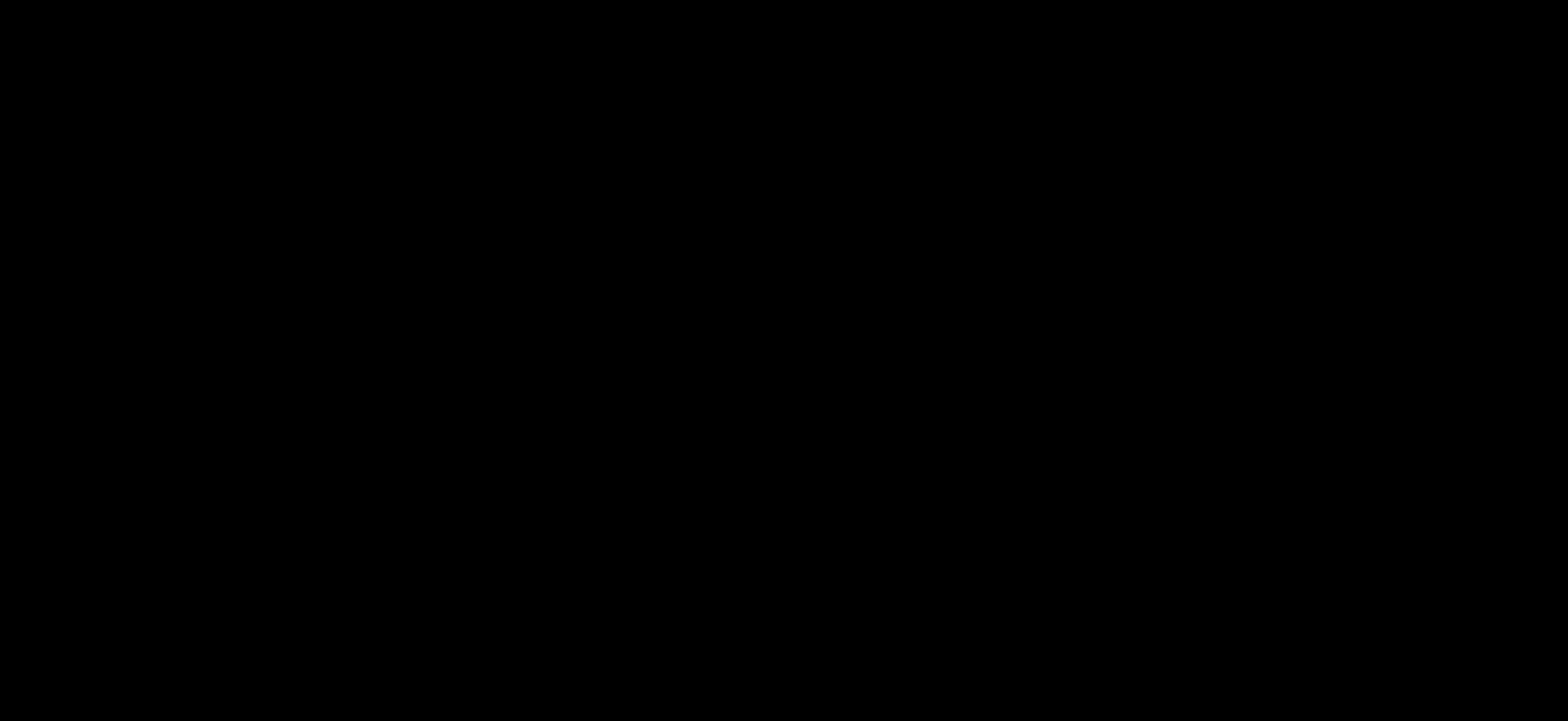 scroll, scrollTop: 0, scrollLeft: 0, axis: both 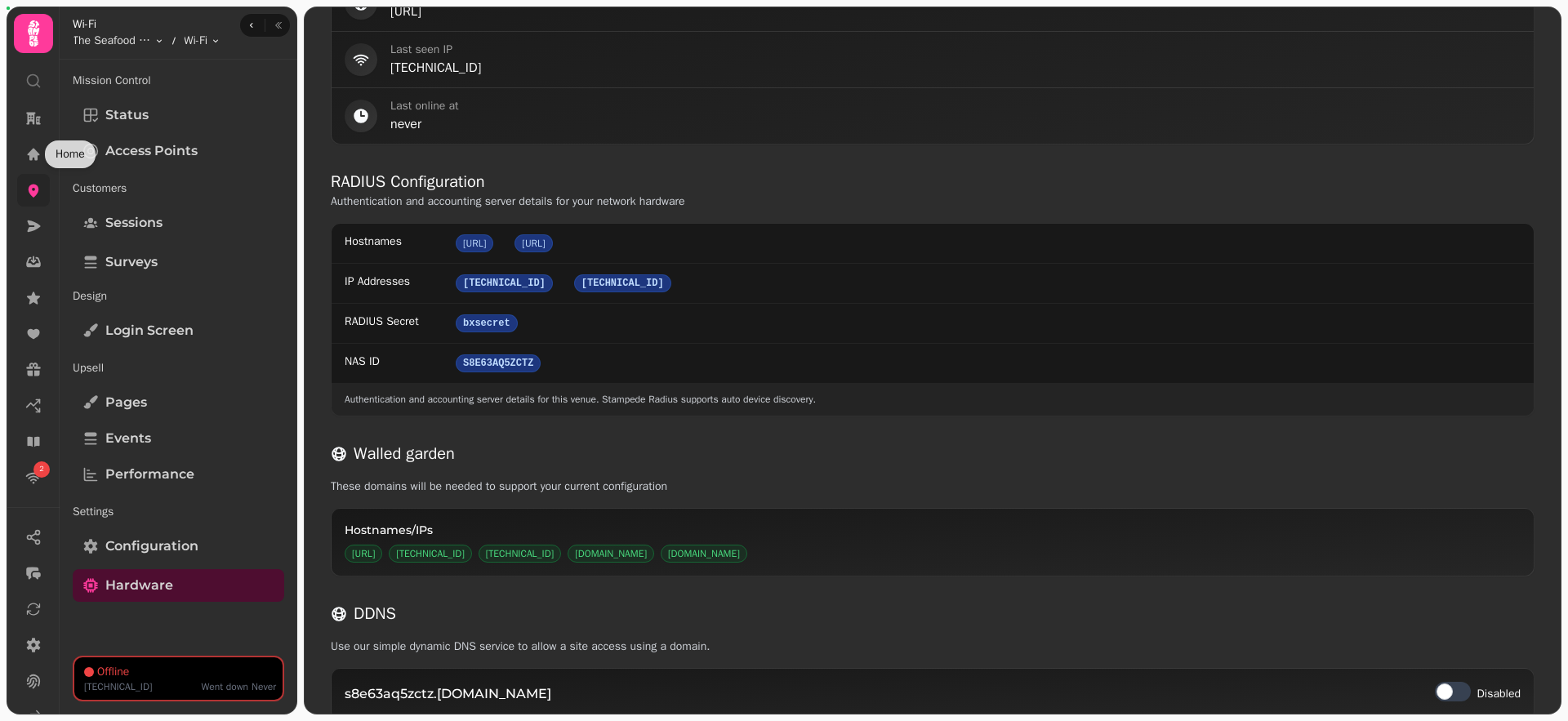 click at bounding box center [33, 190] 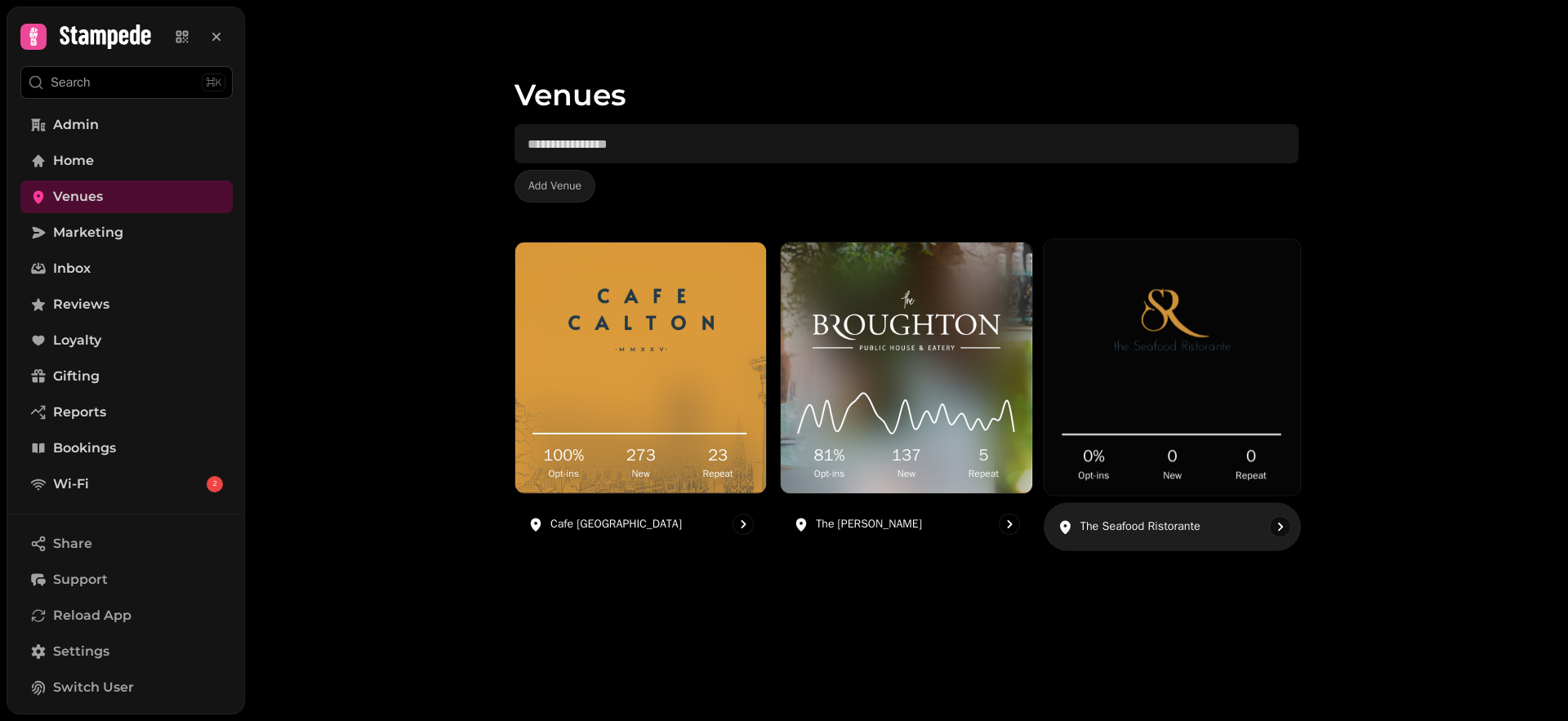click on "0 % Opt-ins 0 New 0 Repeat" at bounding box center [1172, 434] 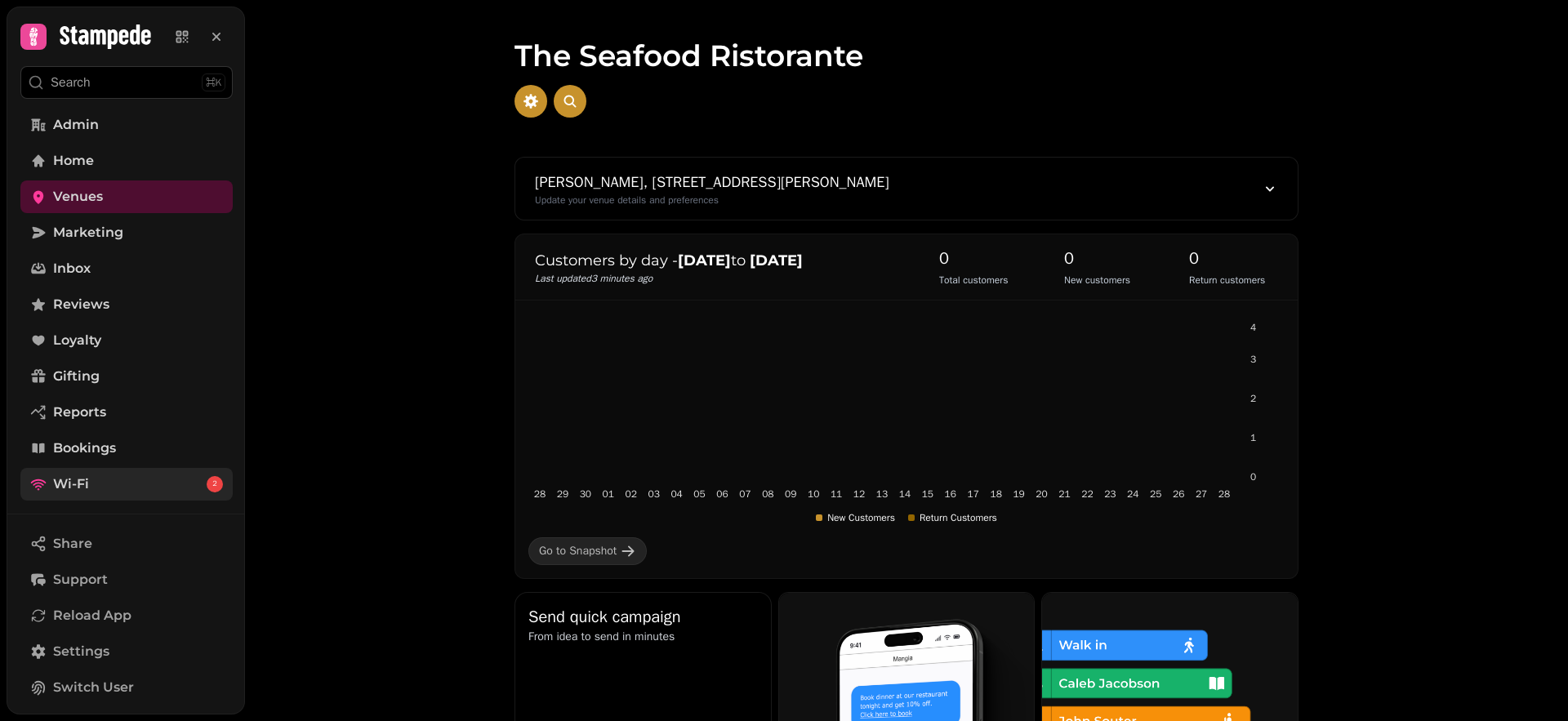 click on "Wi-Fi 2" at bounding box center (127, 484) 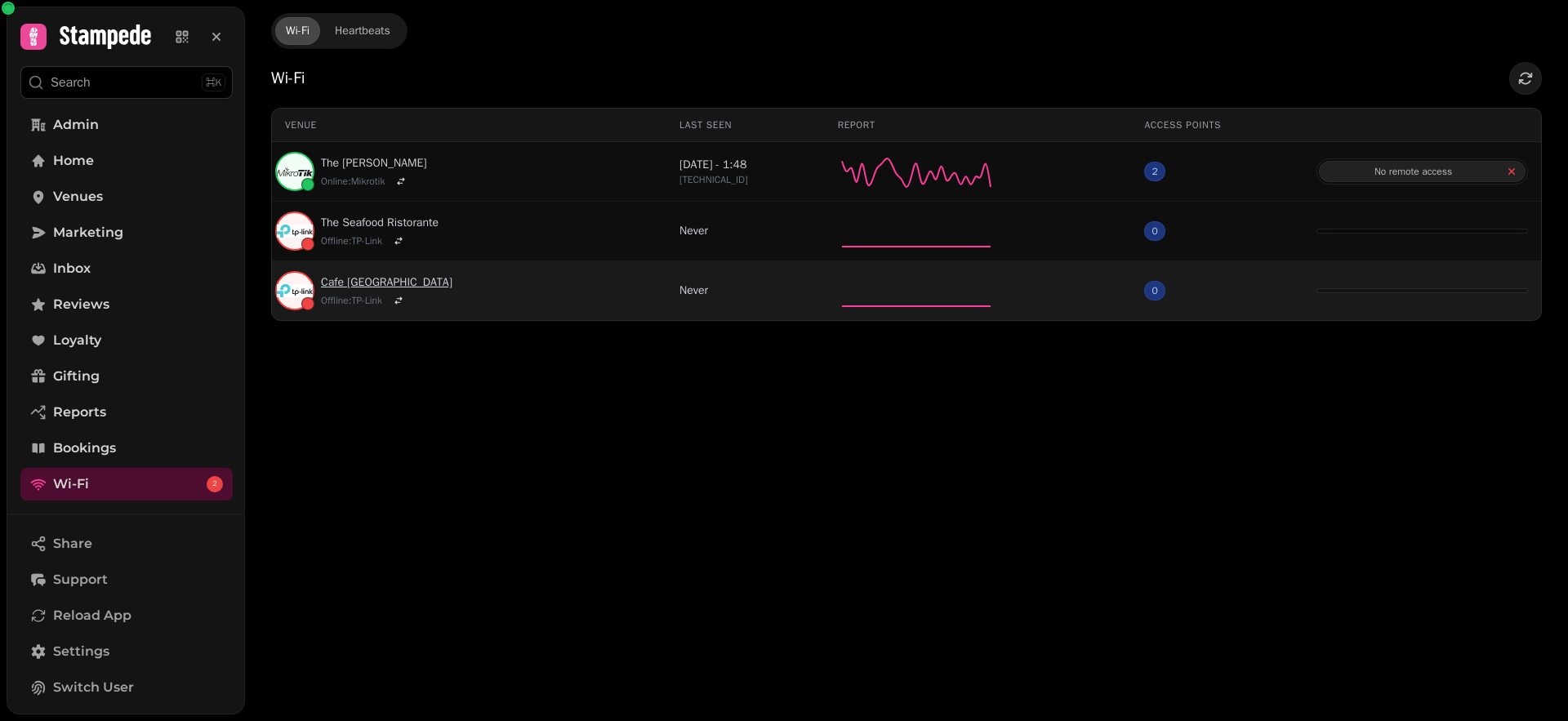 click on "Cafe [GEOGRAPHIC_DATA]" at bounding box center [386, 283] 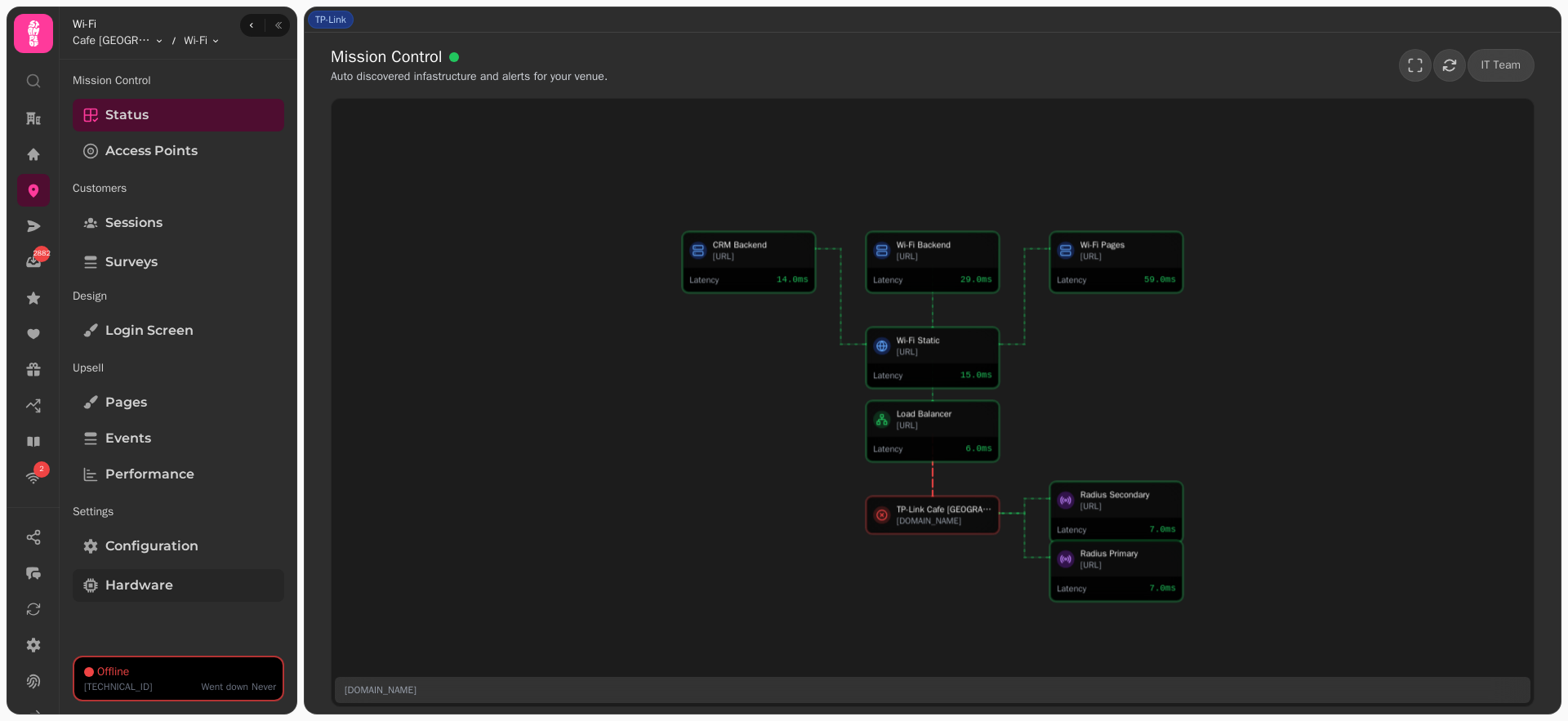click on "Hardware" at bounding box center (139, 585) 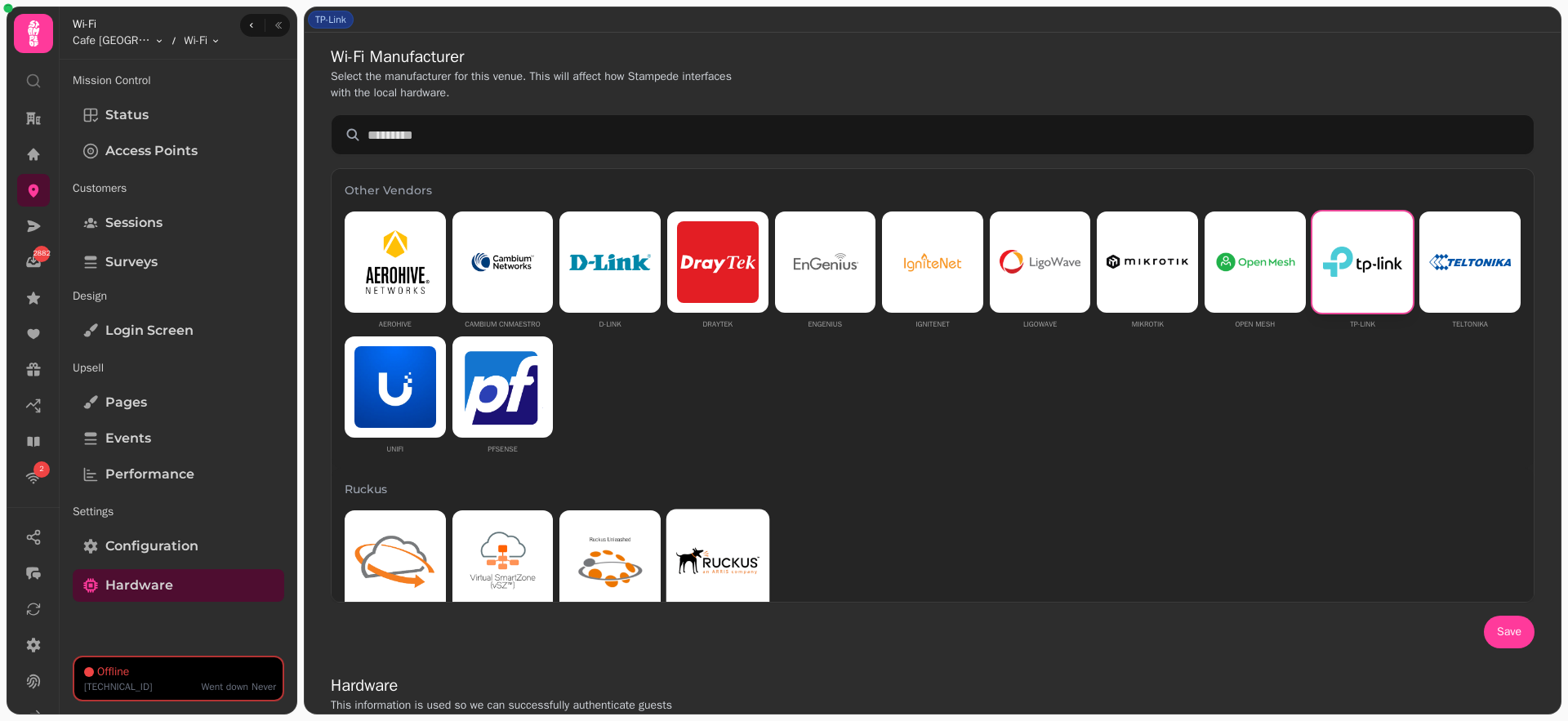 scroll, scrollTop: 549, scrollLeft: 0, axis: vertical 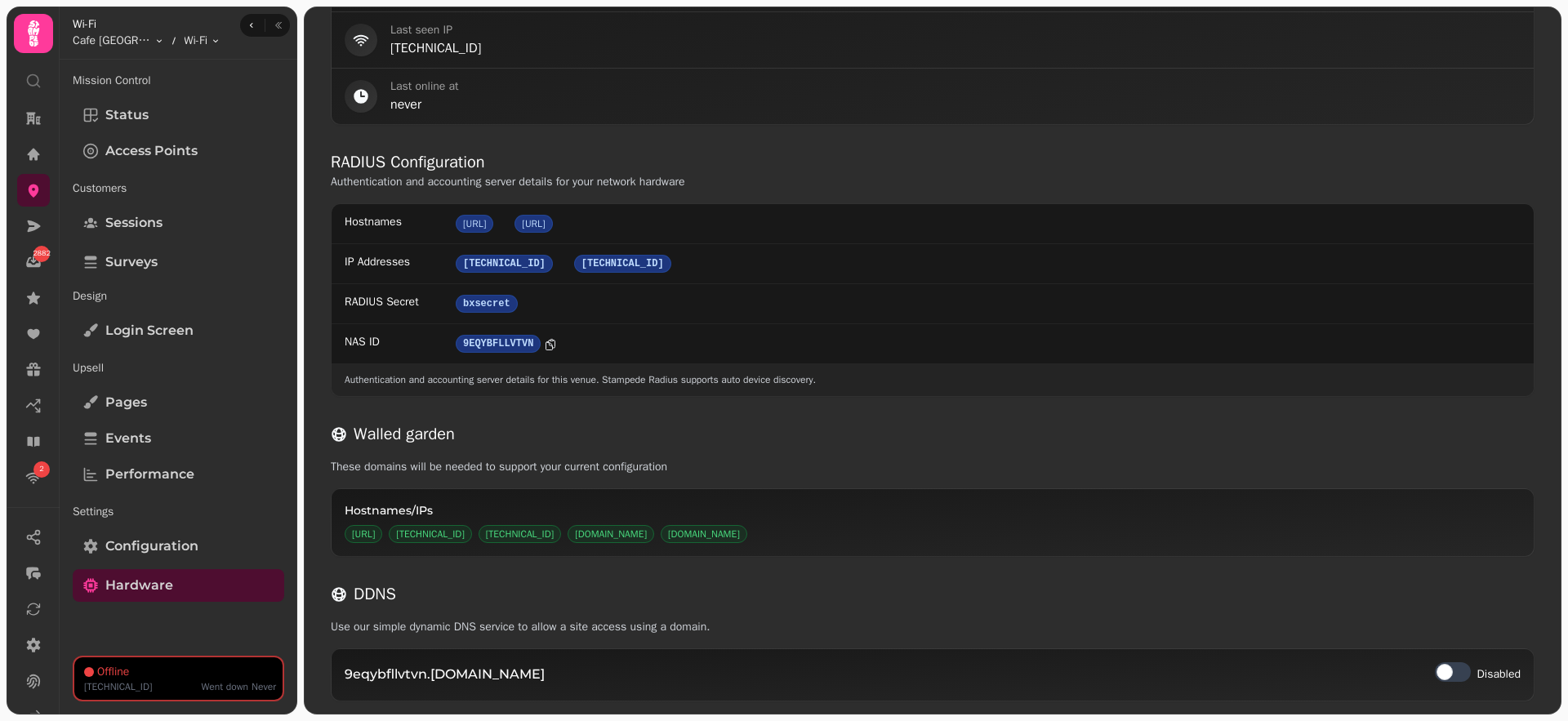 click 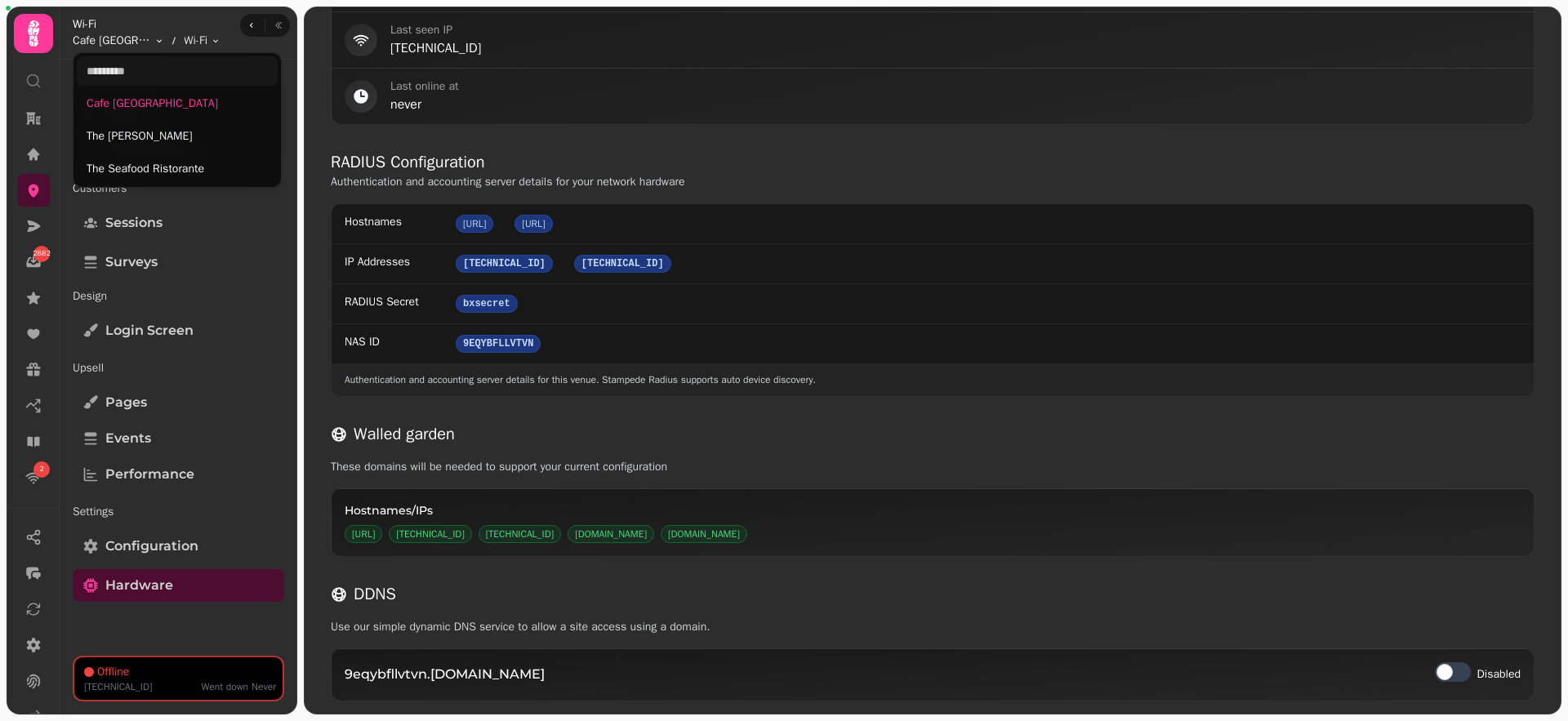 click on "2882 2 TP-Link Wi-Fi Manufacturer Select the manufacturer for this venue. This will affect how Stampede interfaces with the local hardware. Other Vendors Aerohive Cambium cnMaestro D-Link DrayTek EnGenius IgniteNet Ligowave Mikrotik Open Mesh TP-Link Teltonika UniFi pfSense Ruckus Ruckus Cloud Ruckus Smartzone Ruckus Unleashed Ruckus Zonedirector Cisco Cisco Meraki Aruba Aruba Aruba Instant No Hardware None Save Hardware This information is used so we can successfully authenticate guests Vendor TP-Link Update External portal URL [URL] Last seen IP [TECHNICAL_ID] Last online at never RADIUS Configuration Authentication and accounting server details for your network hardware Hostnames [URL] [URL] IP Addresses [TECHNICAL_ID] [TECHNICAL_ID] RADIUS Secret bxsecret NAS ID 9EQYBFLLVTVN Authentication and accounting server details for this venue. Stampede Radius supports auto device discovery. Walled garden Hostnames/IPs [URL] DDNS" at bounding box center [784, 360] 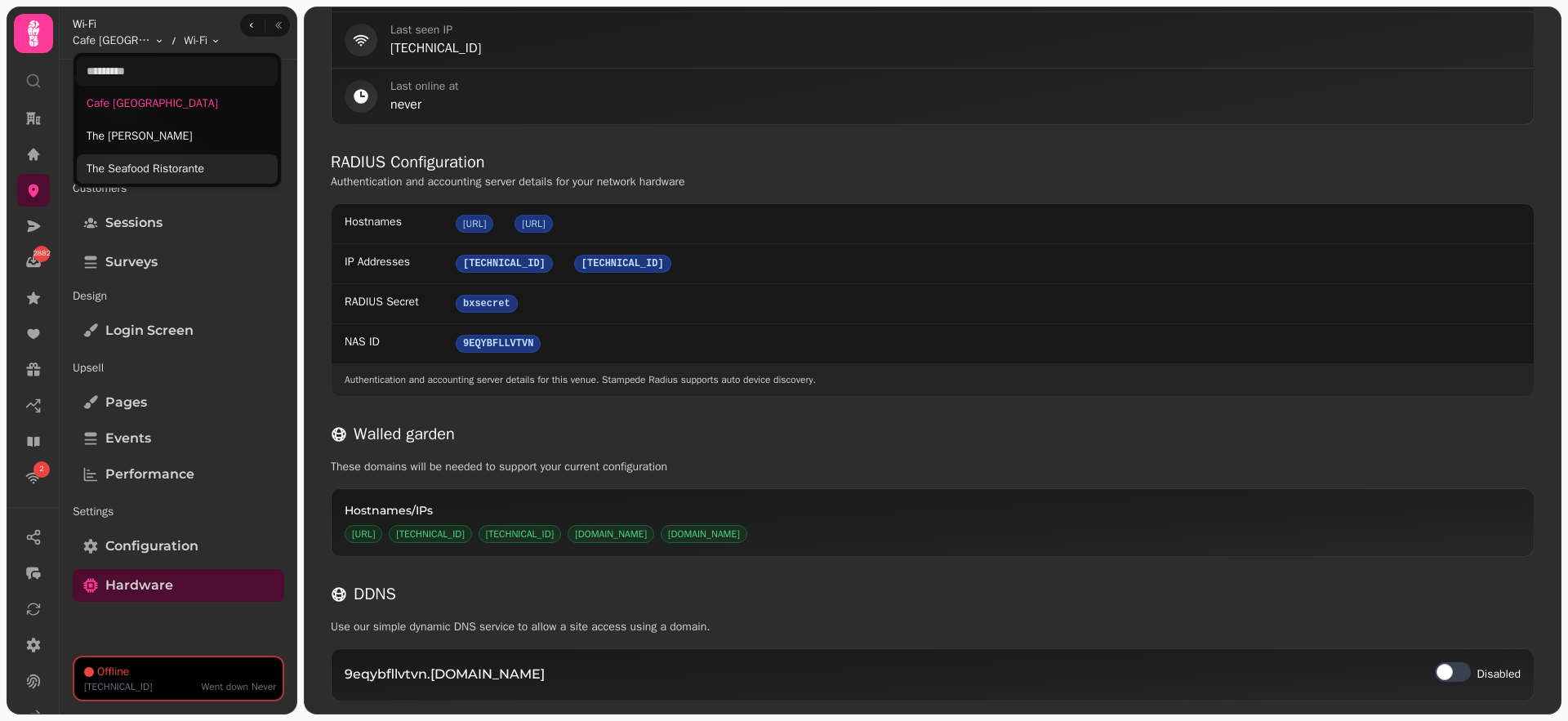 click on "The Seafood Ristorante" at bounding box center [177, 169] 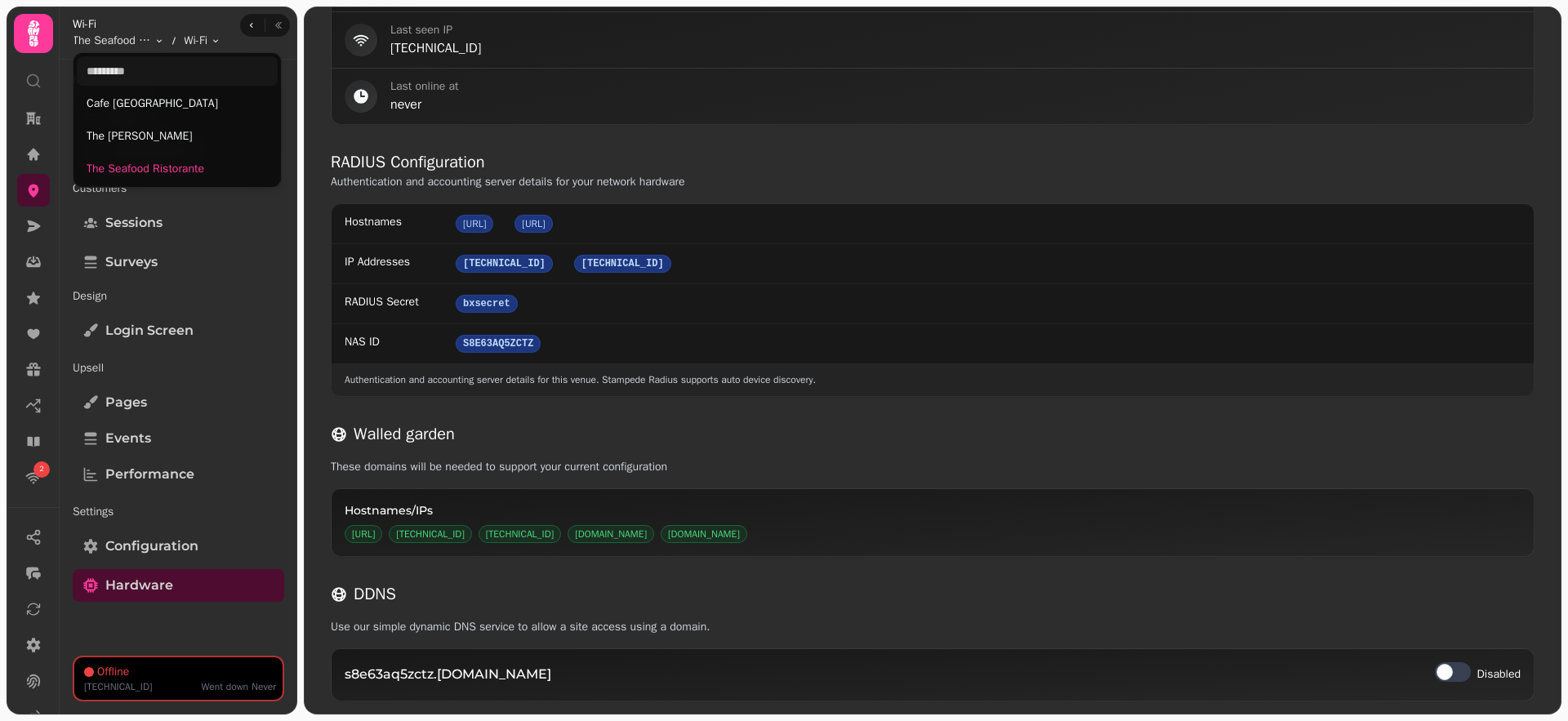 click on "2 TP-Link Wi-Fi Manufacturer Select the manufacturer for this venue. This will affect how Stampede interfaces with the local hardware. Other Vendors Aerohive Cambium cnMaestro D-Link DrayTek EnGenius IgniteNet Ligowave Mikrotik Open Mesh TP-Link Teltonika UniFi pfSense Ruckus Ruckus Cloud Ruckus Smartzone Ruckus Unleashed Ruckus Zonedirector Cisco Cisco Meraki Aruba Aruba Aruba Instant No Hardware None Save Hardware This information is used so we can successfully authenticate guests Vendor TP-Link Update External portal URL [URL] Last seen IP [TECHNICAL_ID] Last online at never RADIUS Configuration Authentication and accounting server details for your network hardware Hostnames [URL] [URL] IP Addresses [TECHNICAL_ID] [TECHNICAL_ID] RADIUS Secret bxsecret NAS ID S8E63AQ5ZCTZ Authentication and accounting server details for this venue. Stampede Radius supports auto device discovery. Walled garden Hostnames/IPs [URL] [TECHNICAL_ID]" at bounding box center (784, 360) 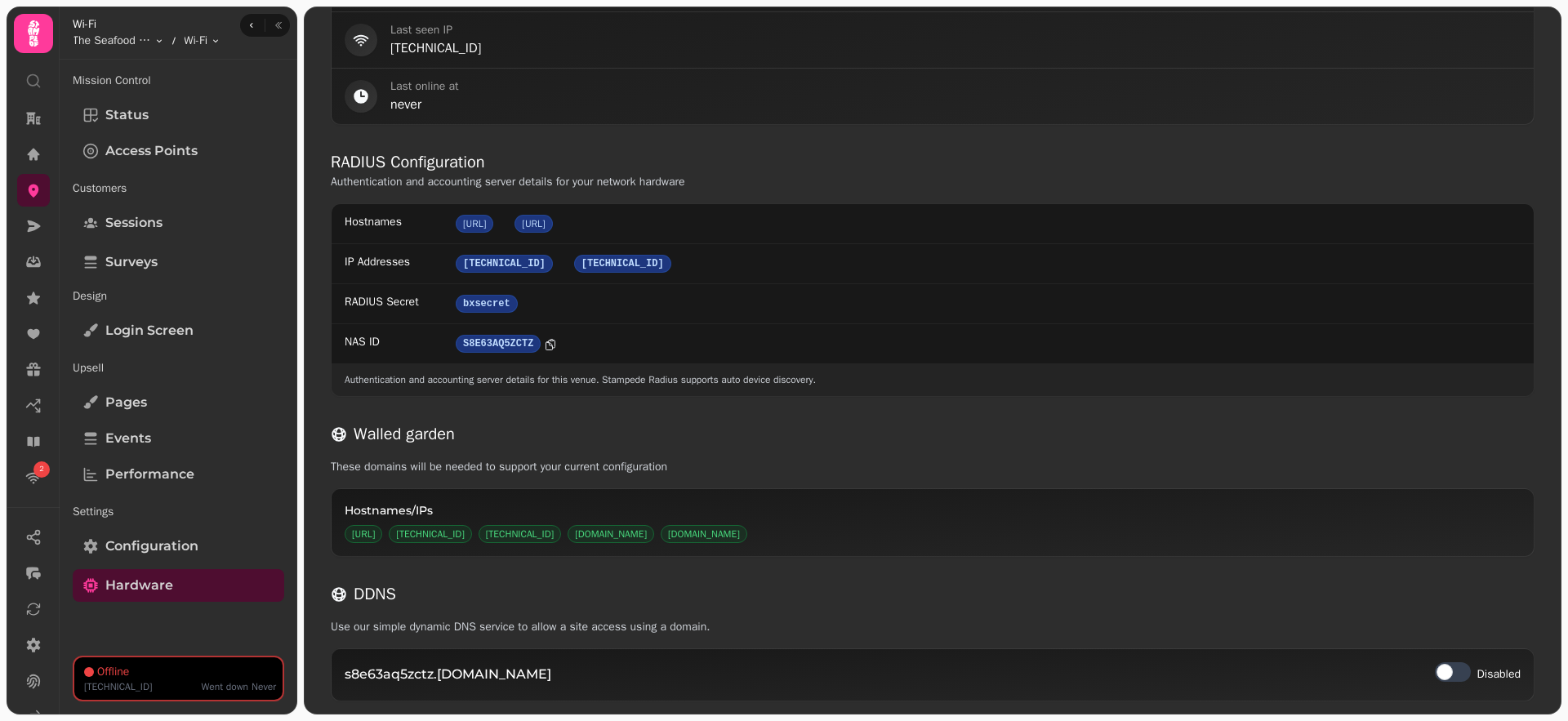 click 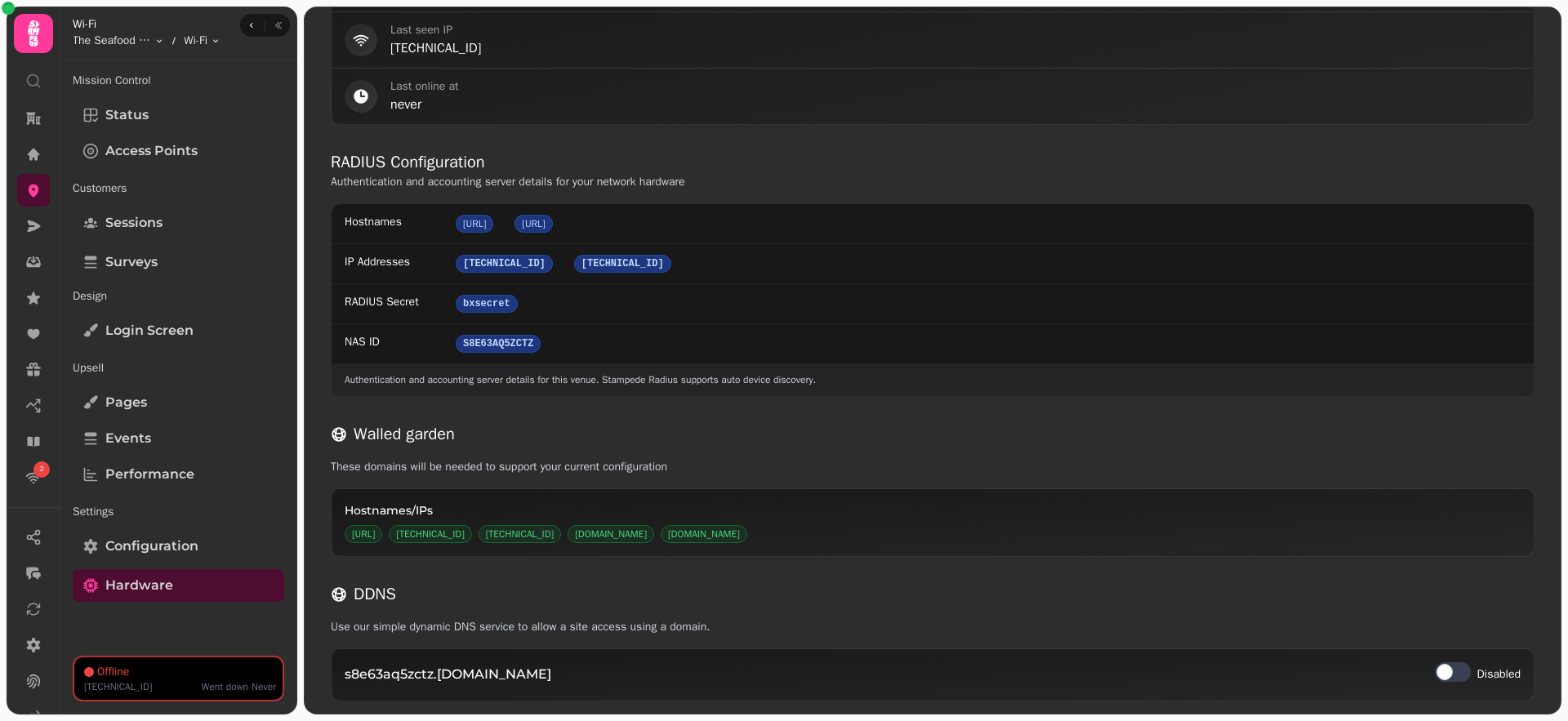 scroll, scrollTop: 108, scrollLeft: 0, axis: vertical 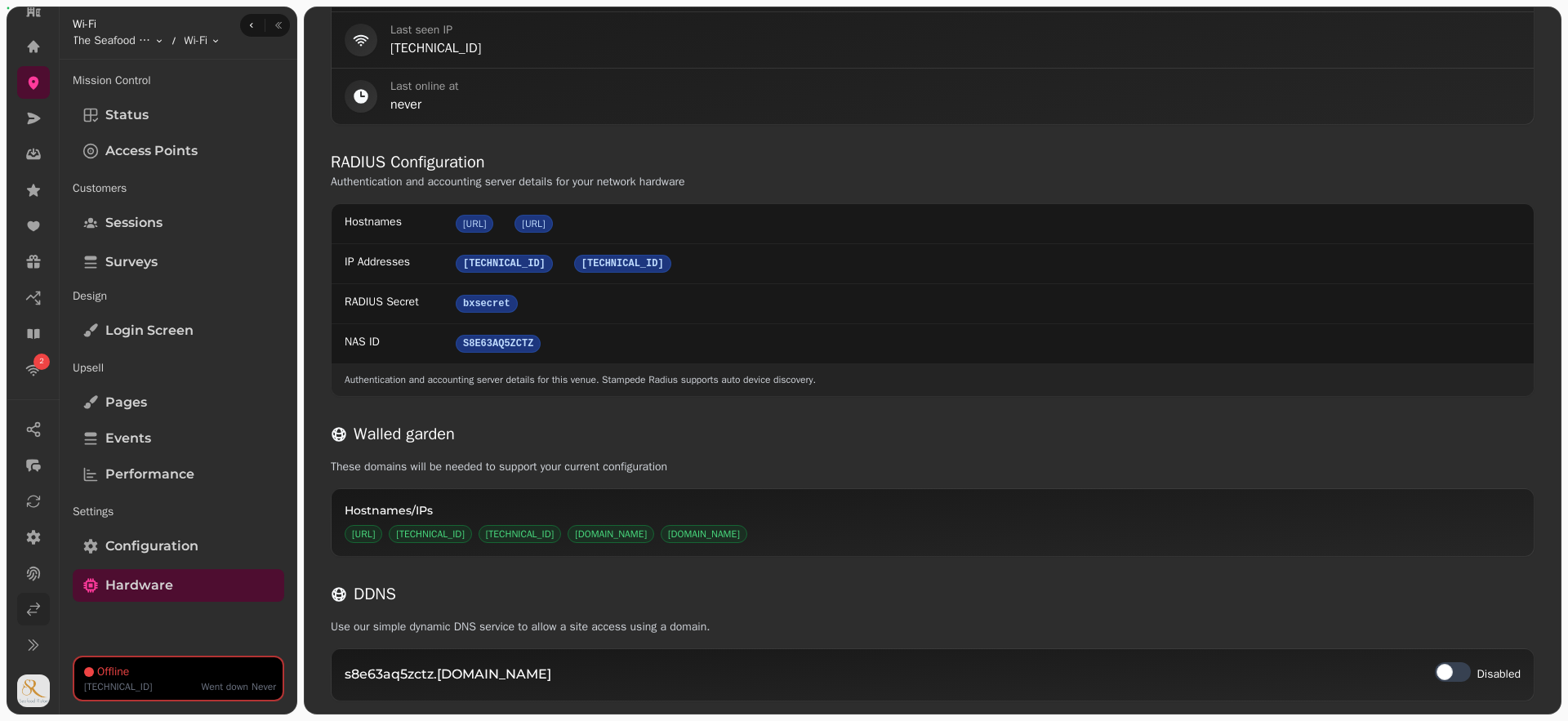 click 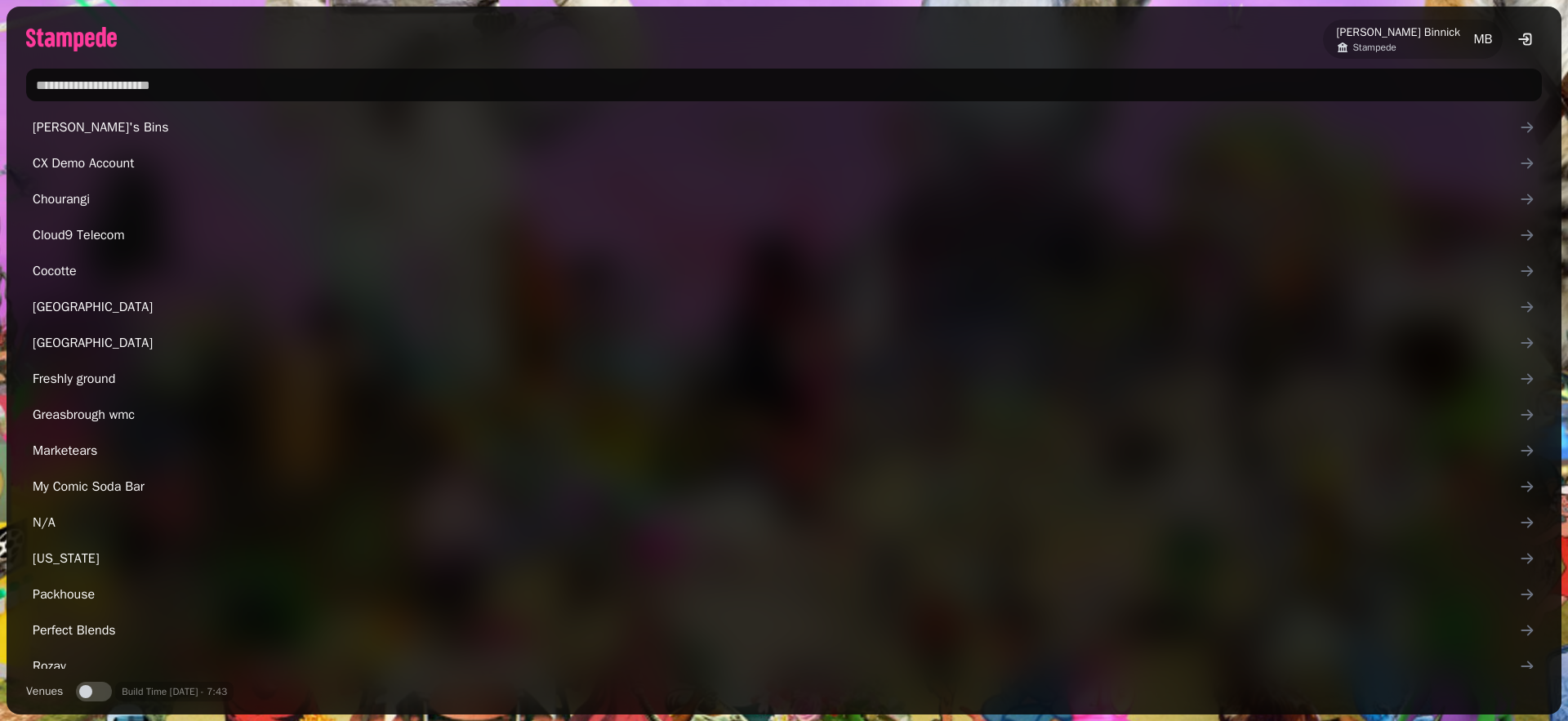 click at bounding box center [784, 85] 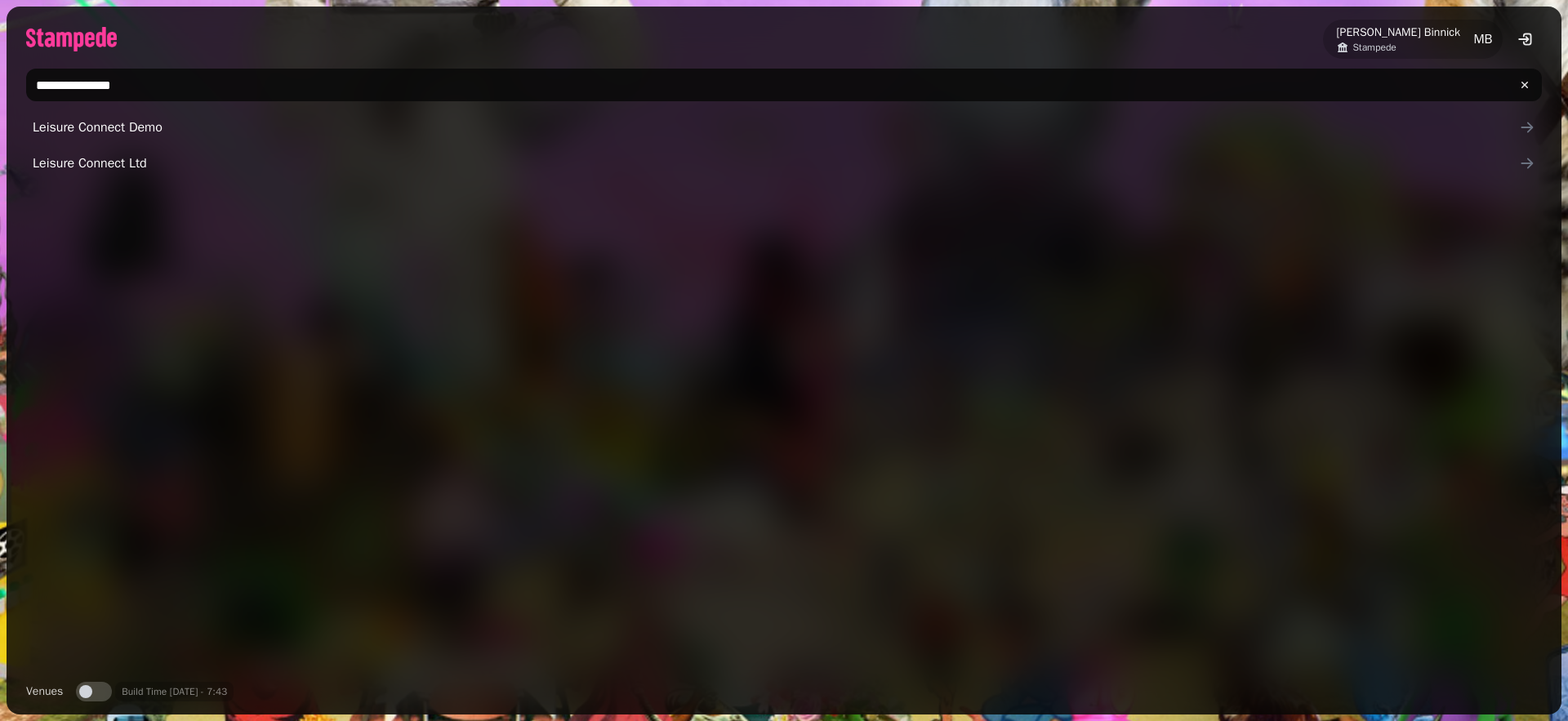 type on "**********" 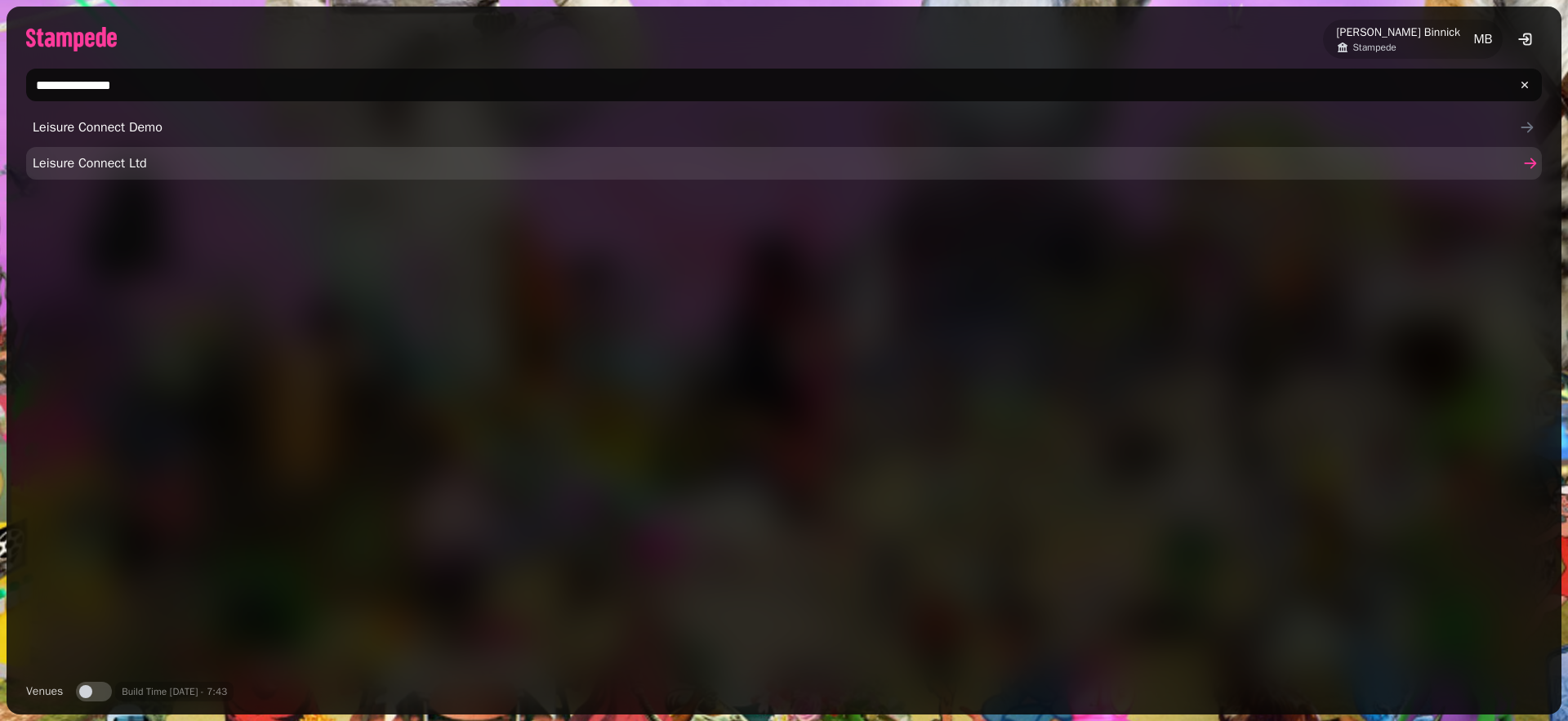 click on "Leisure Connect Ltd" at bounding box center [776, 163] 